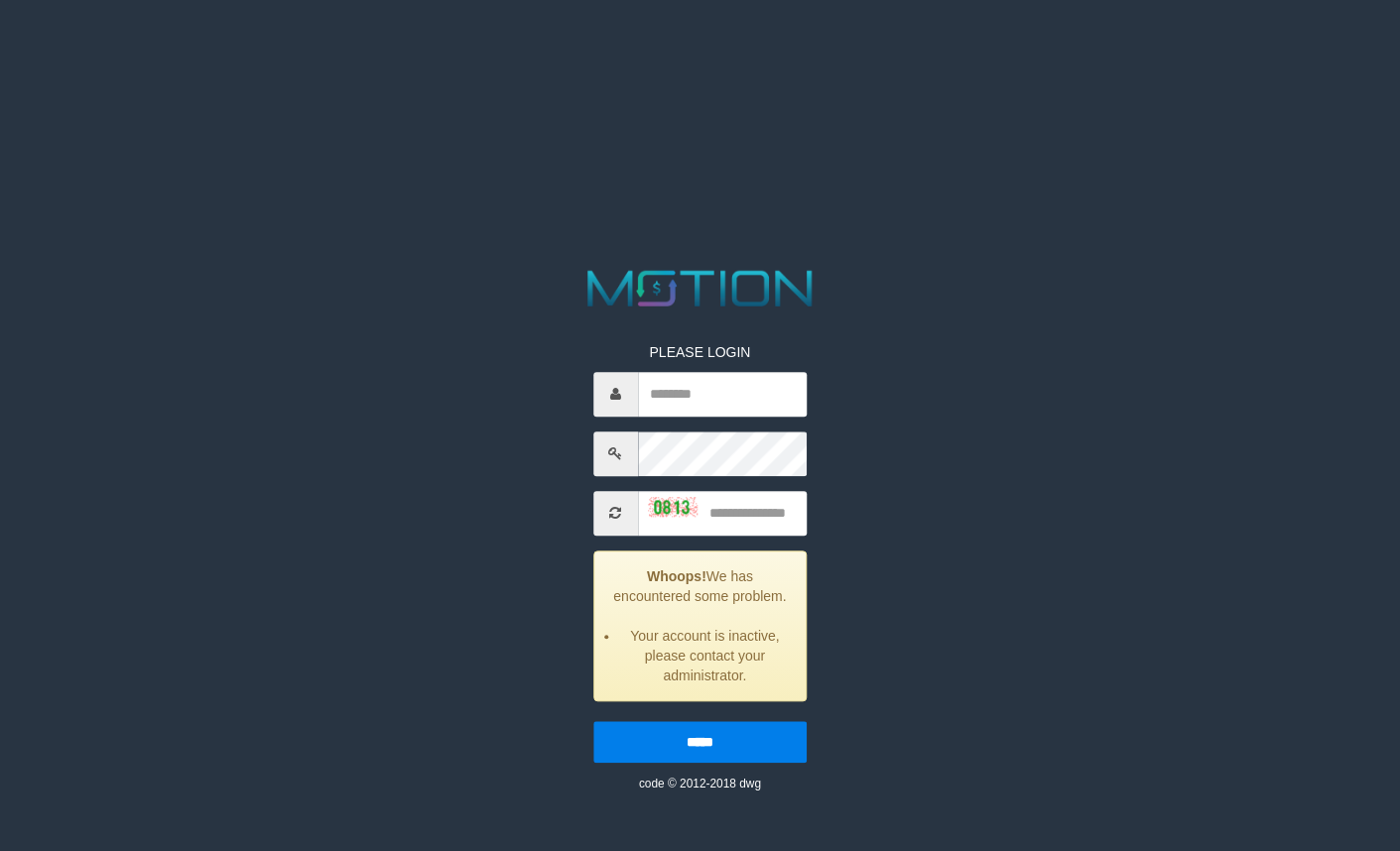 scroll, scrollTop: 0, scrollLeft: 0, axis: both 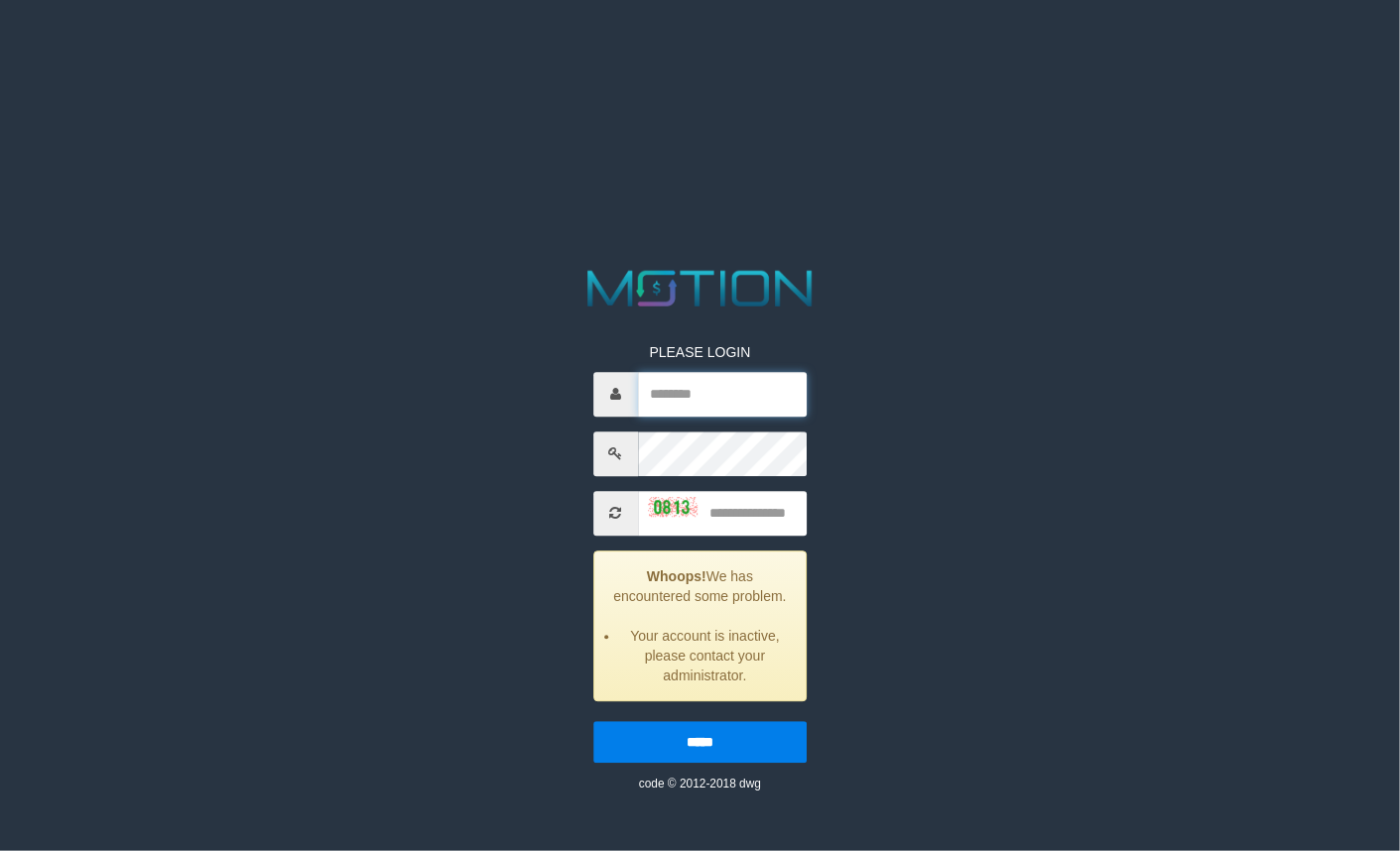 drag, startPoint x: 693, startPoint y: 387, endPoint x: 716, endPoint y: 415, distance: 36.235342 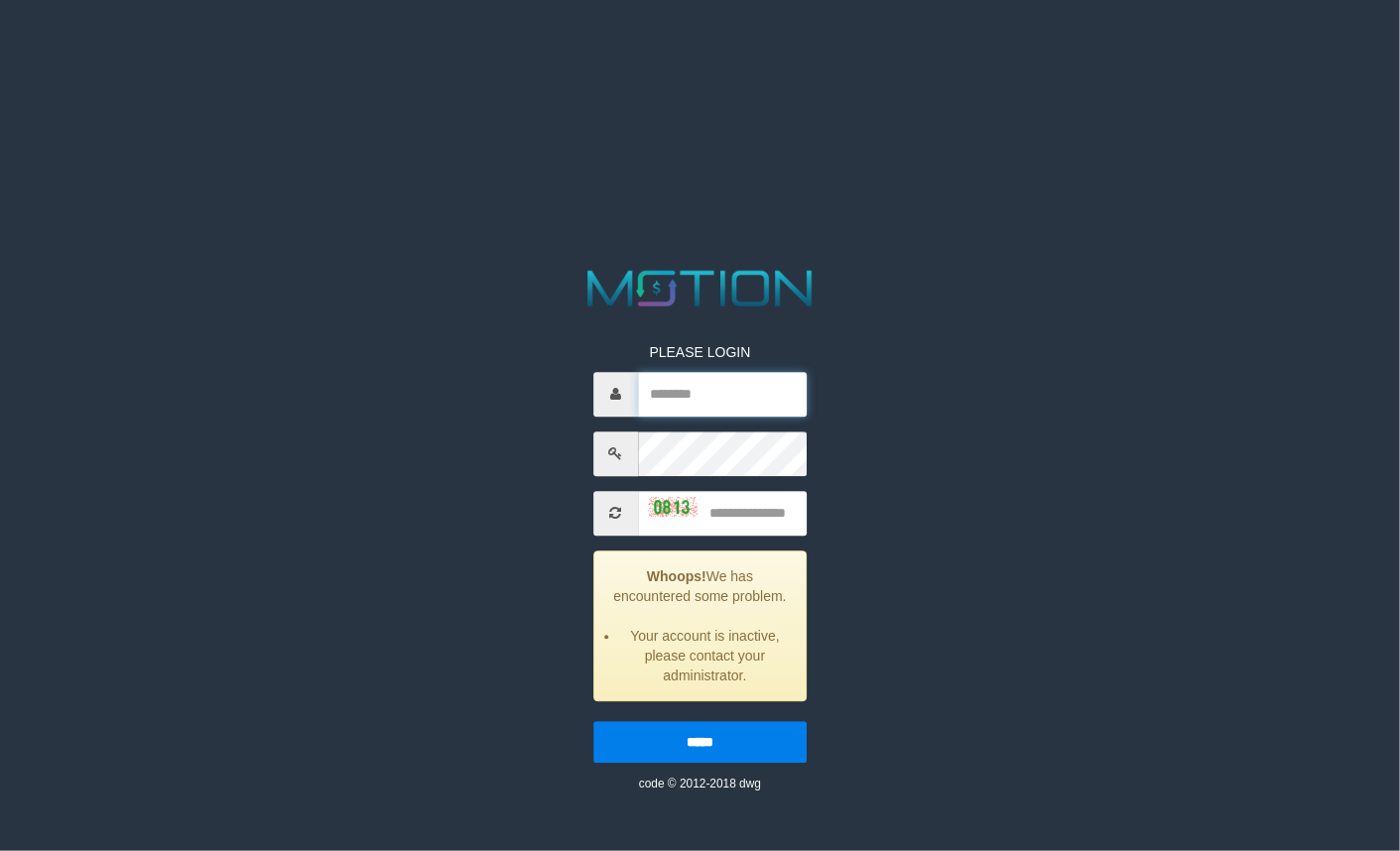 click at bounding box center [722, 394] 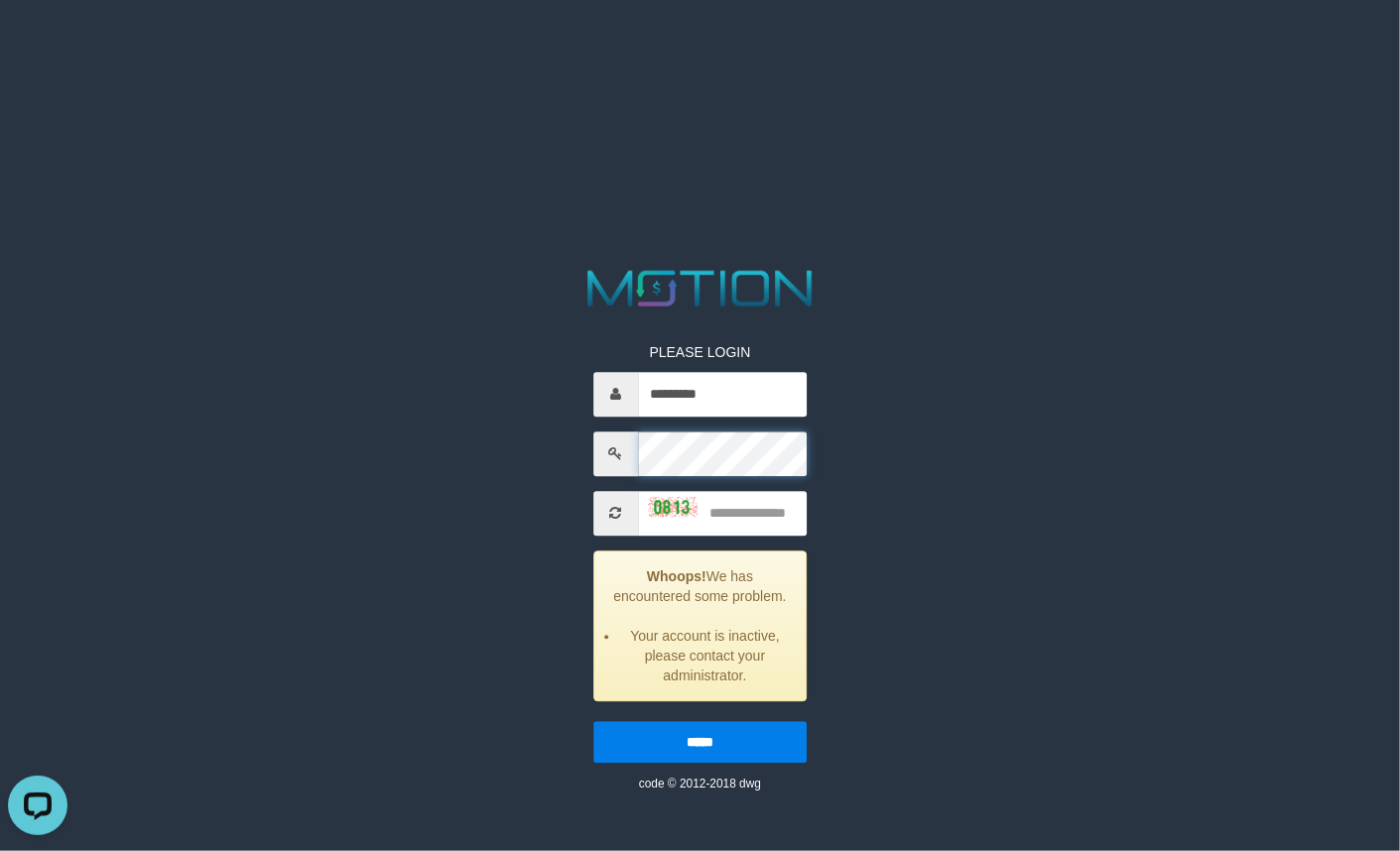 scroll, scrollTop: 0, scrollLeft: 0, axis: both 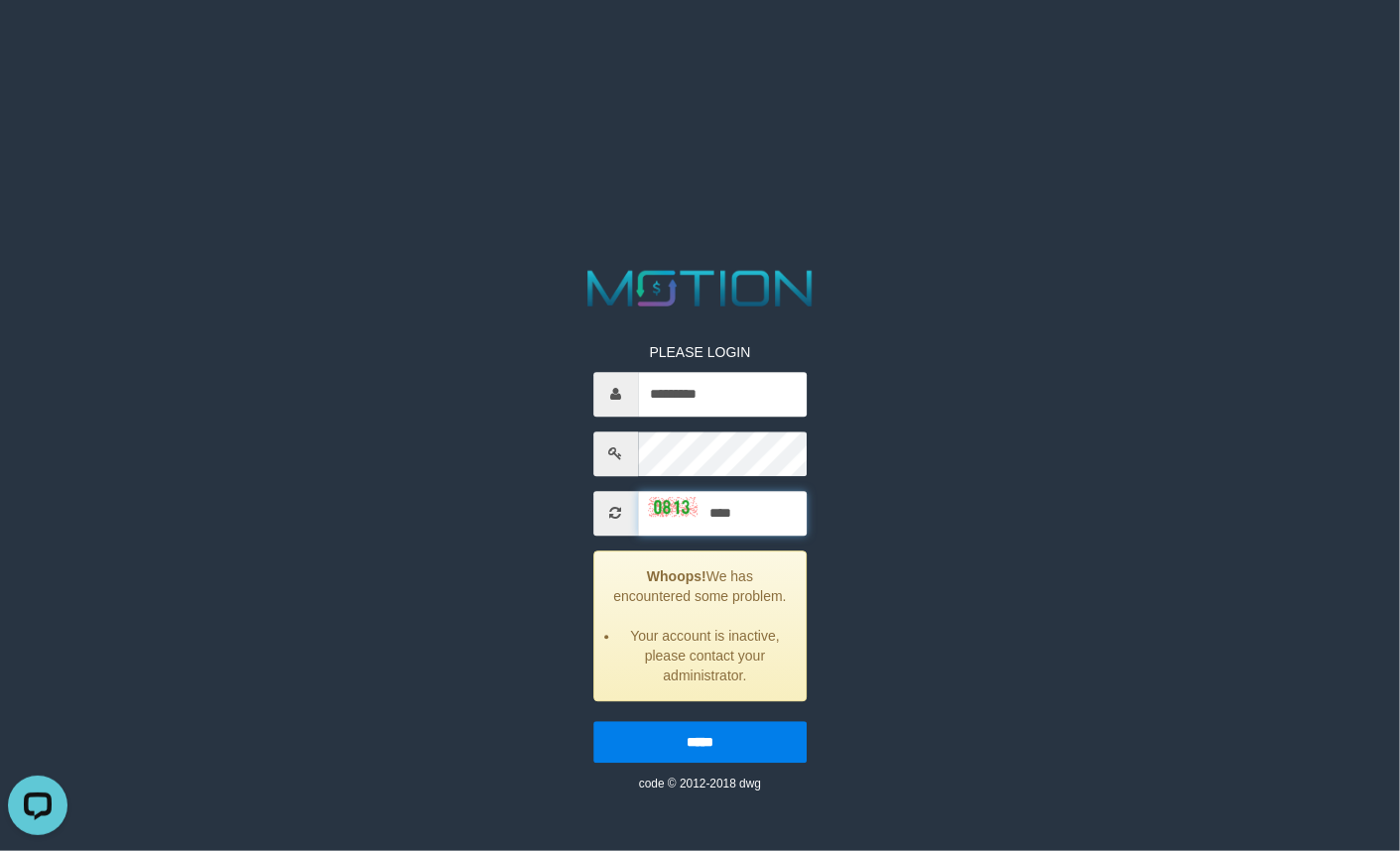 type on "****" 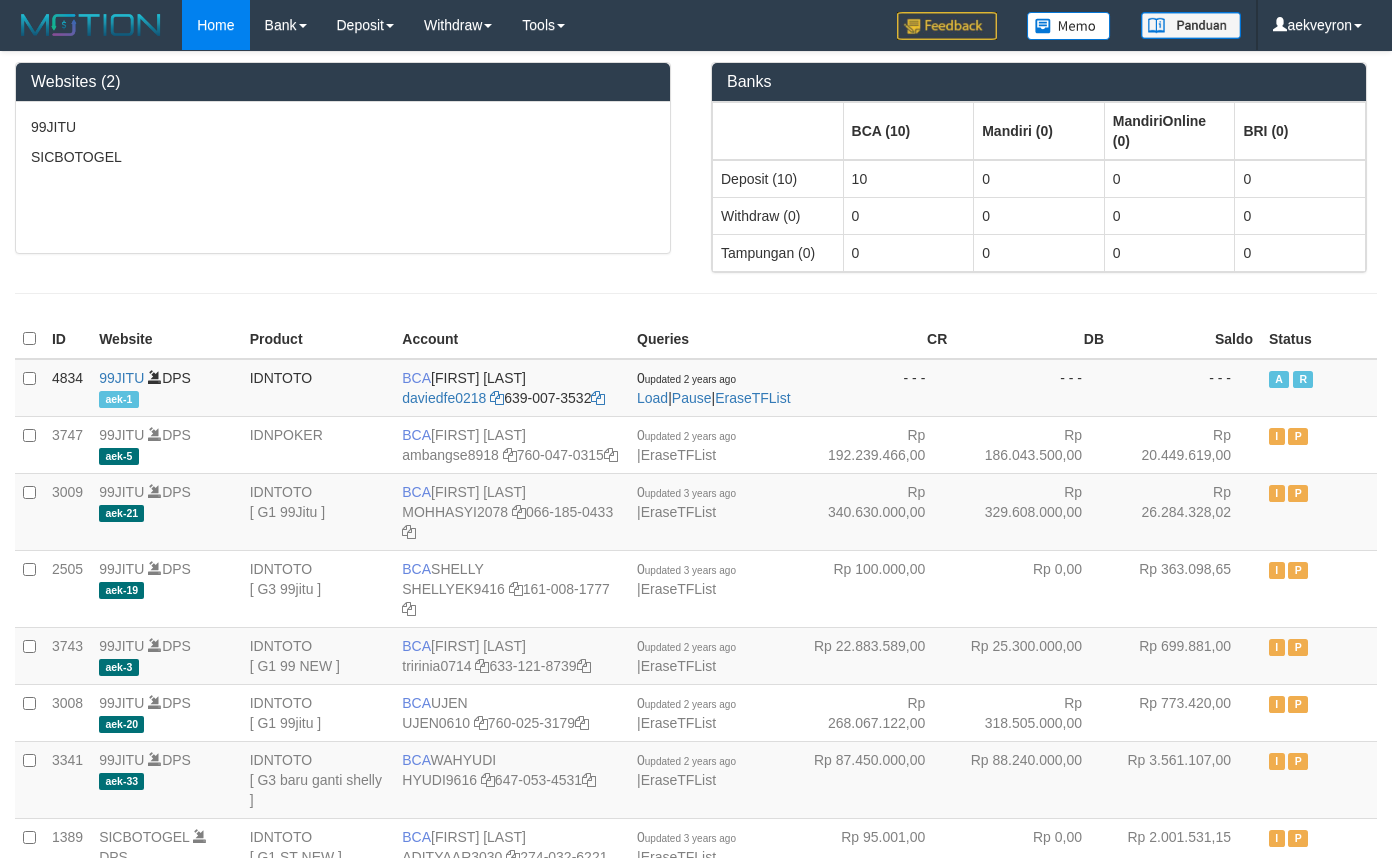 scroll, scrollTop: 0, scrollLeft: 0, axis: both 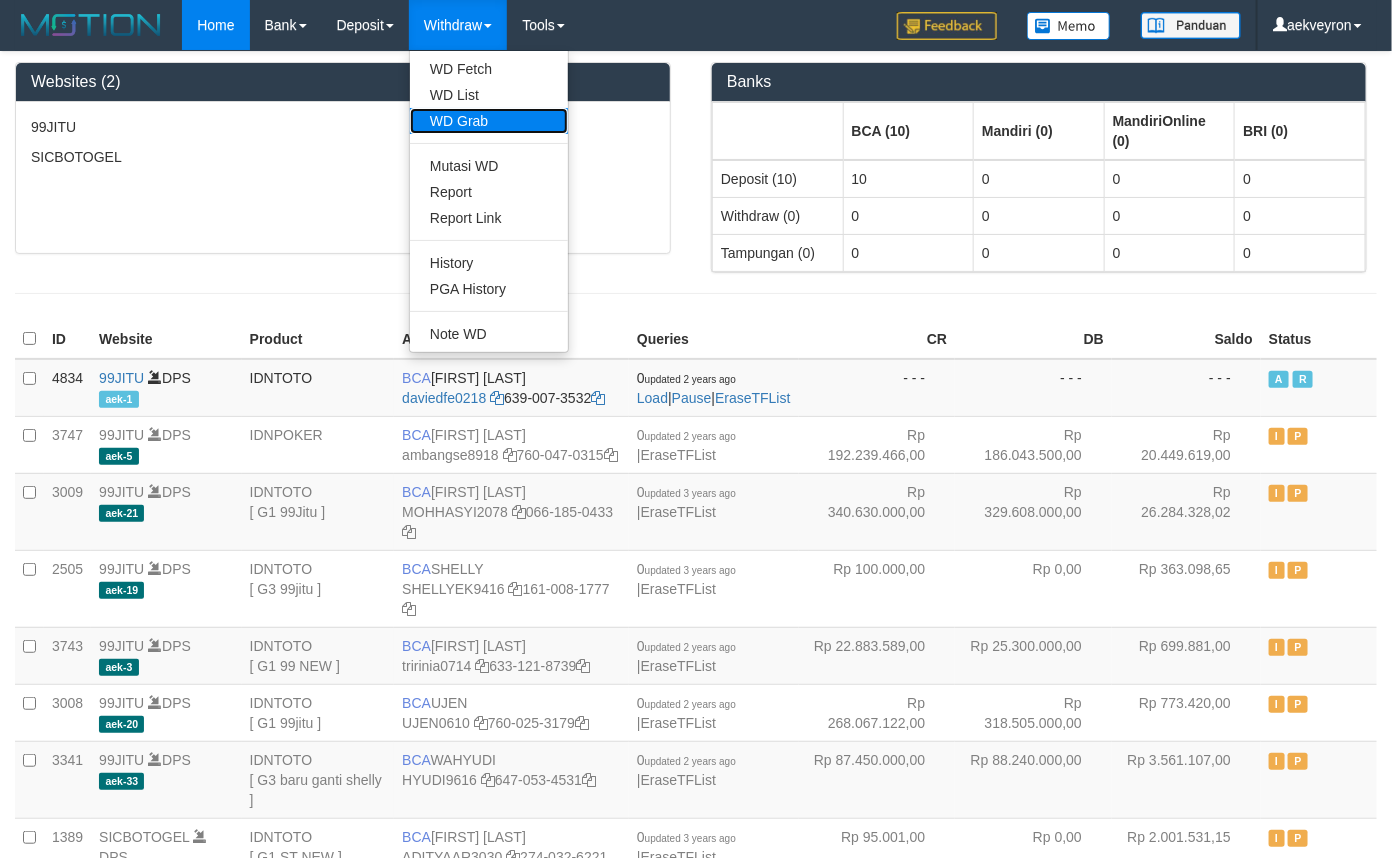 click on "WD Grab" at bounding box center (489, 121) 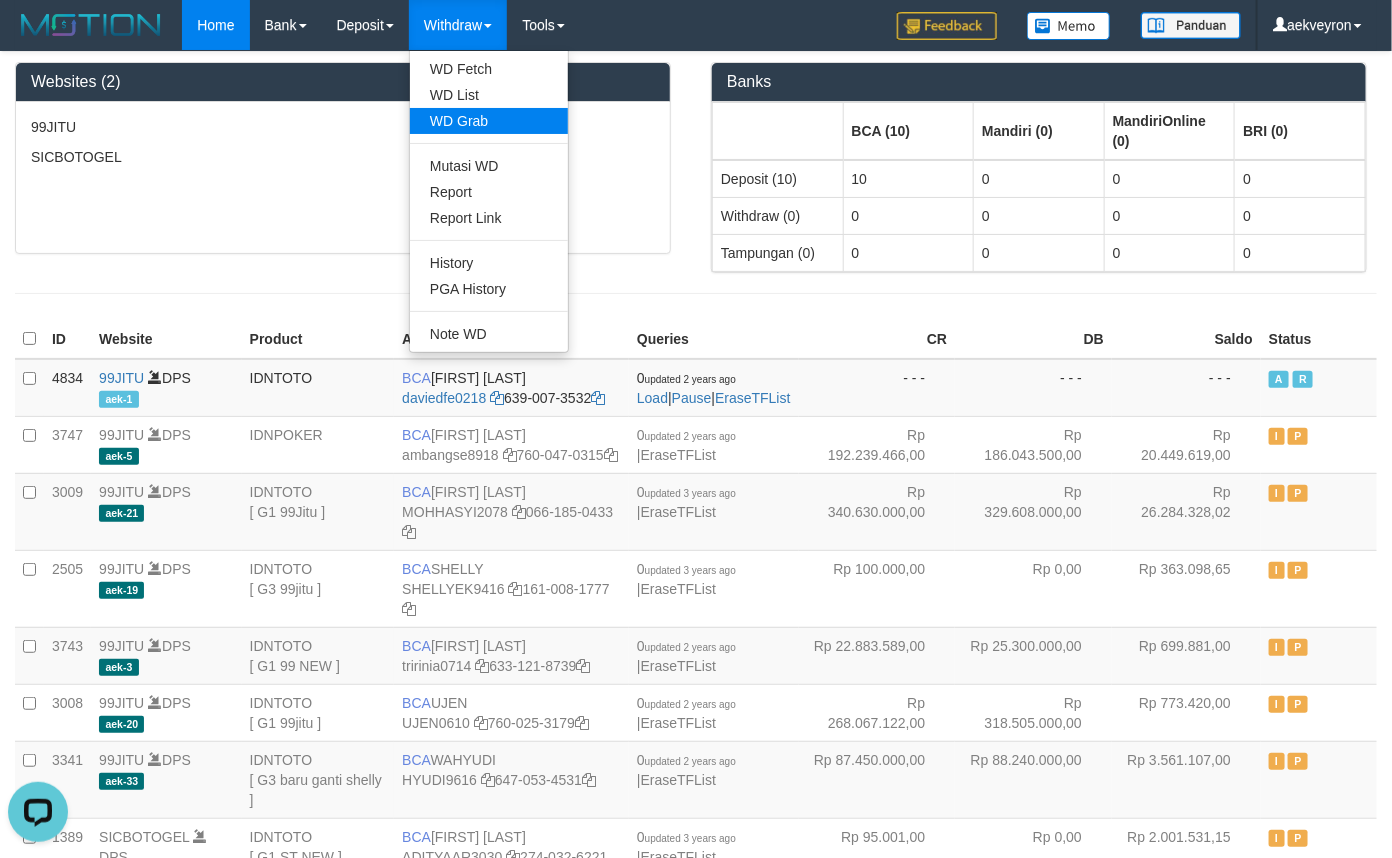 scroll, scrollTop: 0, scrollLeft: 0, axis: both 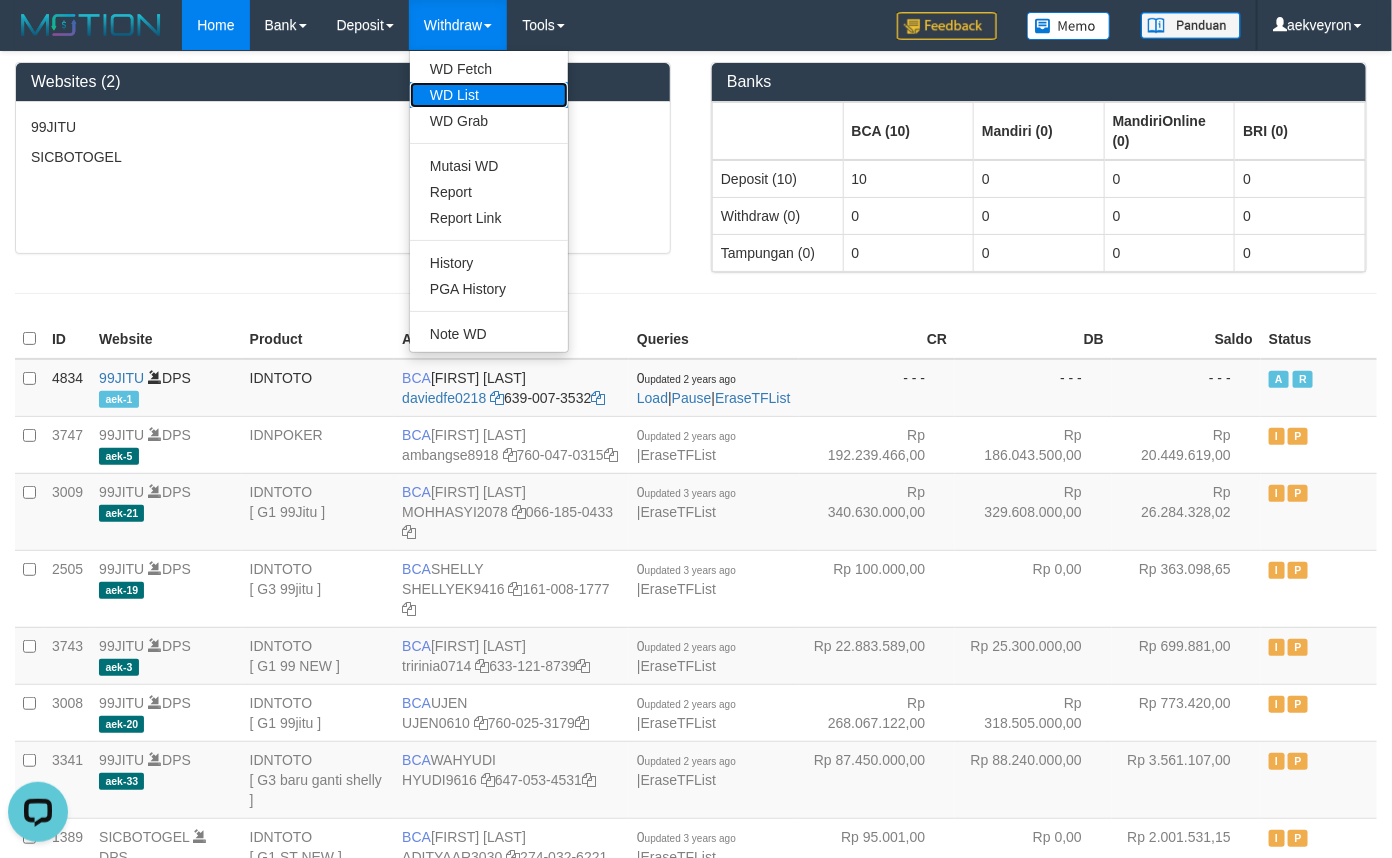 click on "WD List" at bounding box center (489, 95) 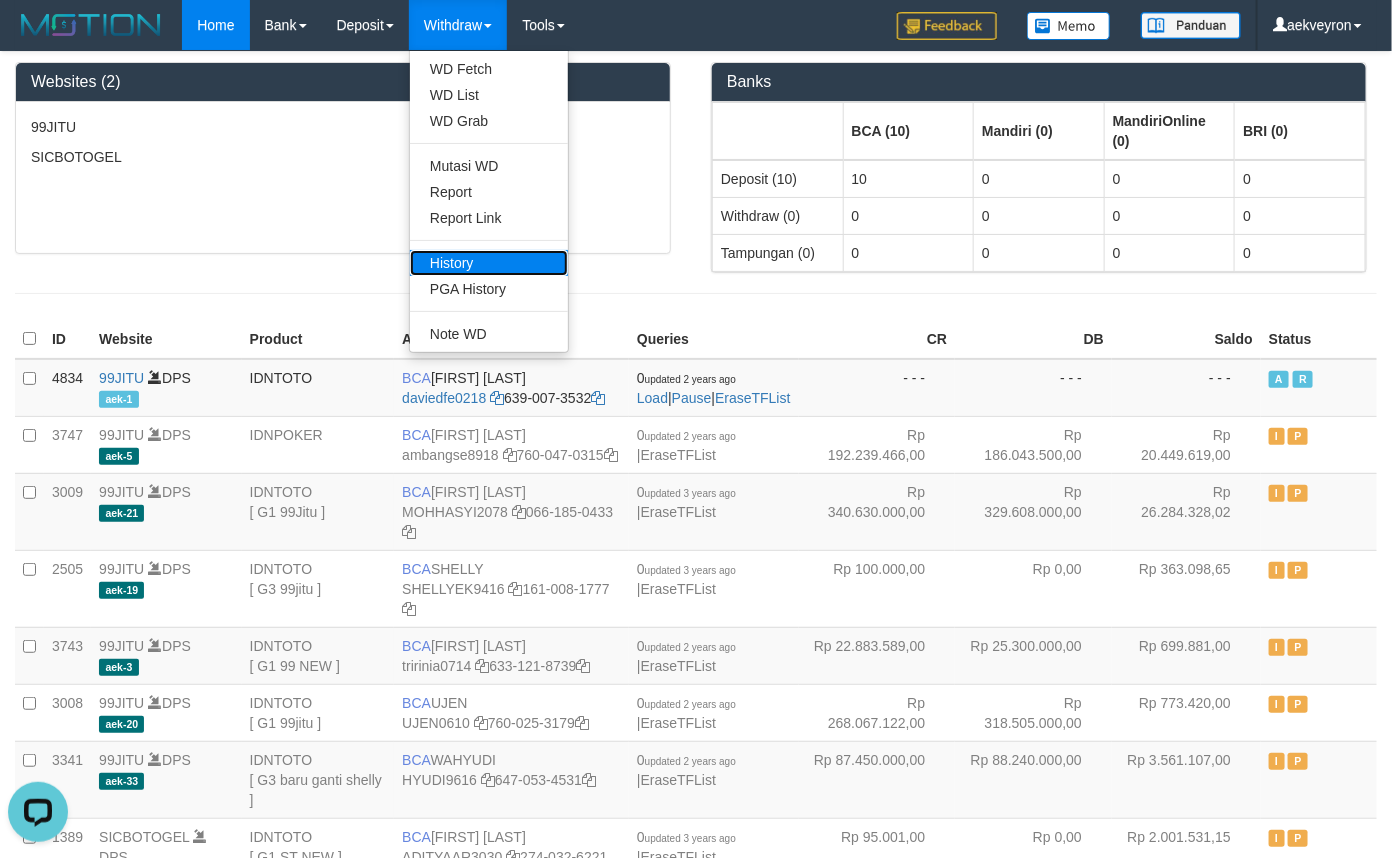 click on "History" at bounding box center [489, 263] 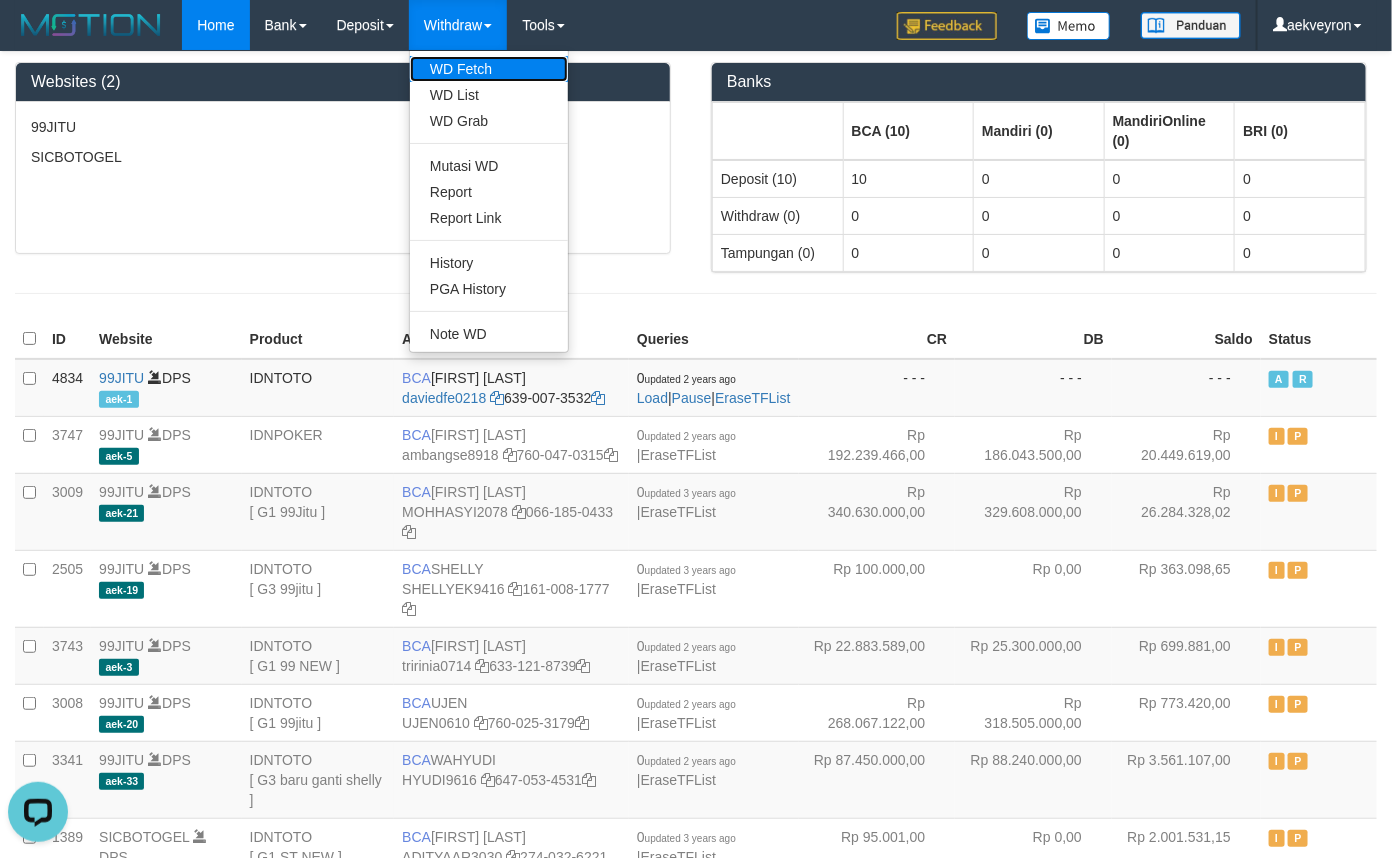 click on "WD Fetch" at bounding box center [489, 69] 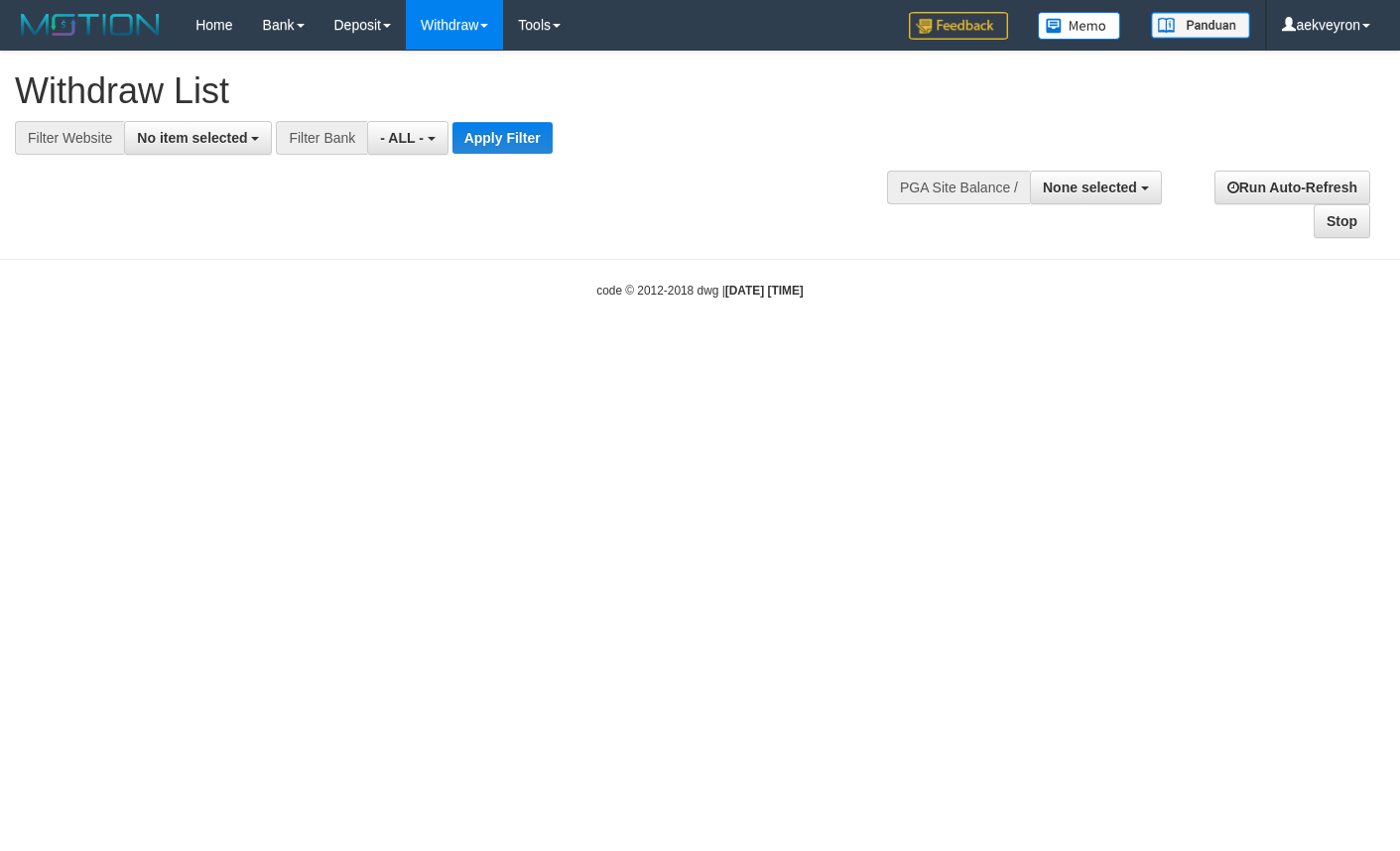 select 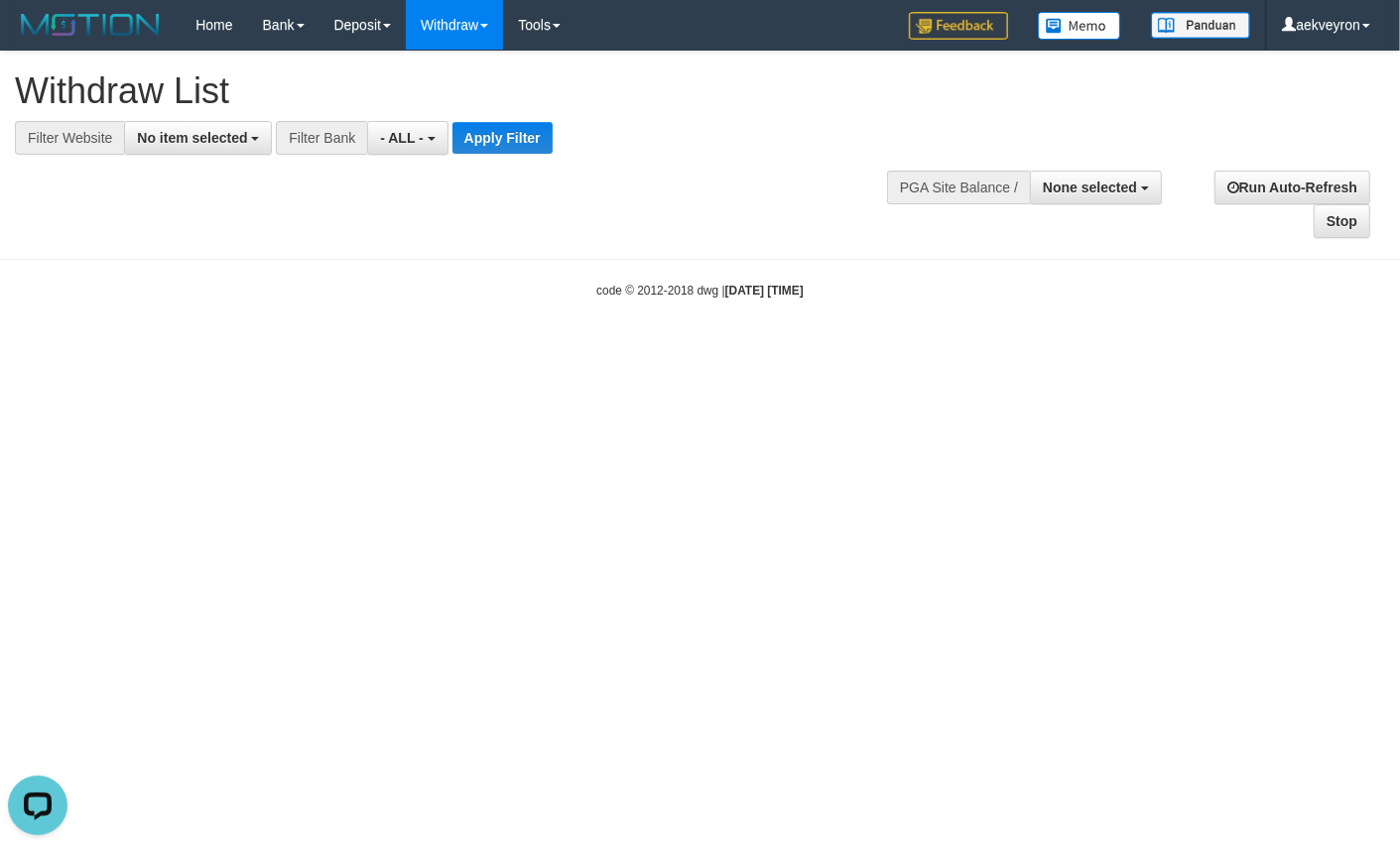 scroll, scrollTop: 0, scrollLeft: 0, axis: both 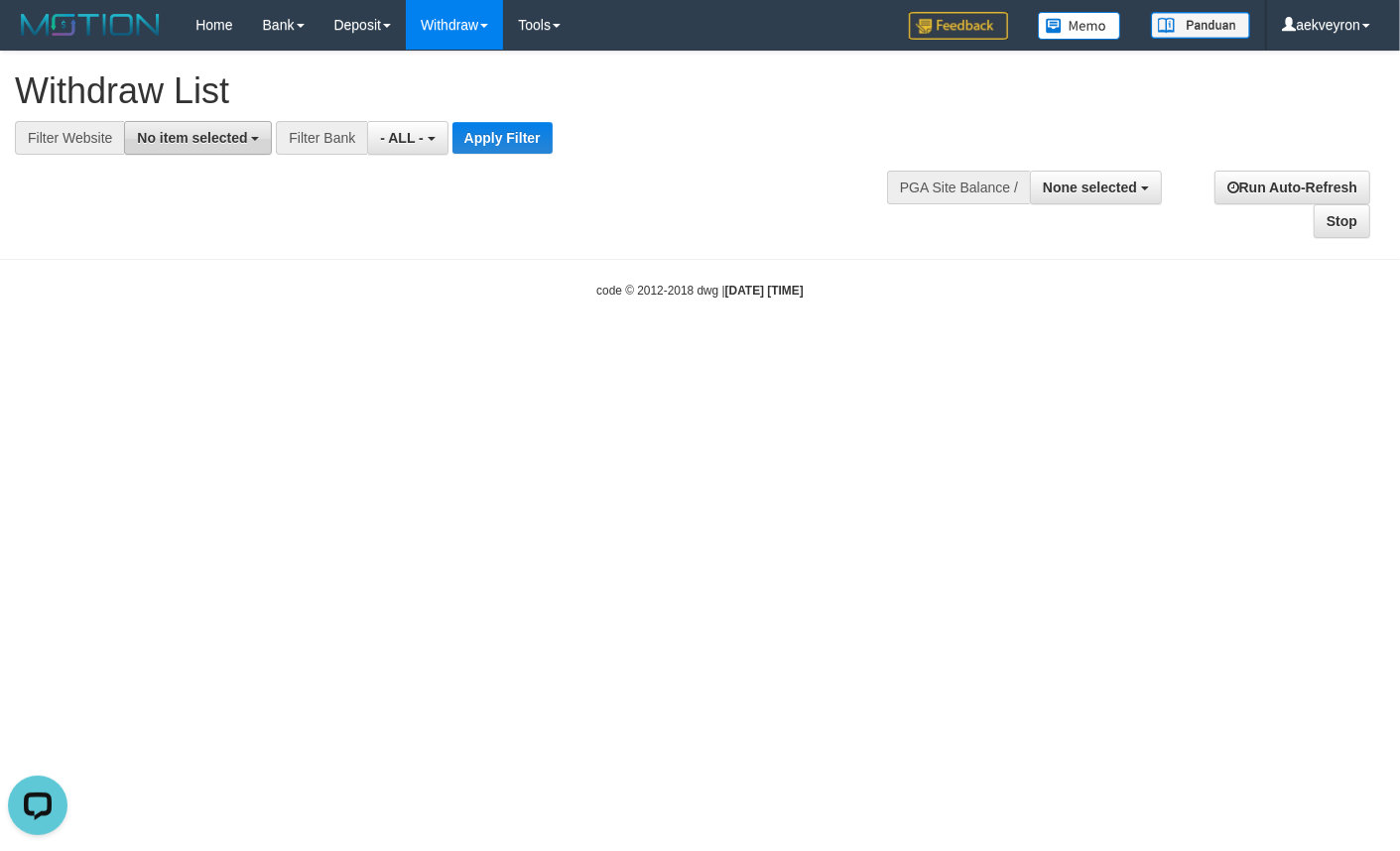 click on "No item selected" at bounding box center (197, 138) 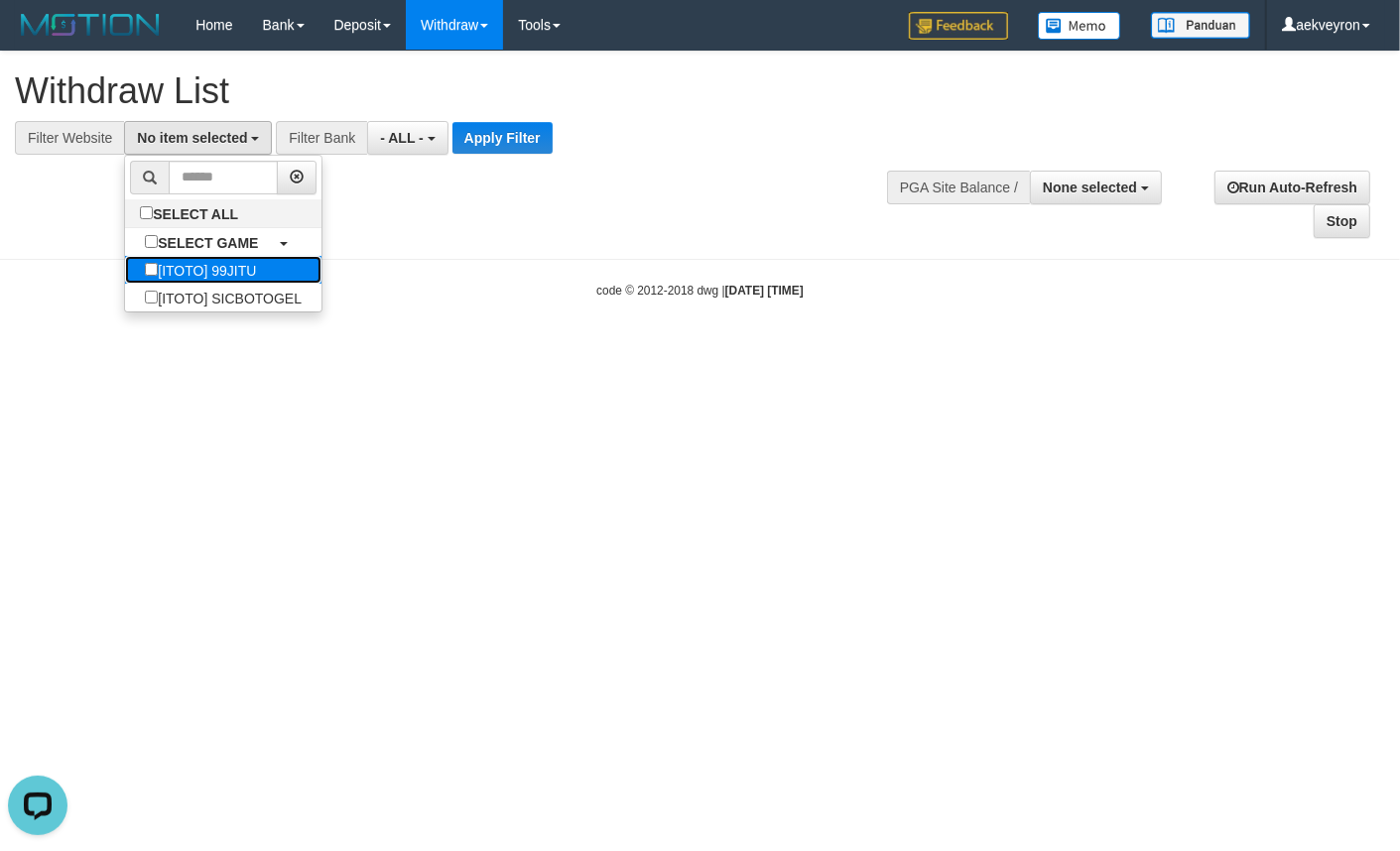 click on "[ITOTO] 99JITU" at bounding box center [200, 270] 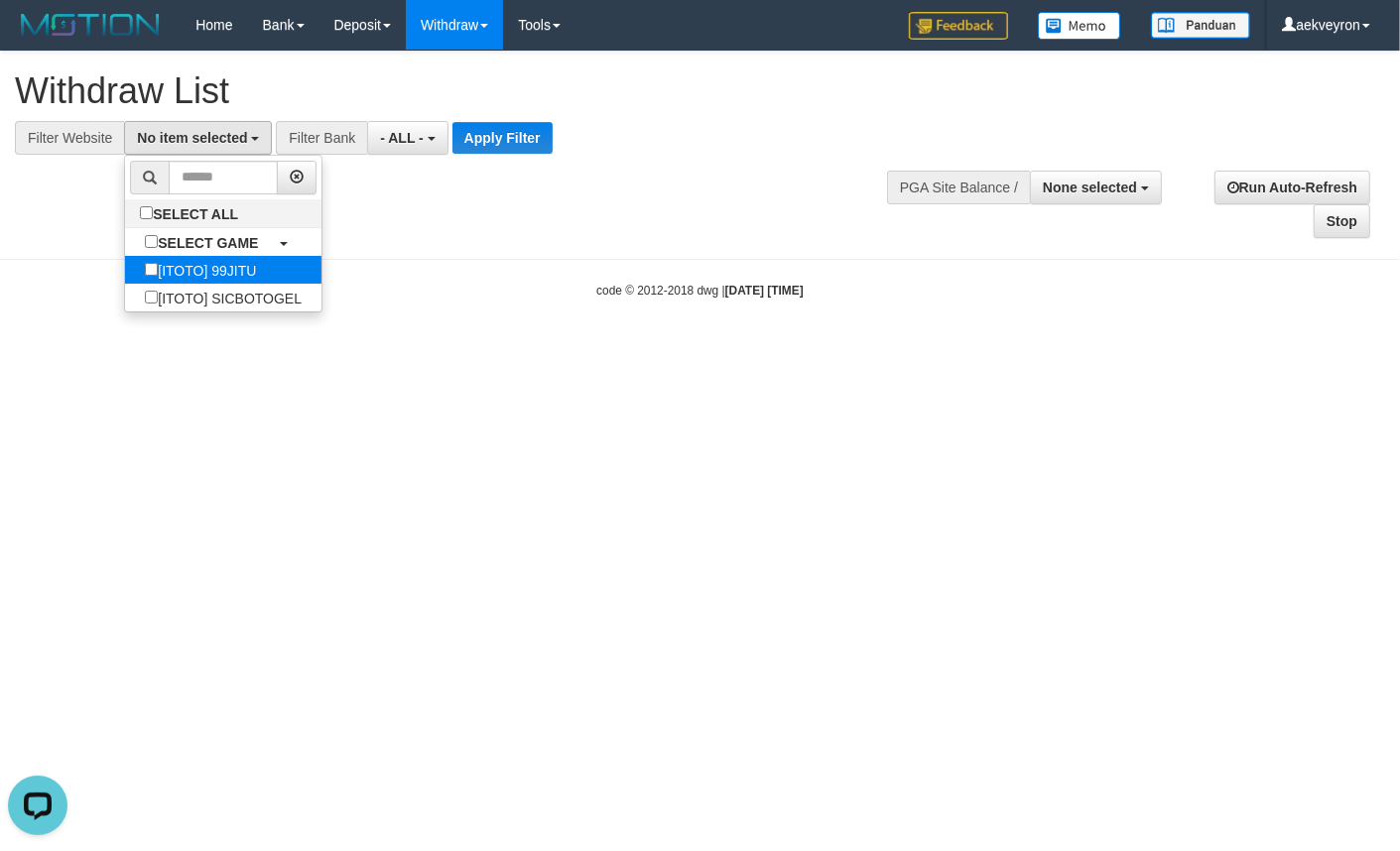 select on "***" 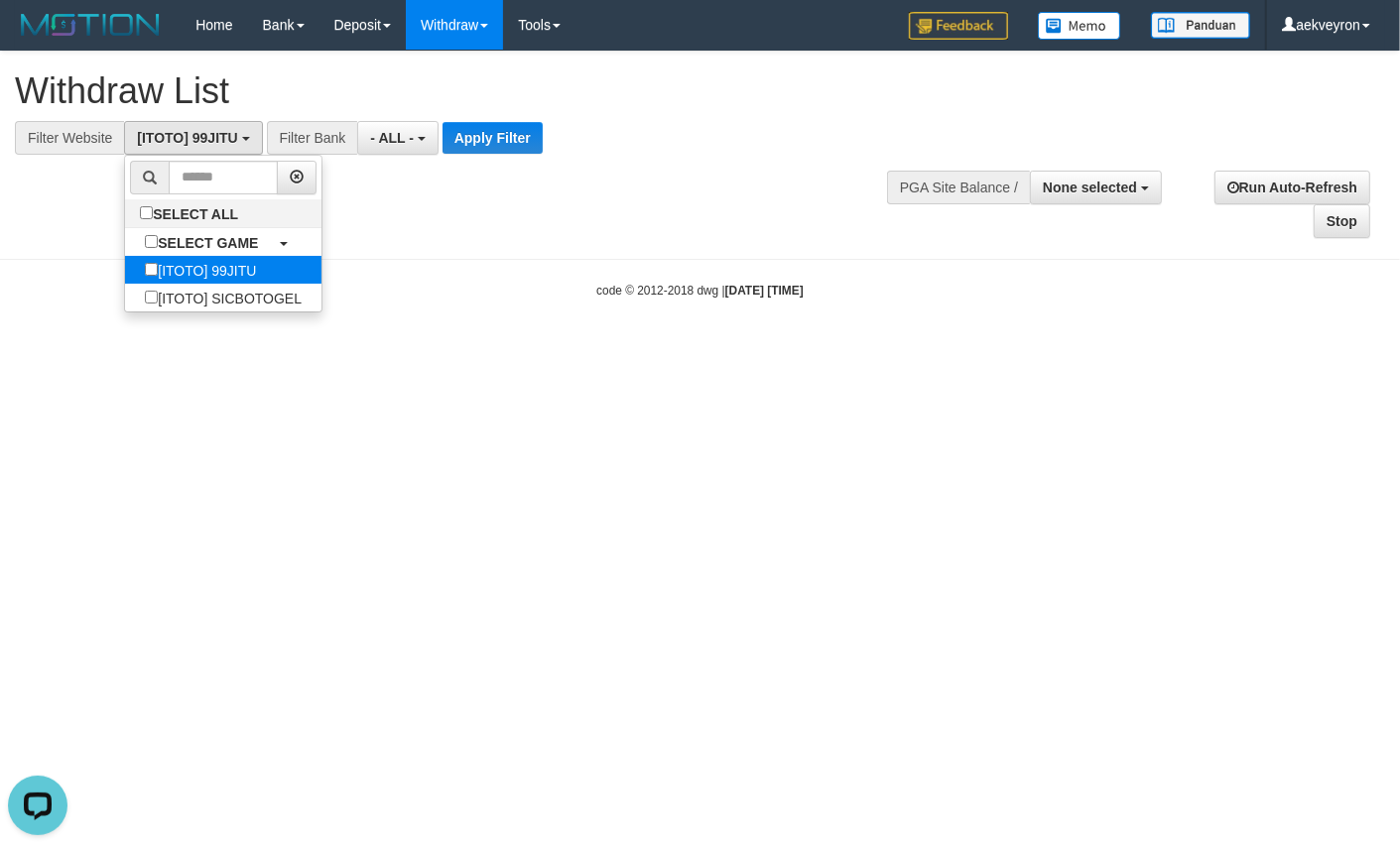 scroll, scrollTop: 17, scrollLeft: 0, axis: vertical 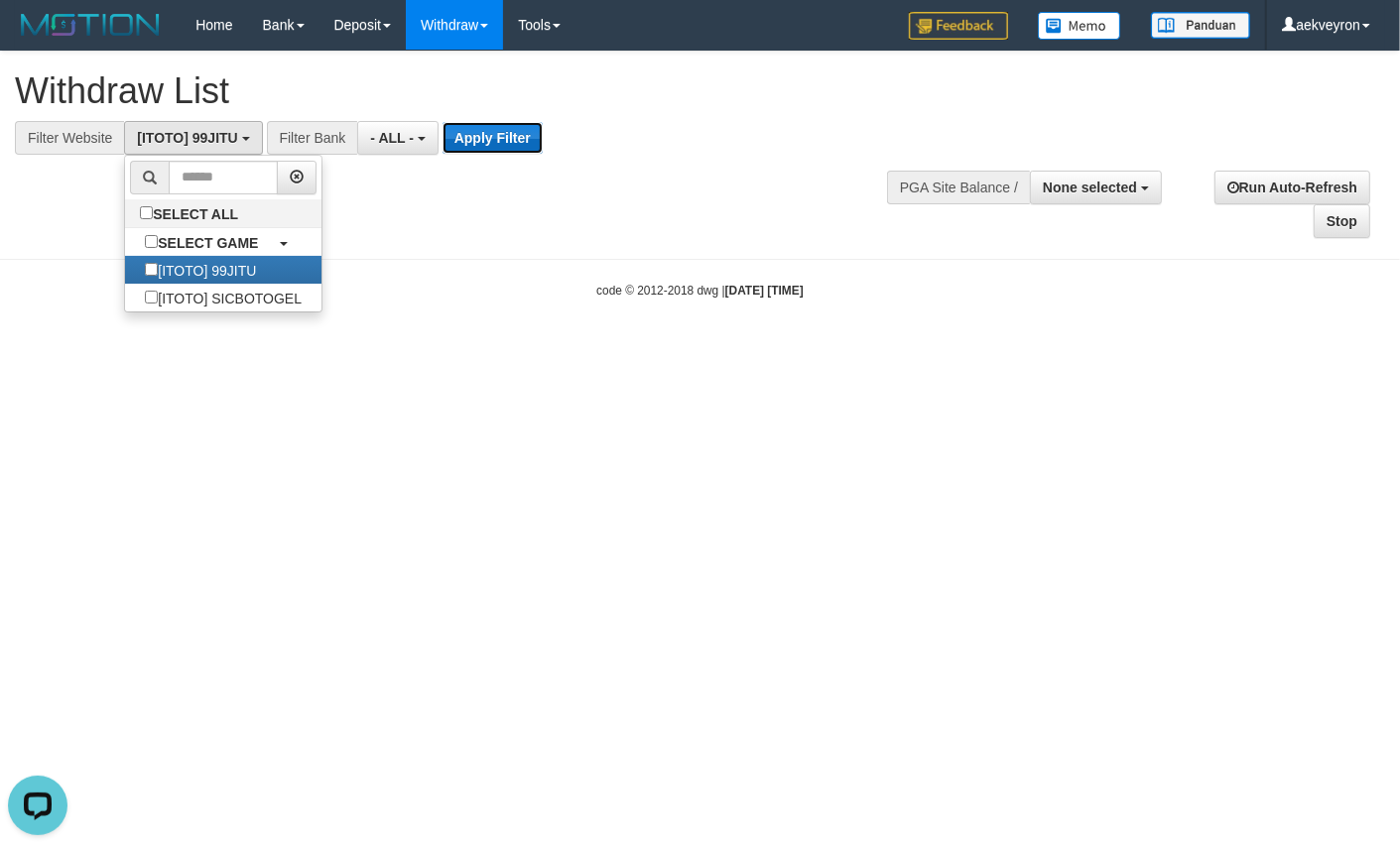 click on "Apply Filter" at bounding box center (492, 138) 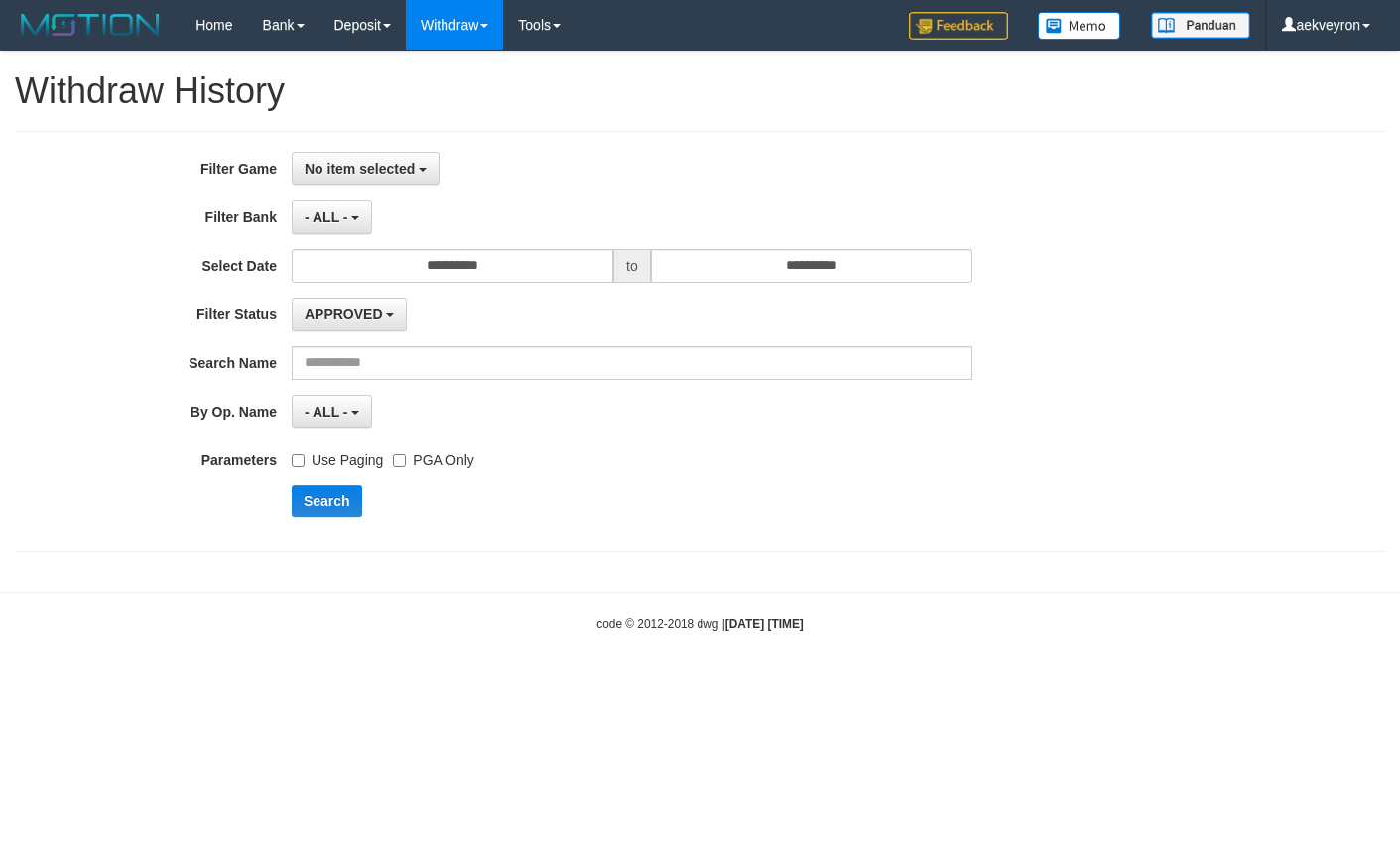 scroll, scrollTop: 0, scrollLeft: 0, axis: both 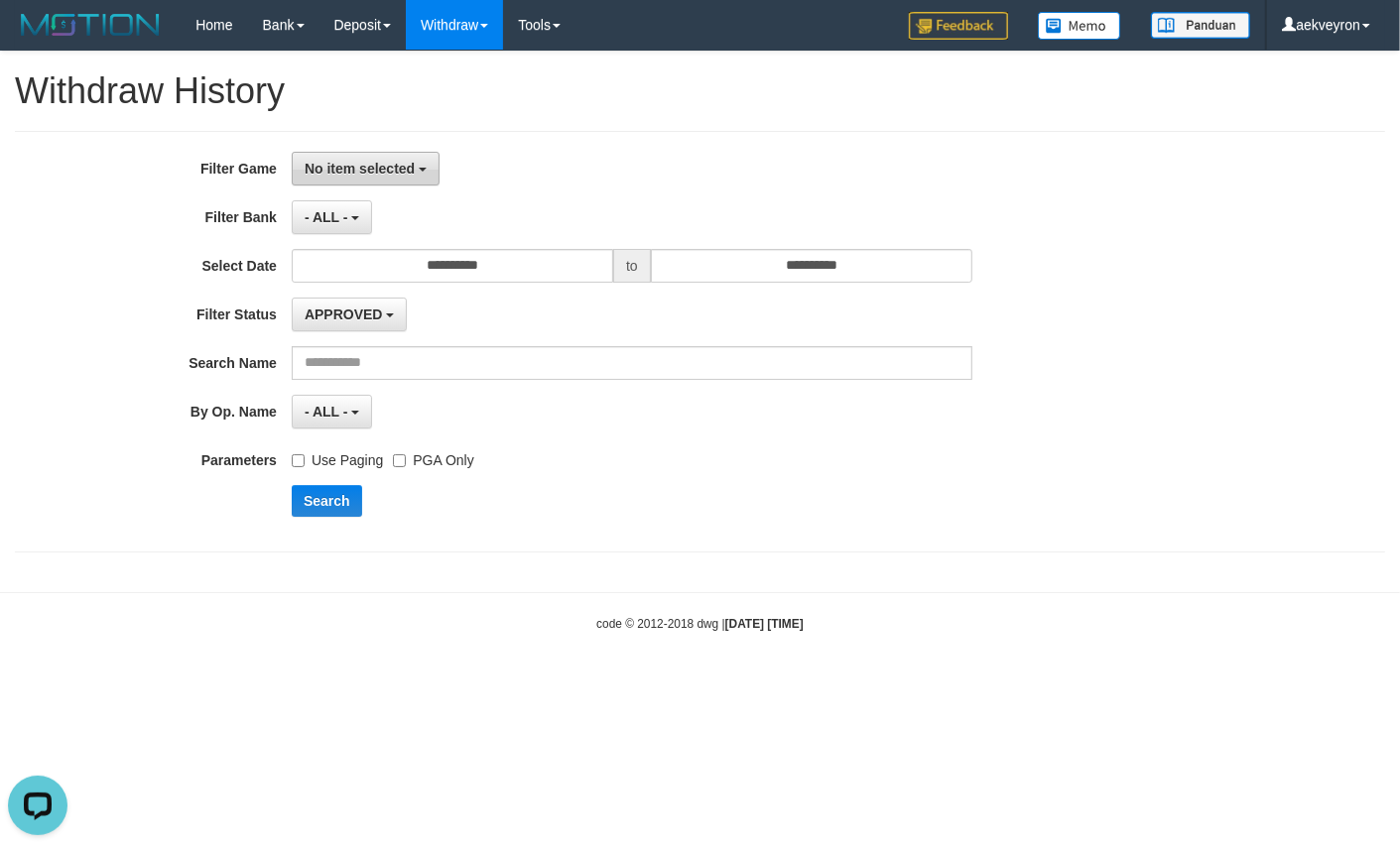 click on "No item selected" at bounding box center [365, 169] 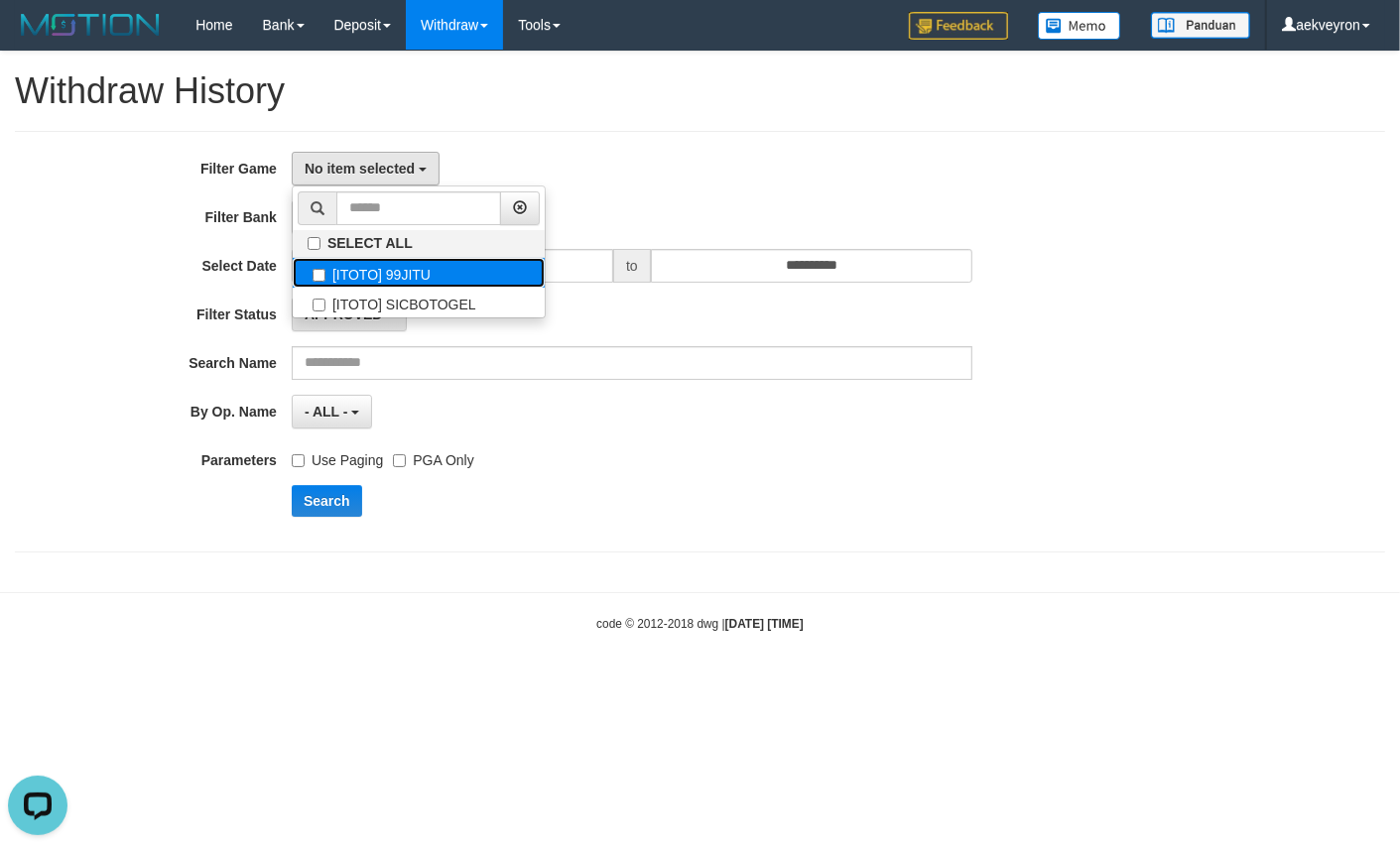 click on "[ITOTO] 99JITU" at bounding box center (419, 273) 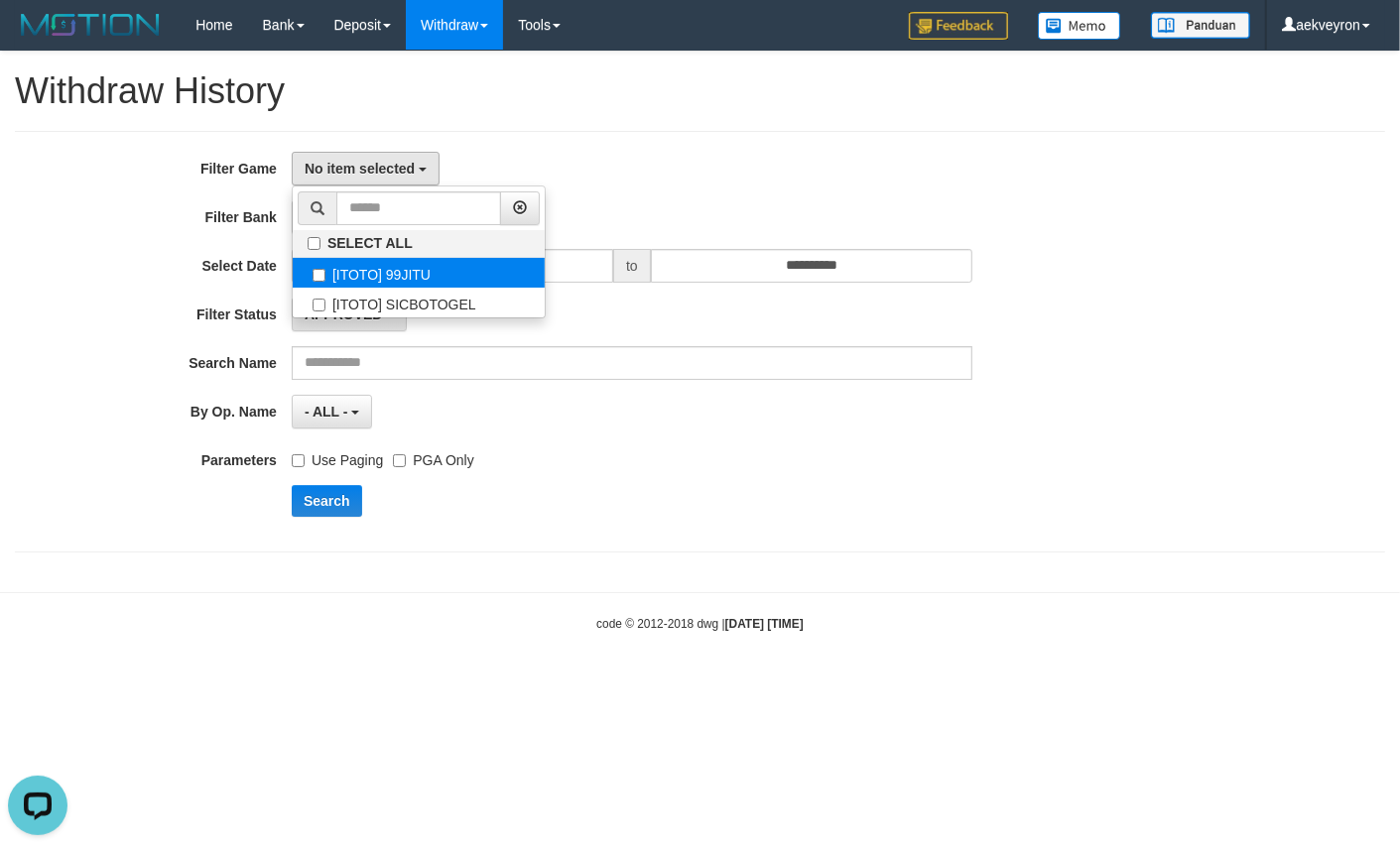 select on "***" 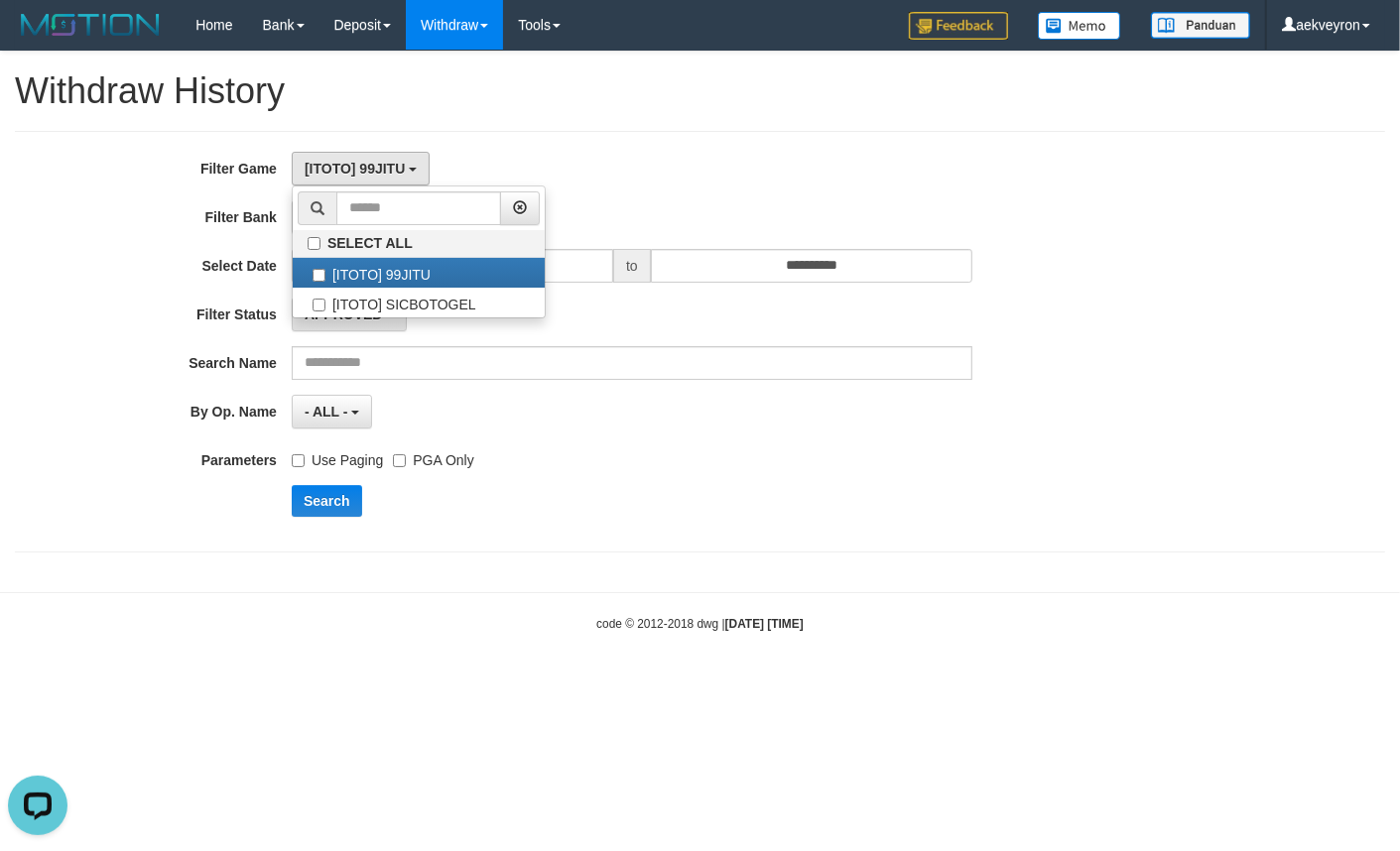 click on "[ITOTO] 99JITU
SELECT ALL
[ITOTO] 99JITU
[ITOTO] SICBOTOGEL" at bounding box center (632, 169) 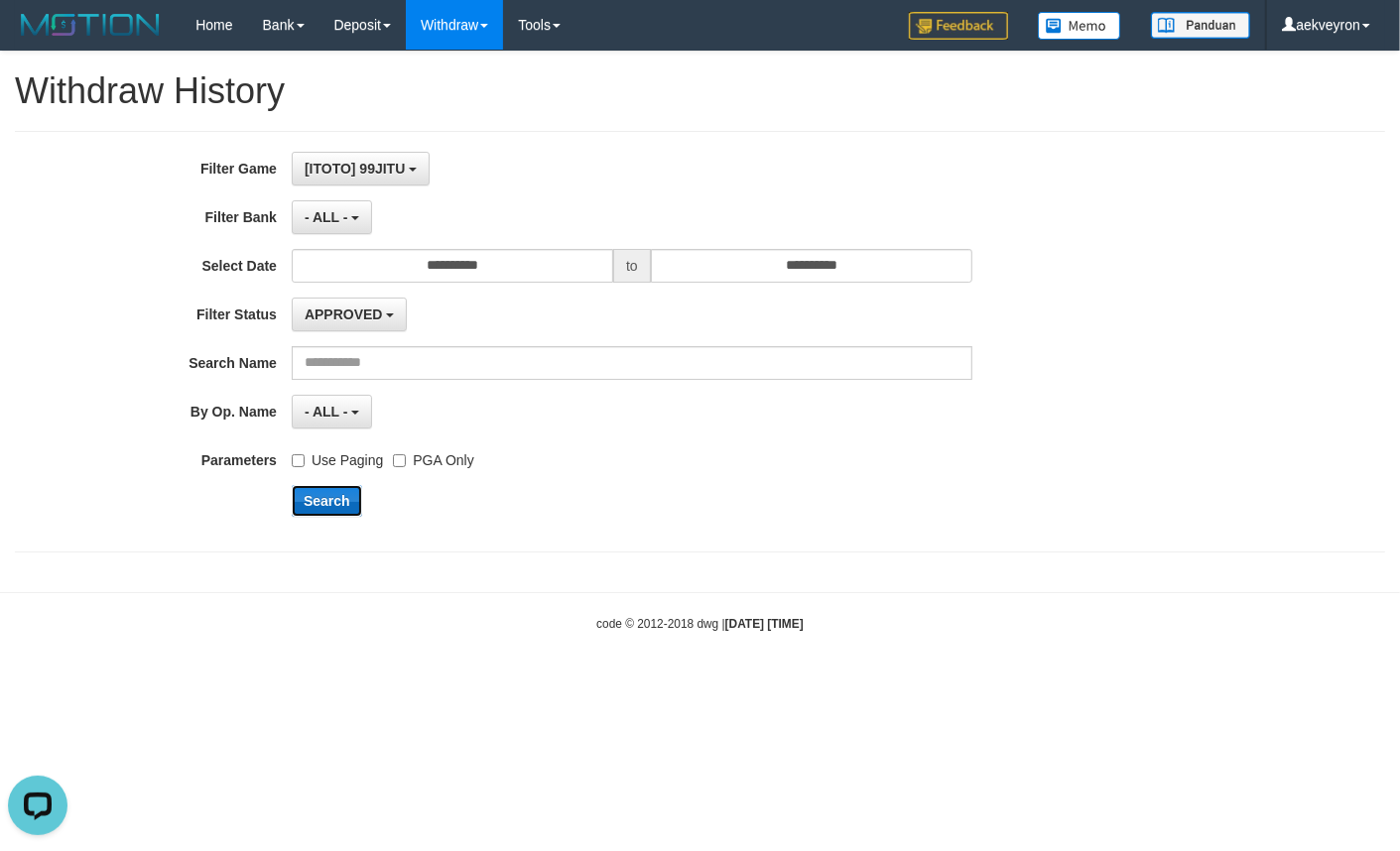 click on "Search" at bounding box center [326, 501] 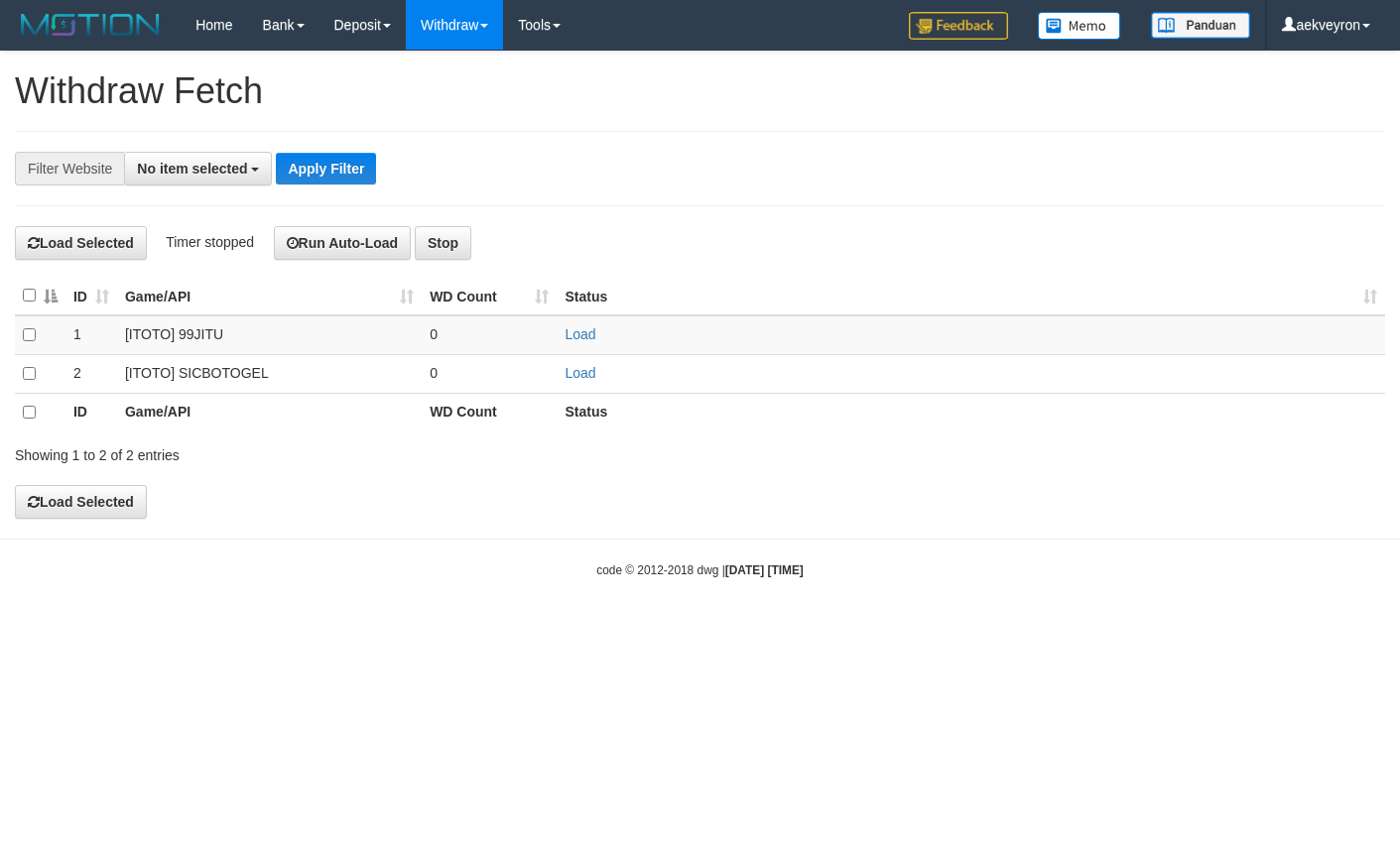 scroll, scrollTop: 0, scrollLeft: 0, axis: both 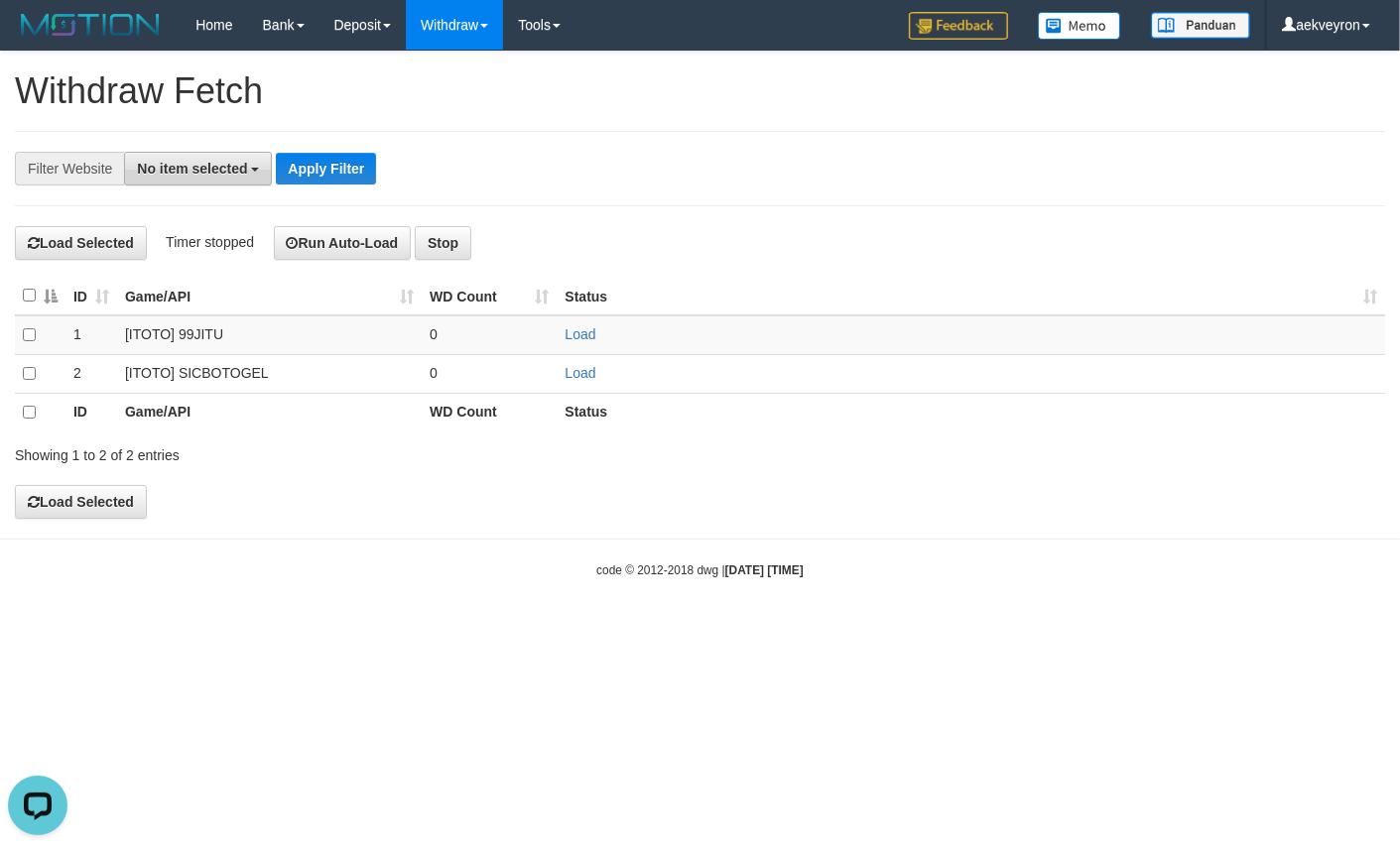click on "No item selected" at bounding box center (191, 169) 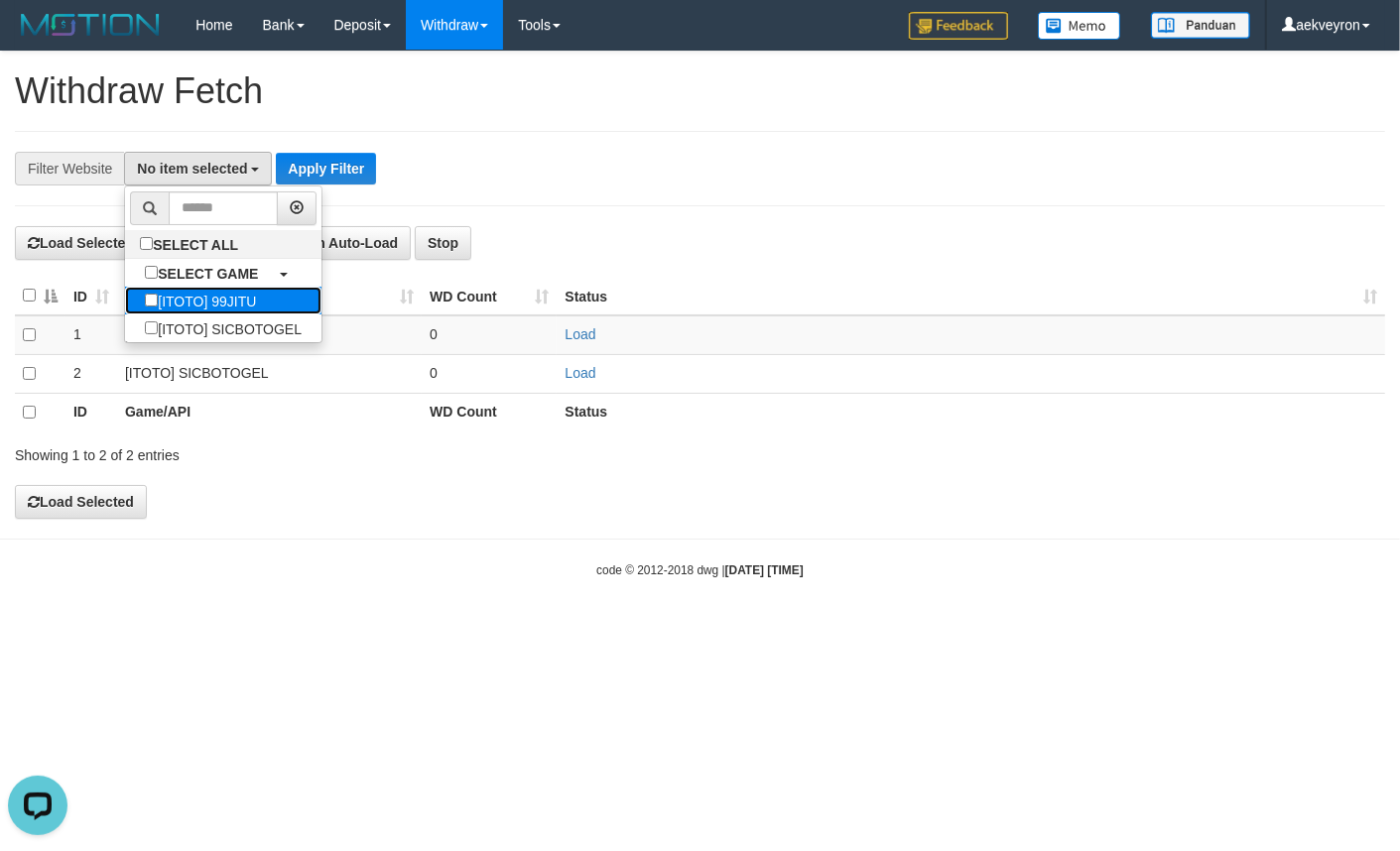 click on "[ITOTO] 99JITU" at bounding box center (200, 301) 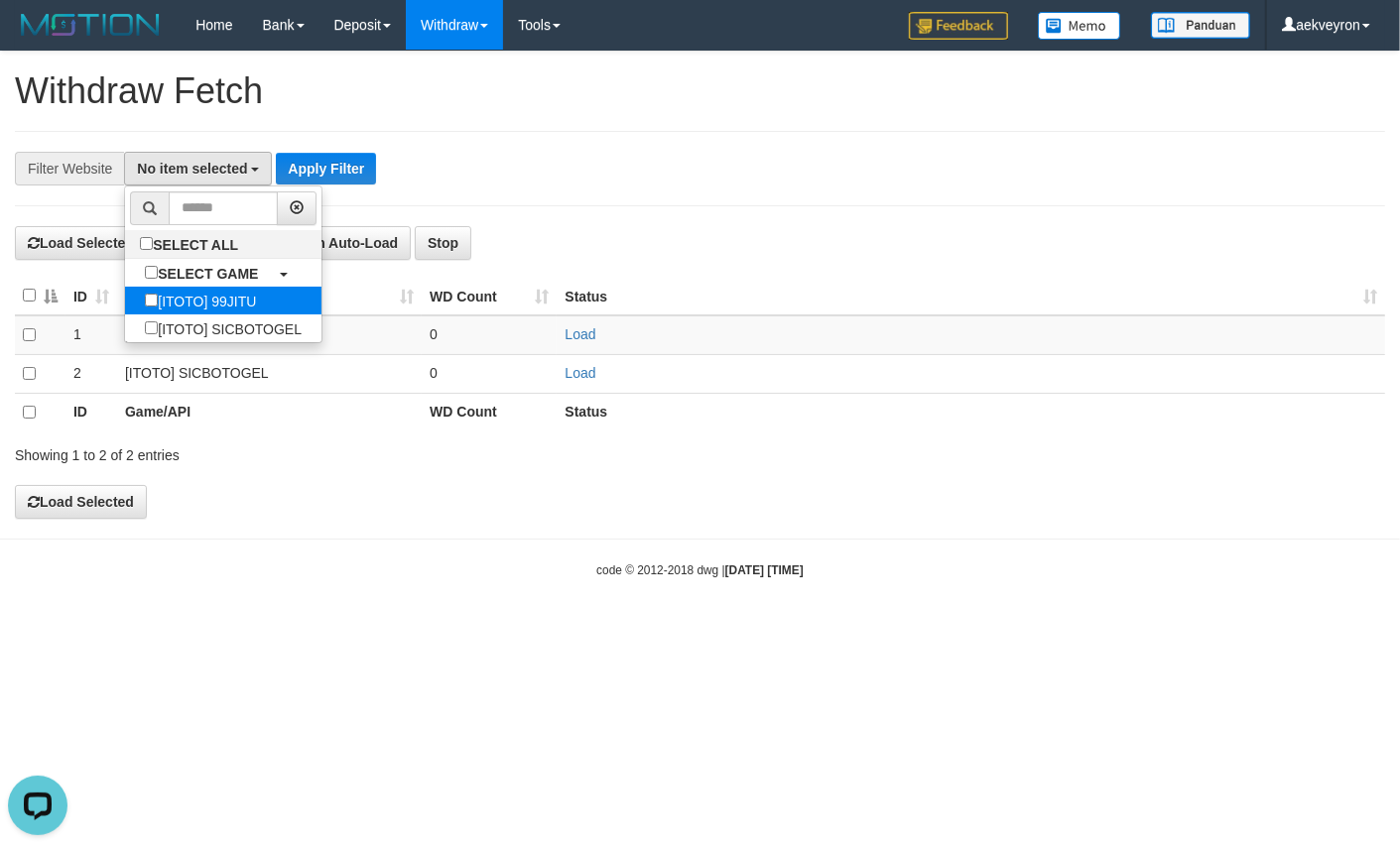 select on "***" 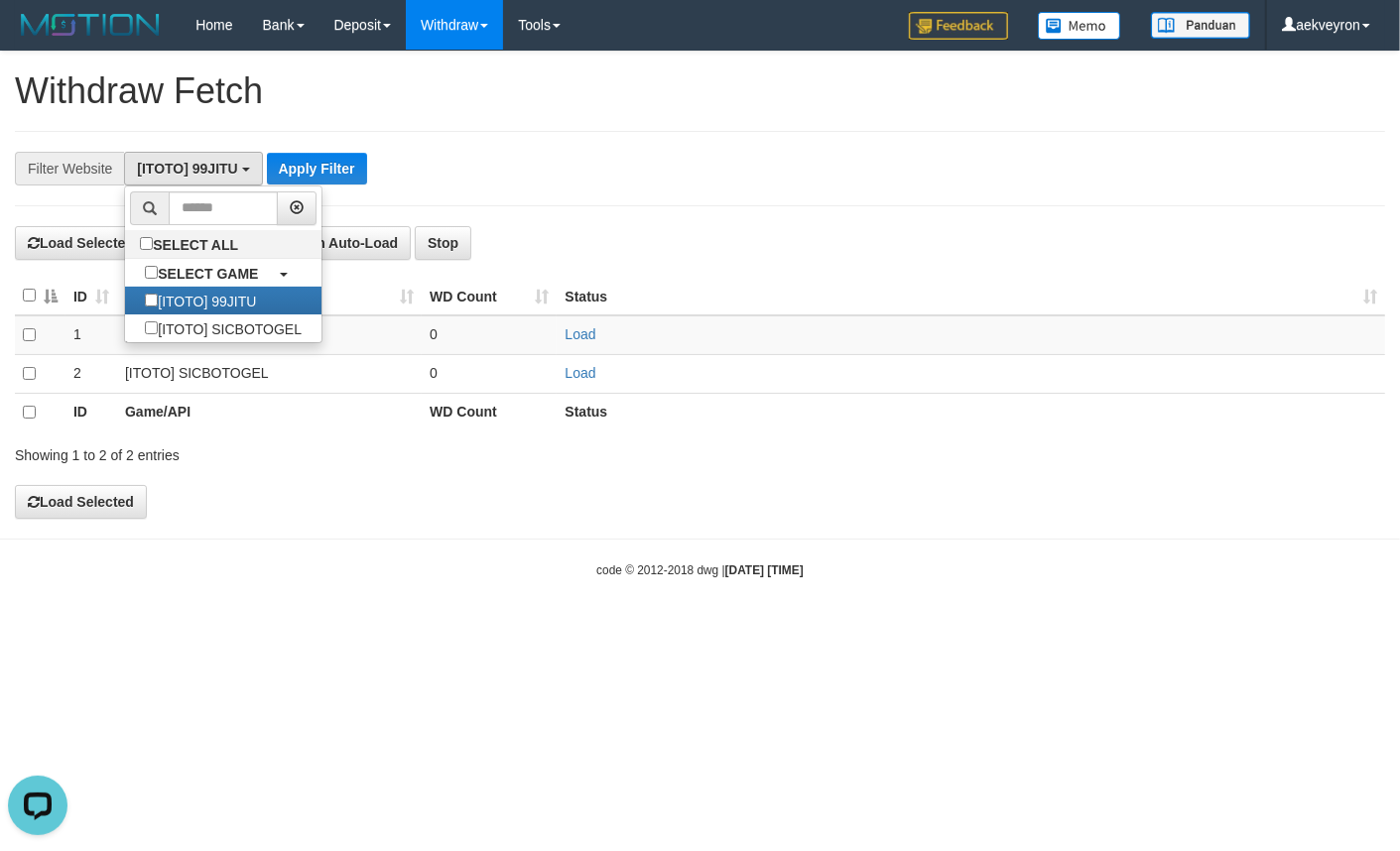 click on "**********" at bounding box center (583, 169) 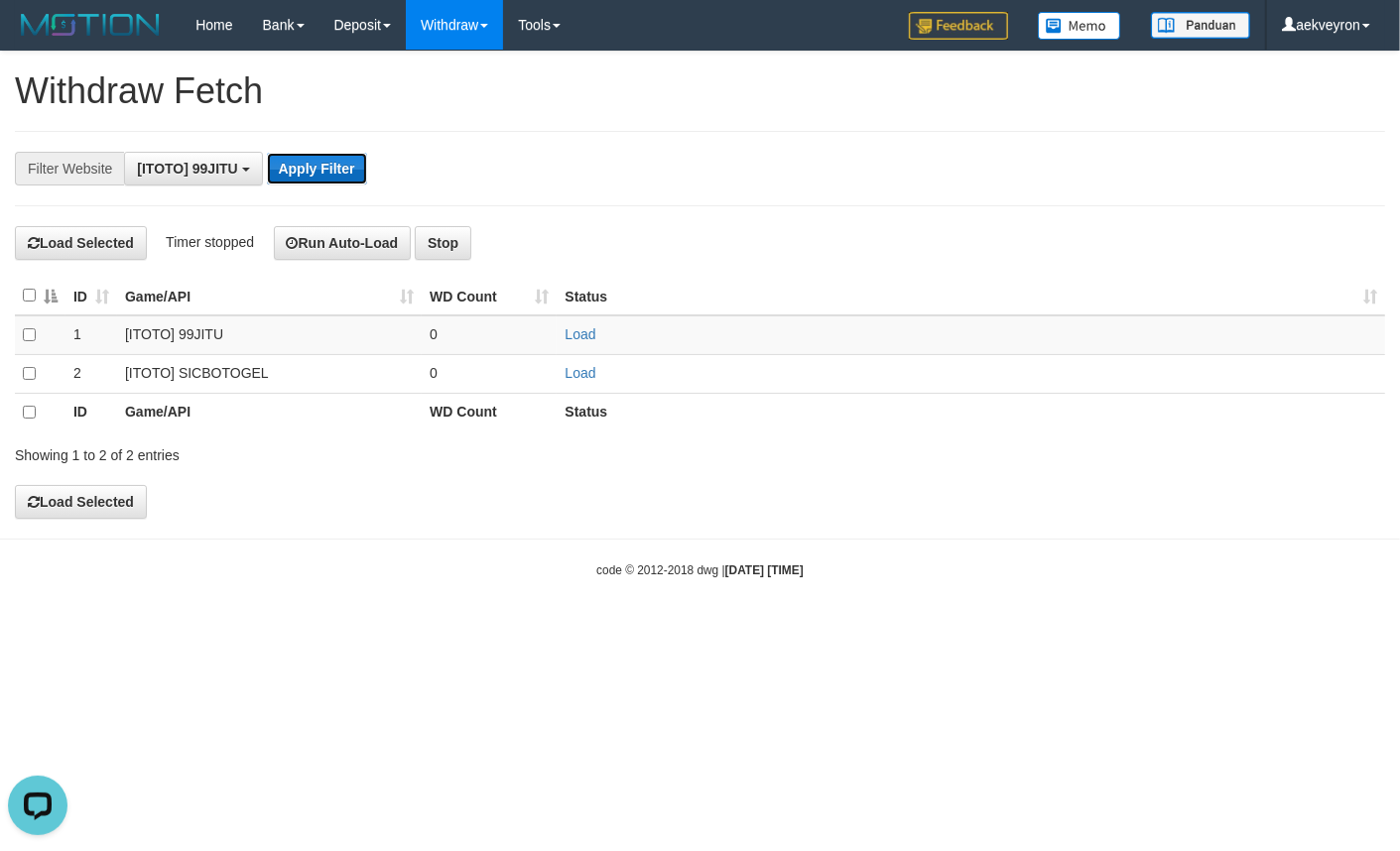 click on "Apply Filter" at bounding box center [317, 169] 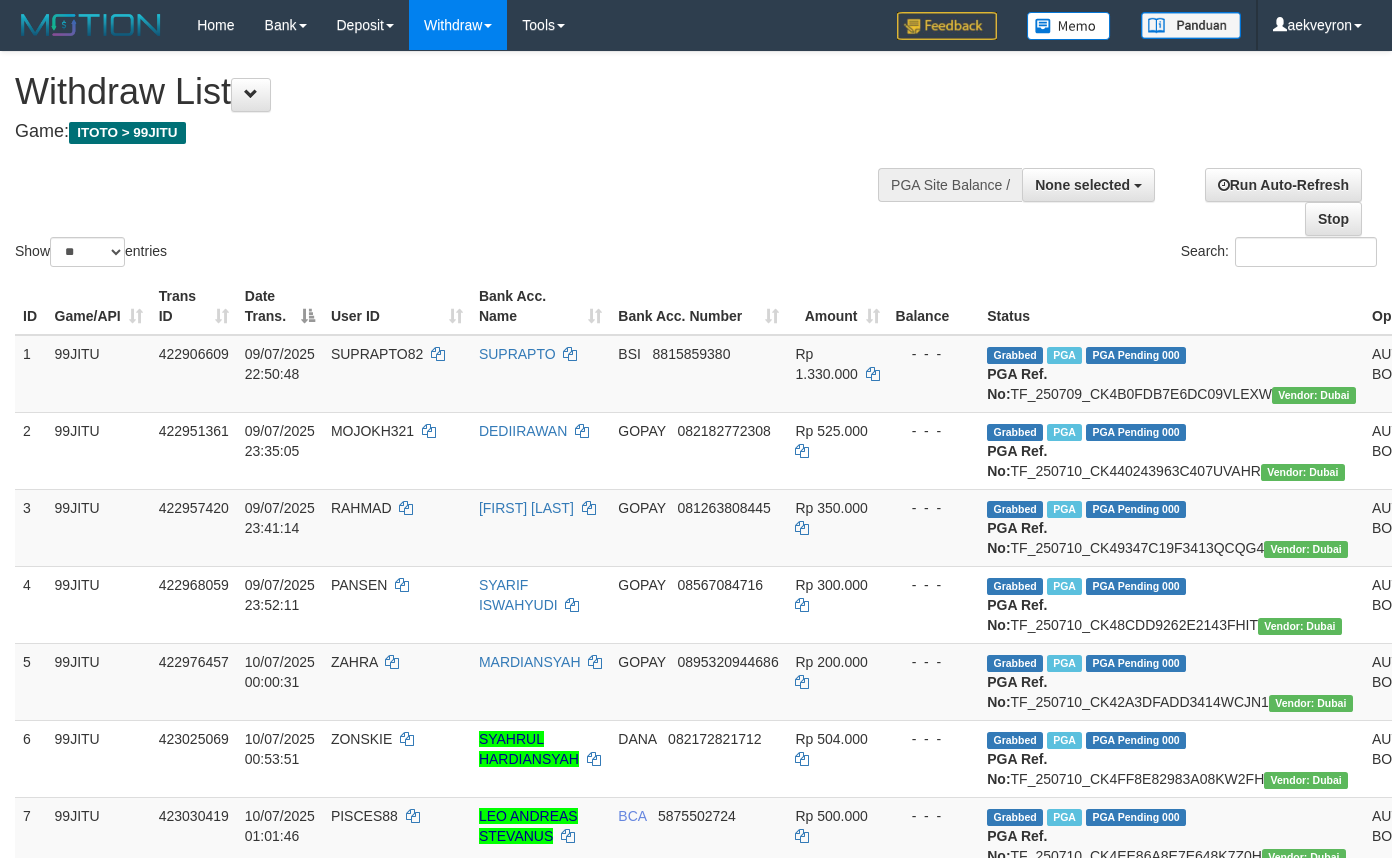 select 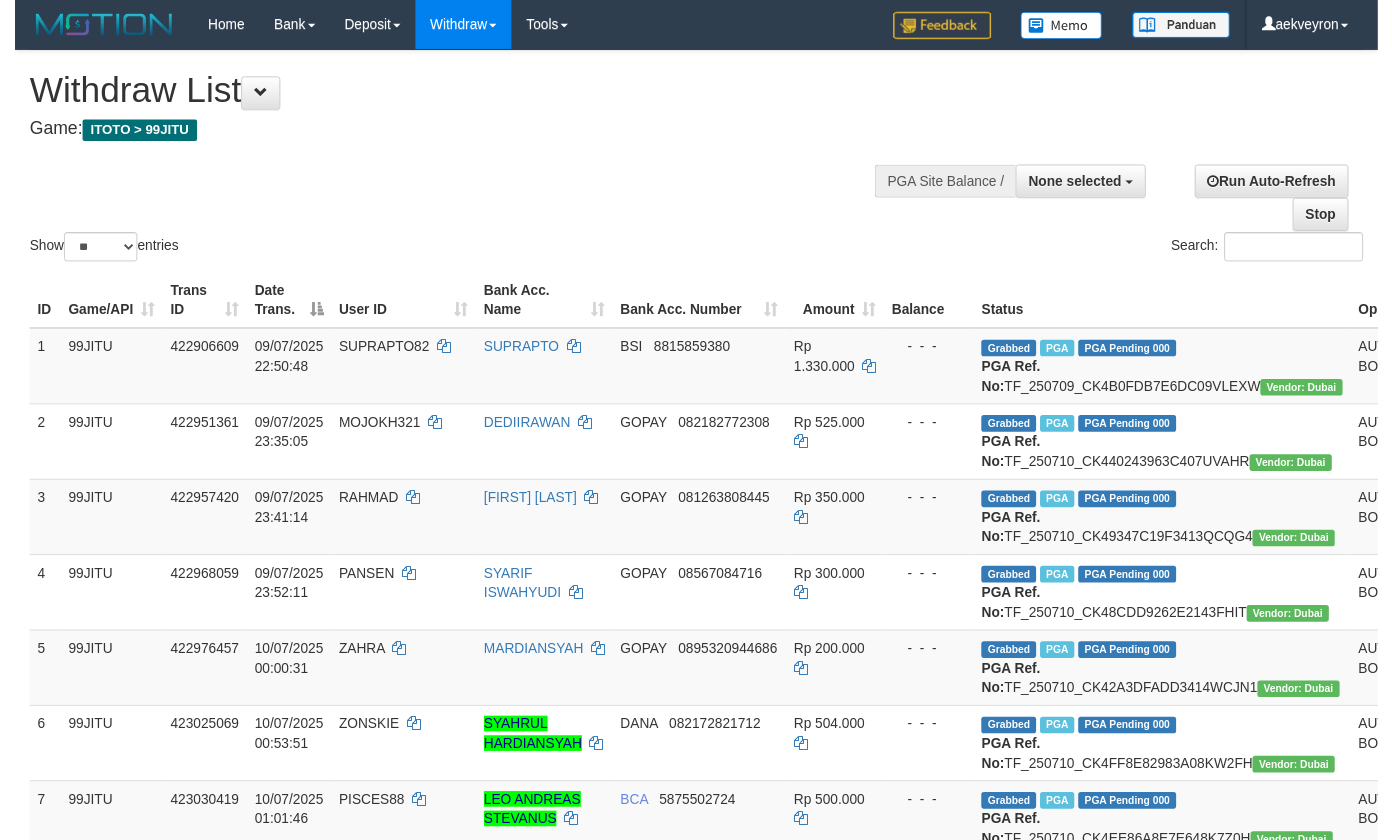 scroll, scrollTop: 0, scrollLeft: 0, axis: both 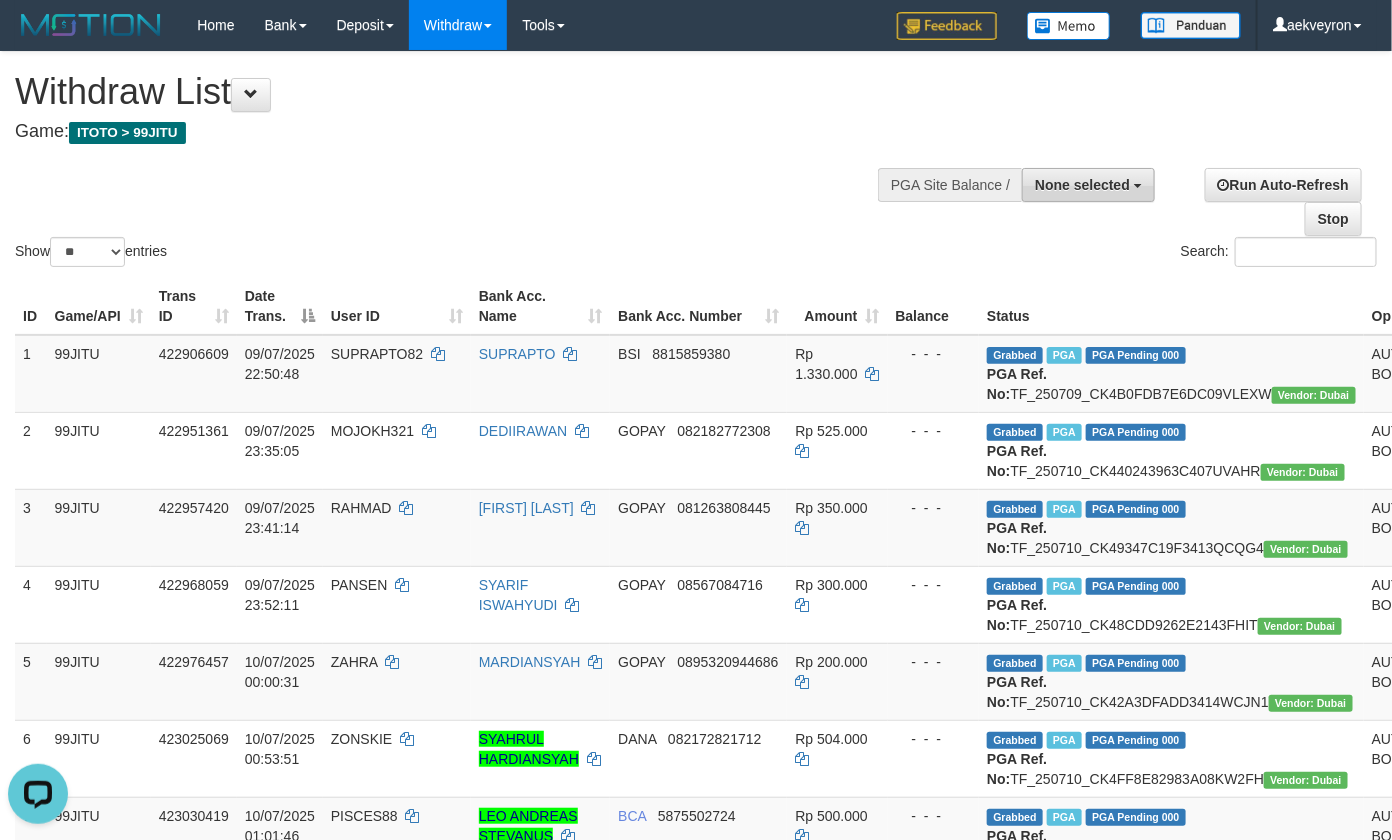 click on "None selected" at bounding box center (1082, 185) 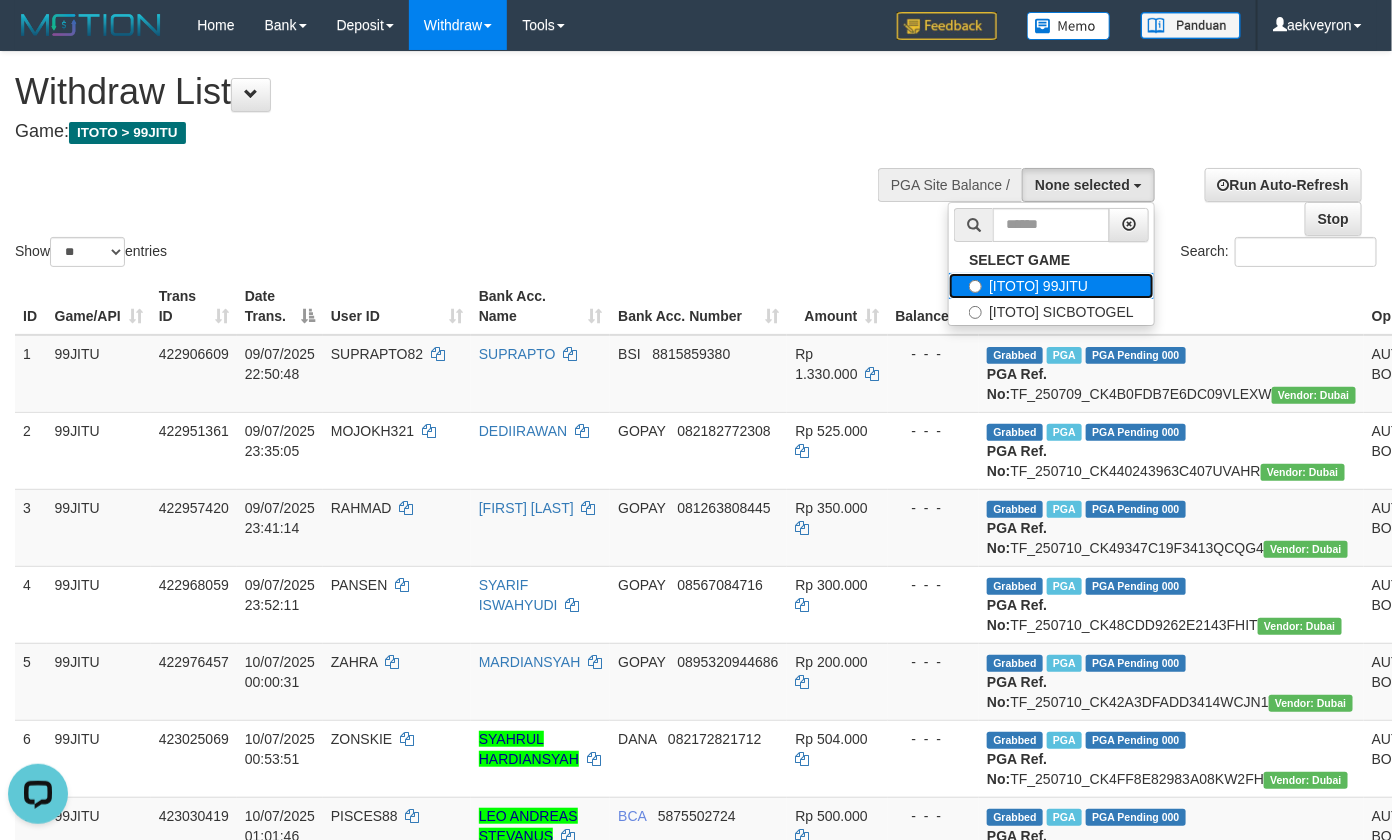 click on "[ITOTO] 99JITU" at bounding box center [1051, 286] 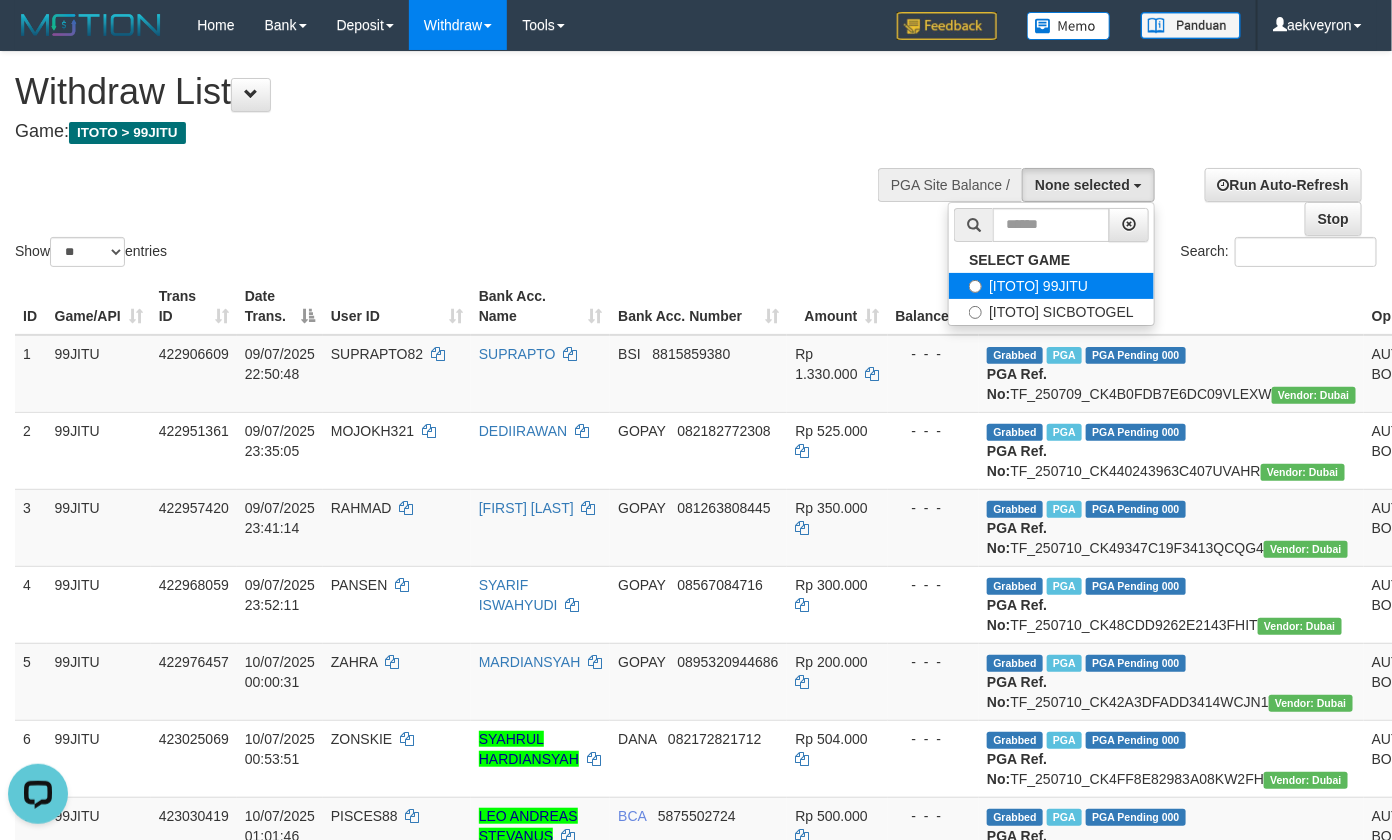 select on "***" 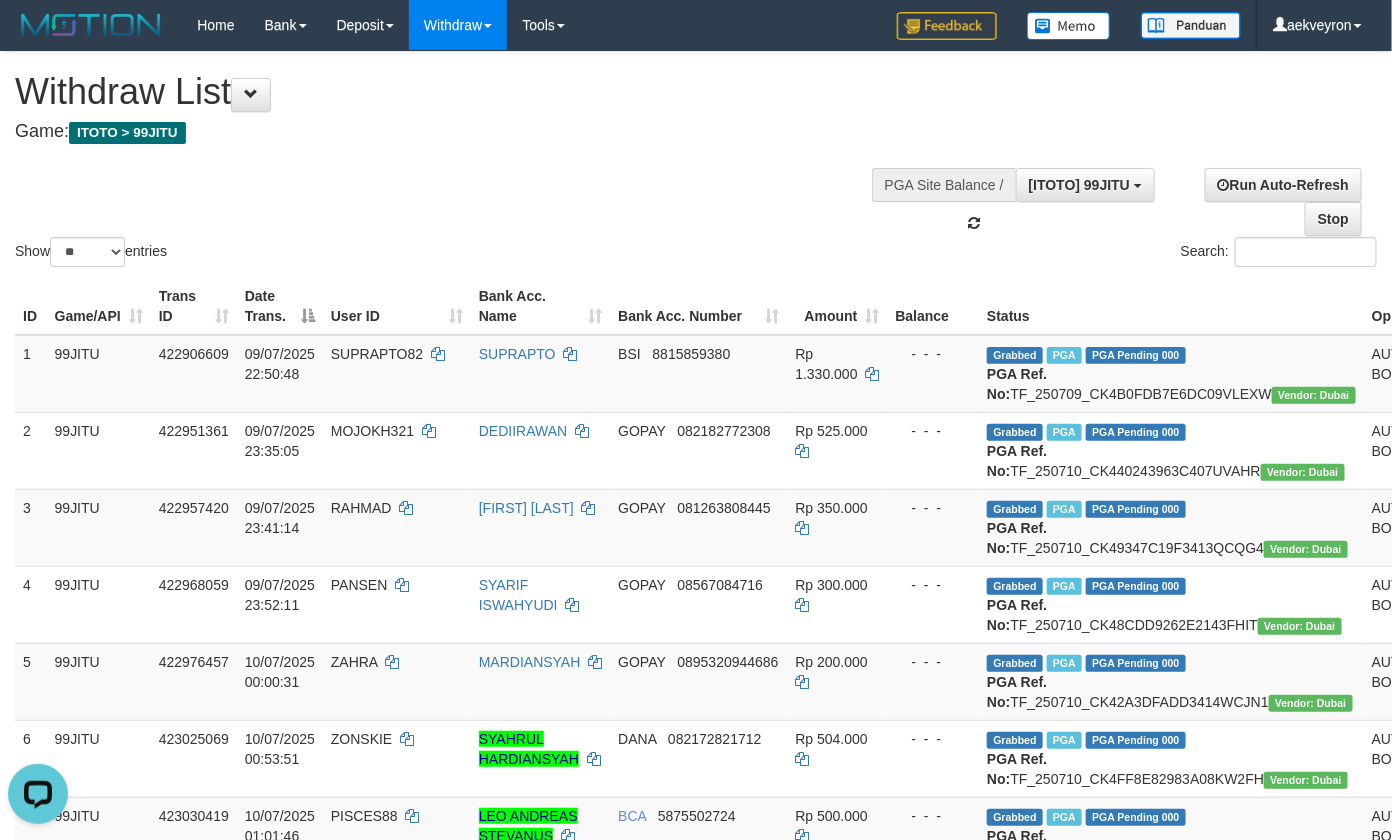 scroll, scrollTop: 17, scrollLeft: 0, axis: vertical 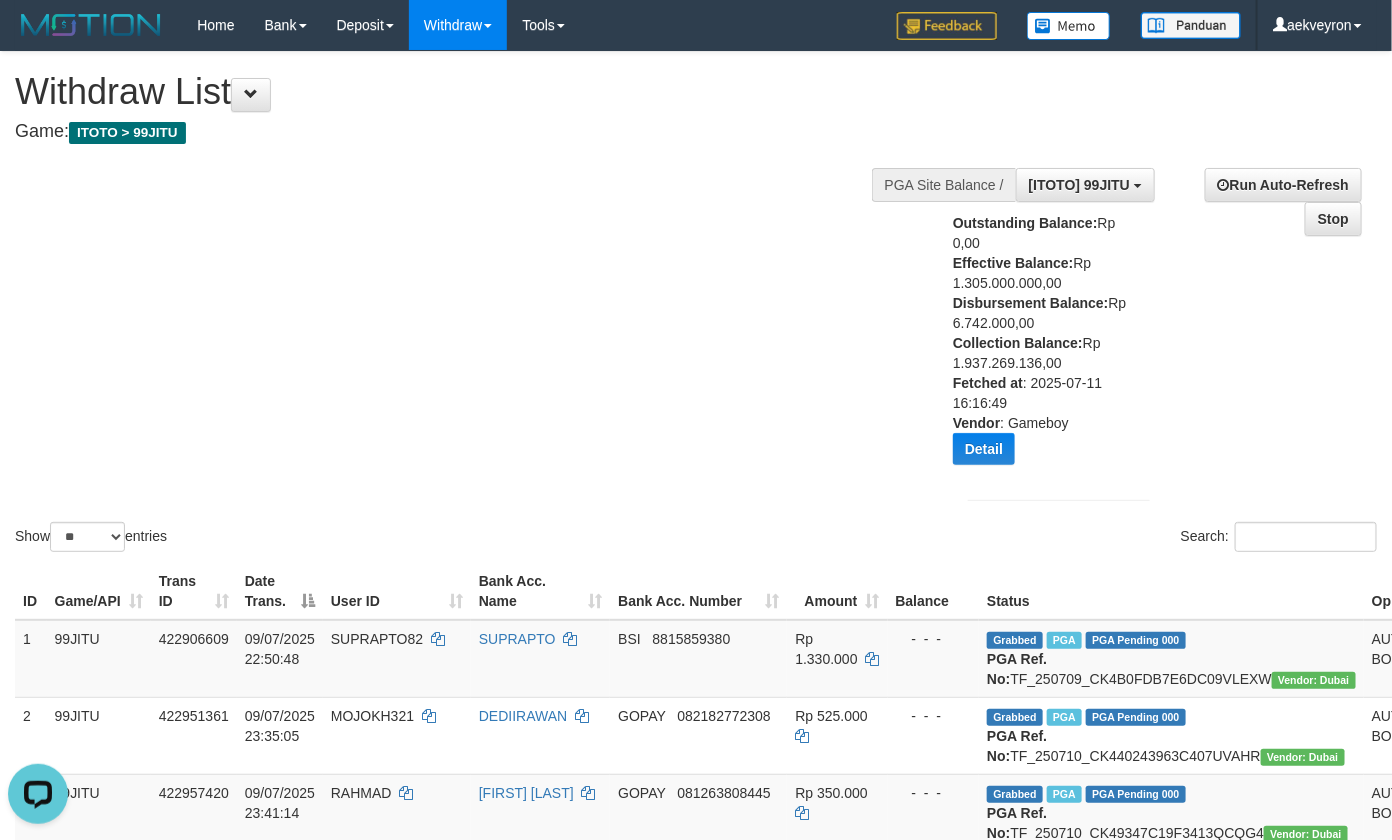 click on "Show  ** ** ** ***  entries Search:" at bounding box center (696, 304) 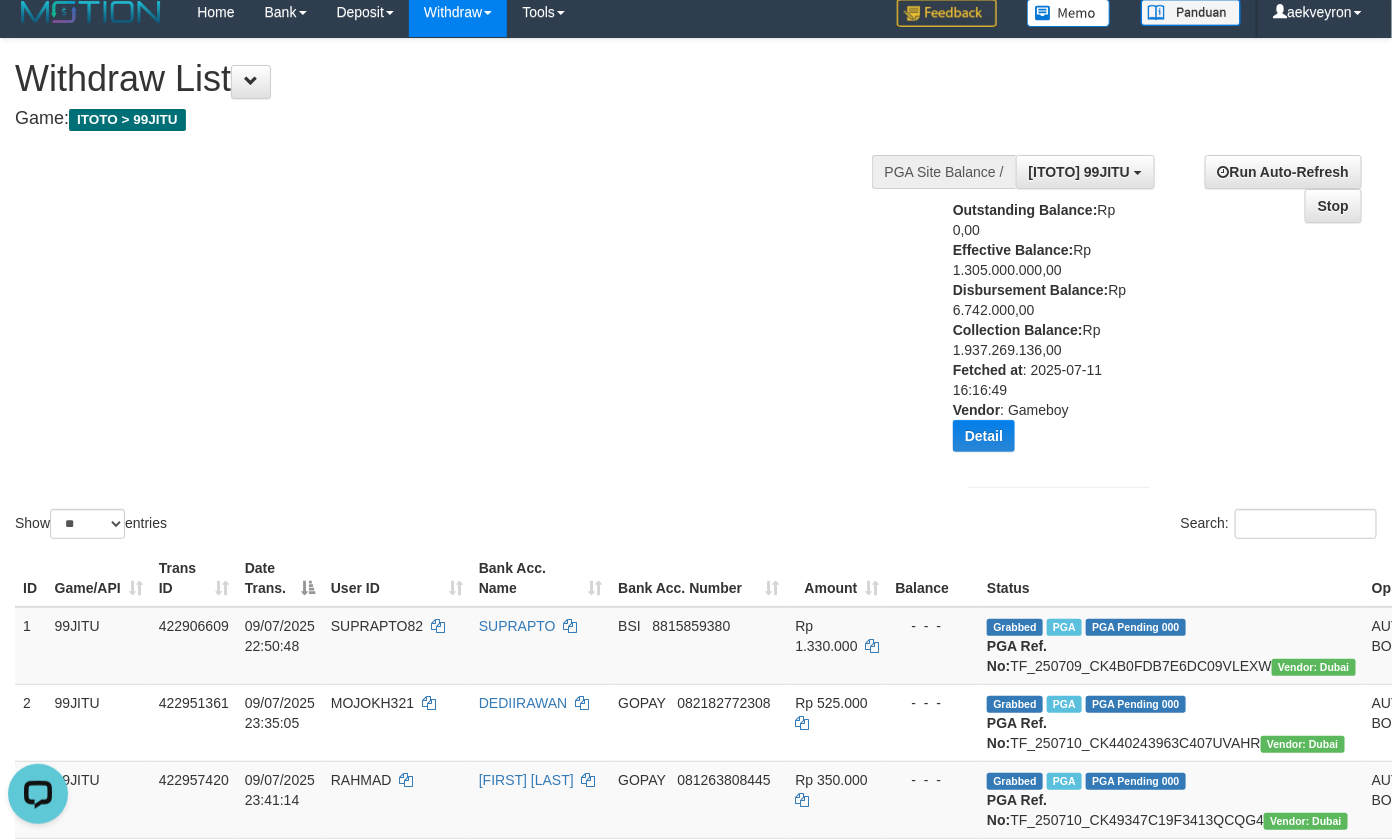 scroll, scrollTop: 0, scrollLeft: 0, axis: both 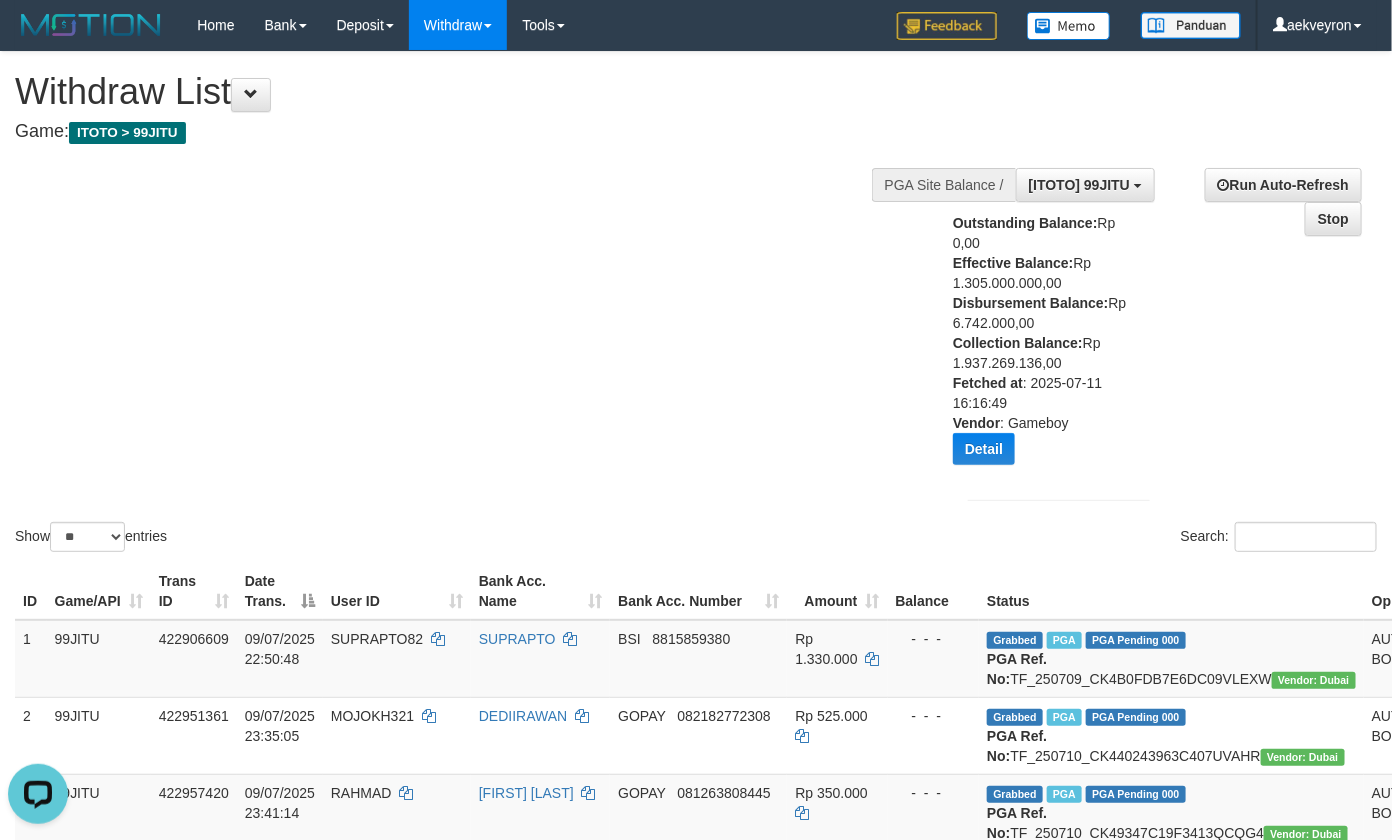 click on "Show  ** ** ** ***  entries Search:" at bounding box center (696, 304) 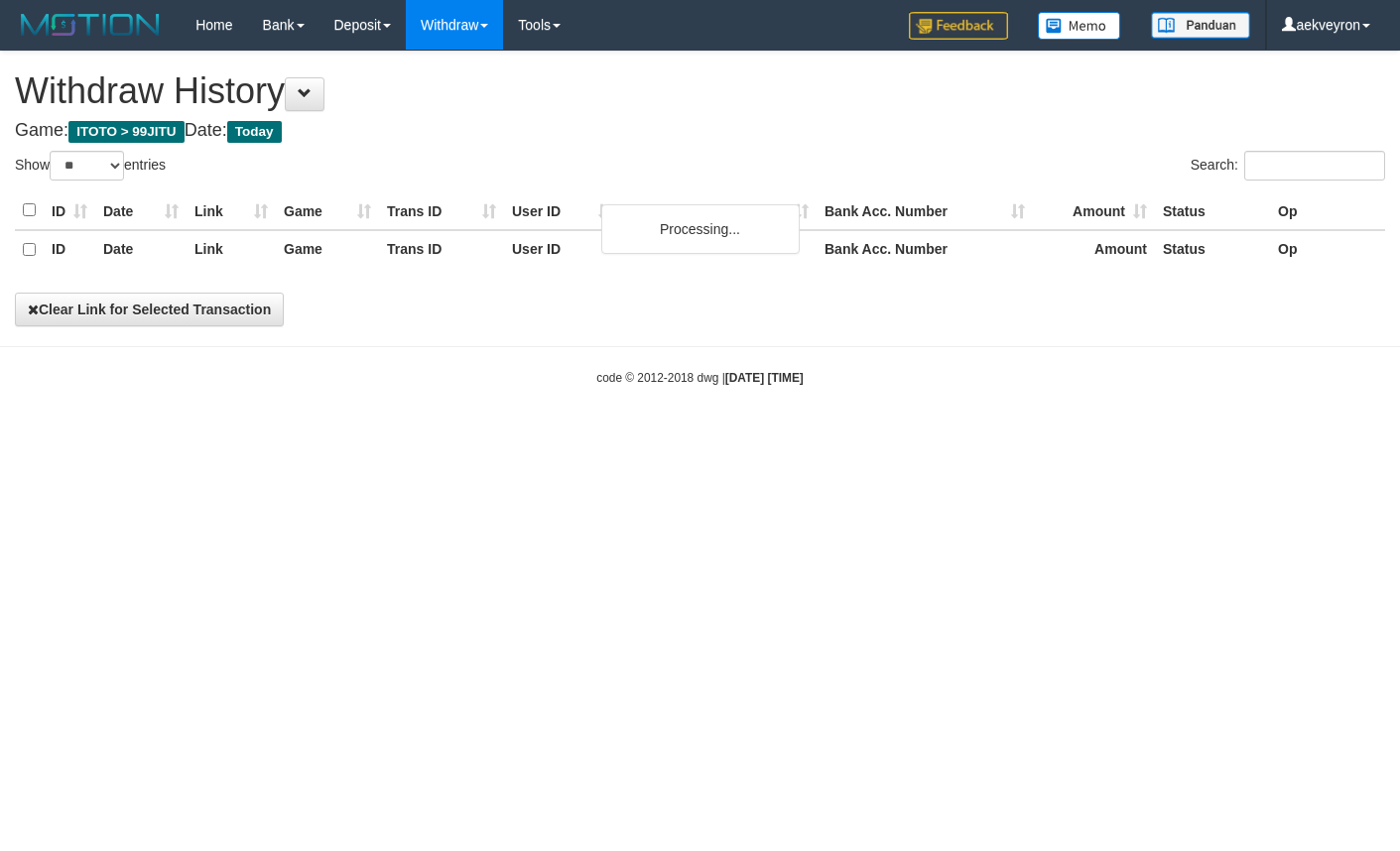 select on "**" 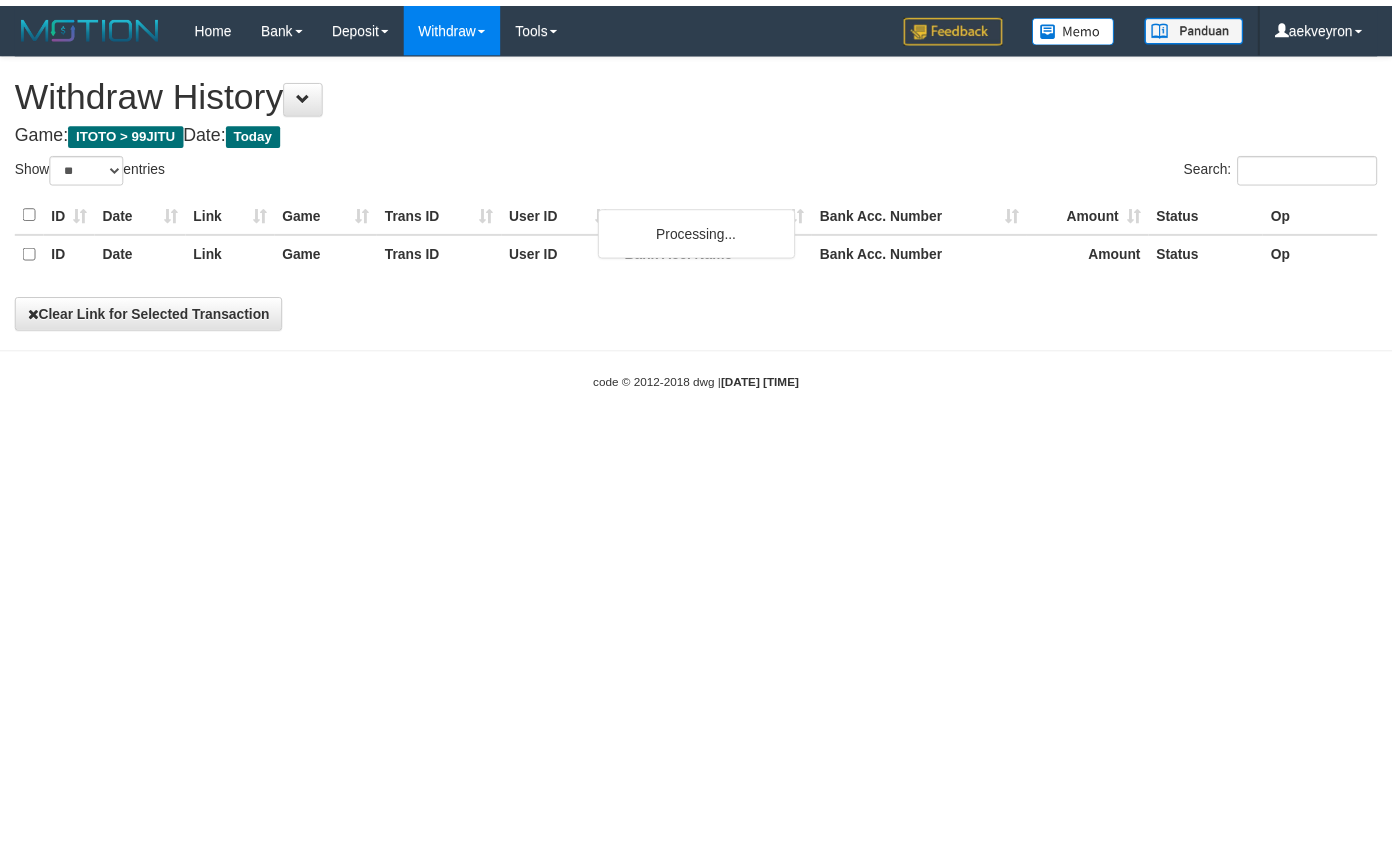 scroll, scrollTop: 0, scrollLeft: 0, axis: both 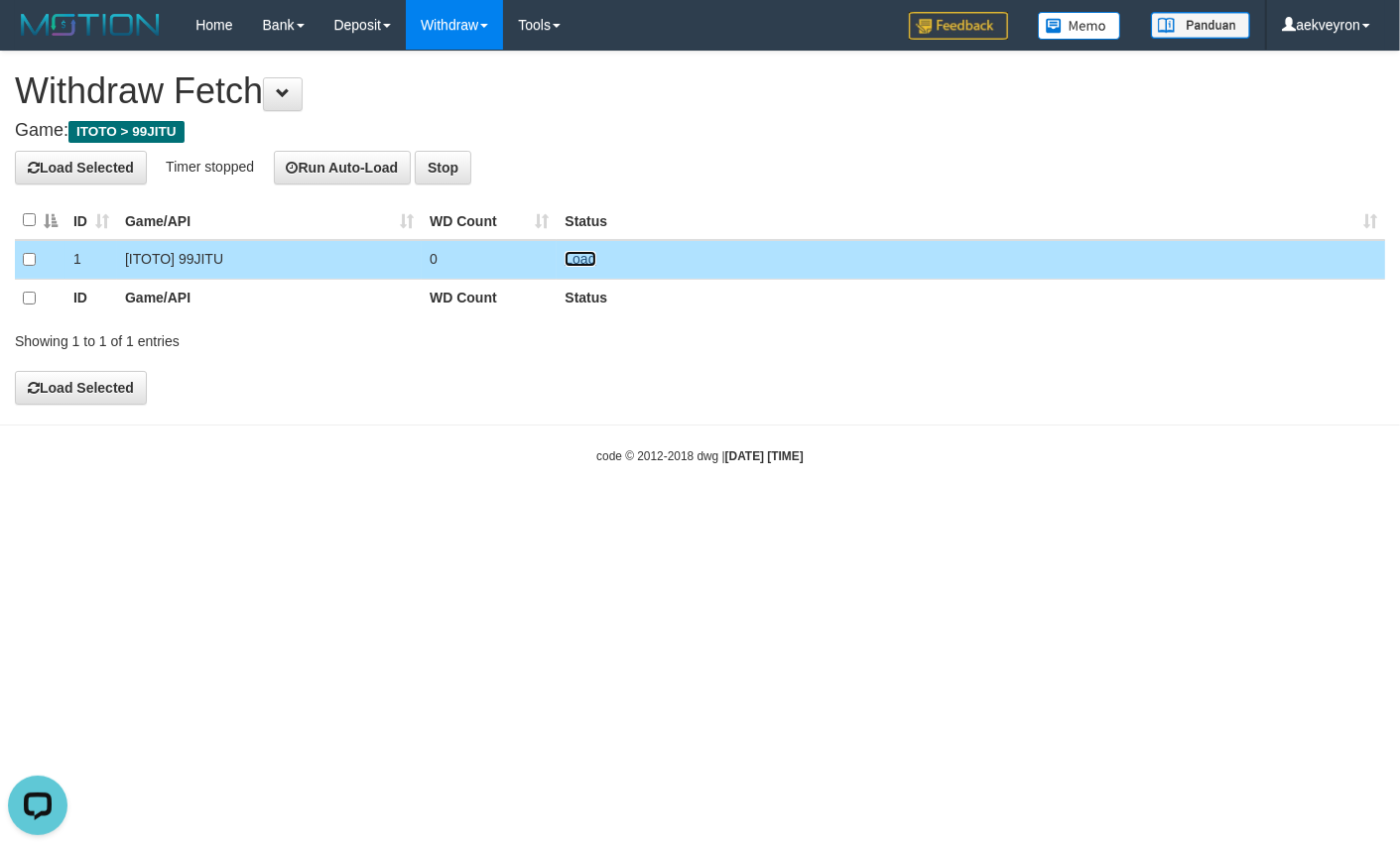click on "Load" at bounding box center [579, 259] 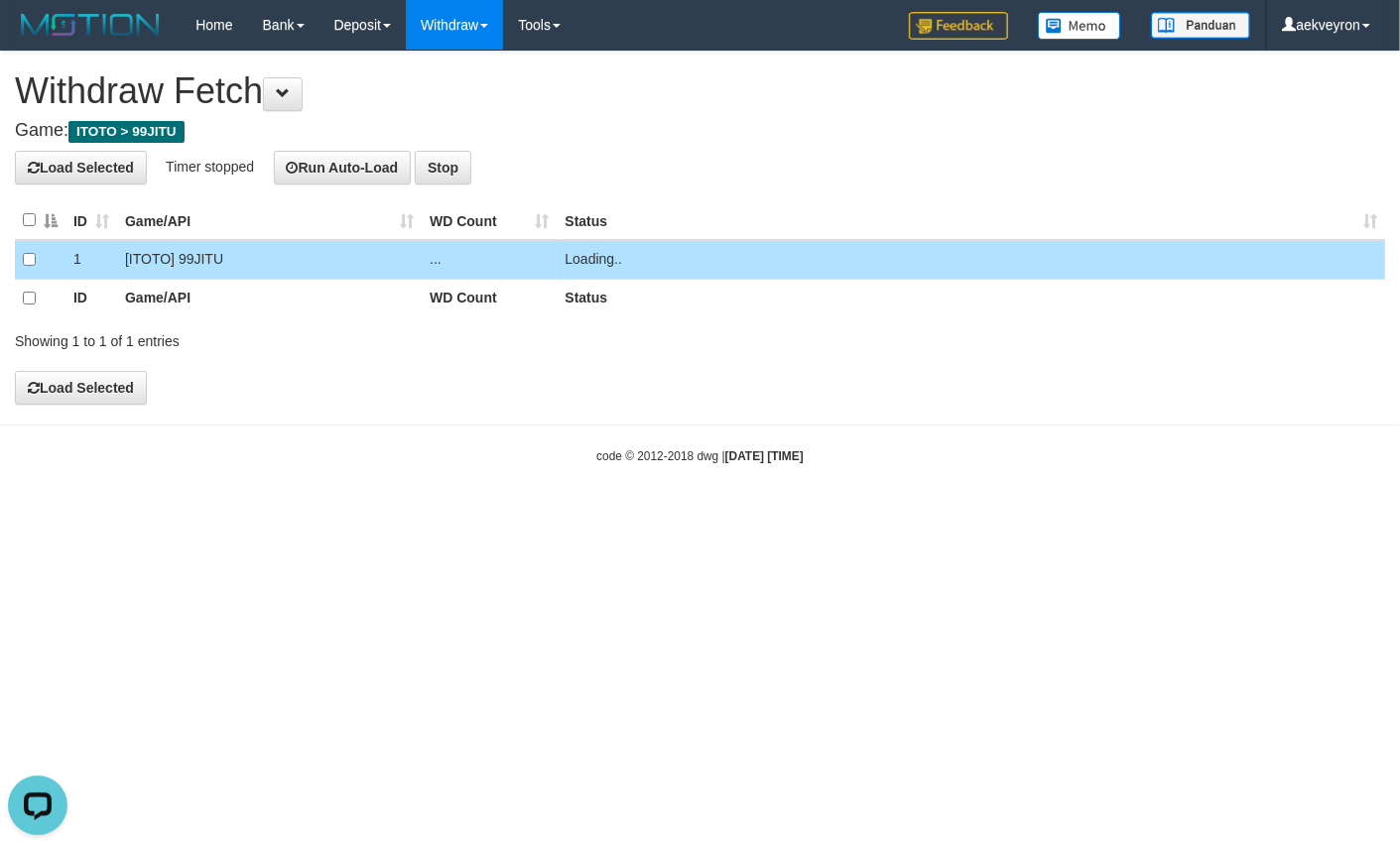 click on "**********" at bounding box center [700, 227] 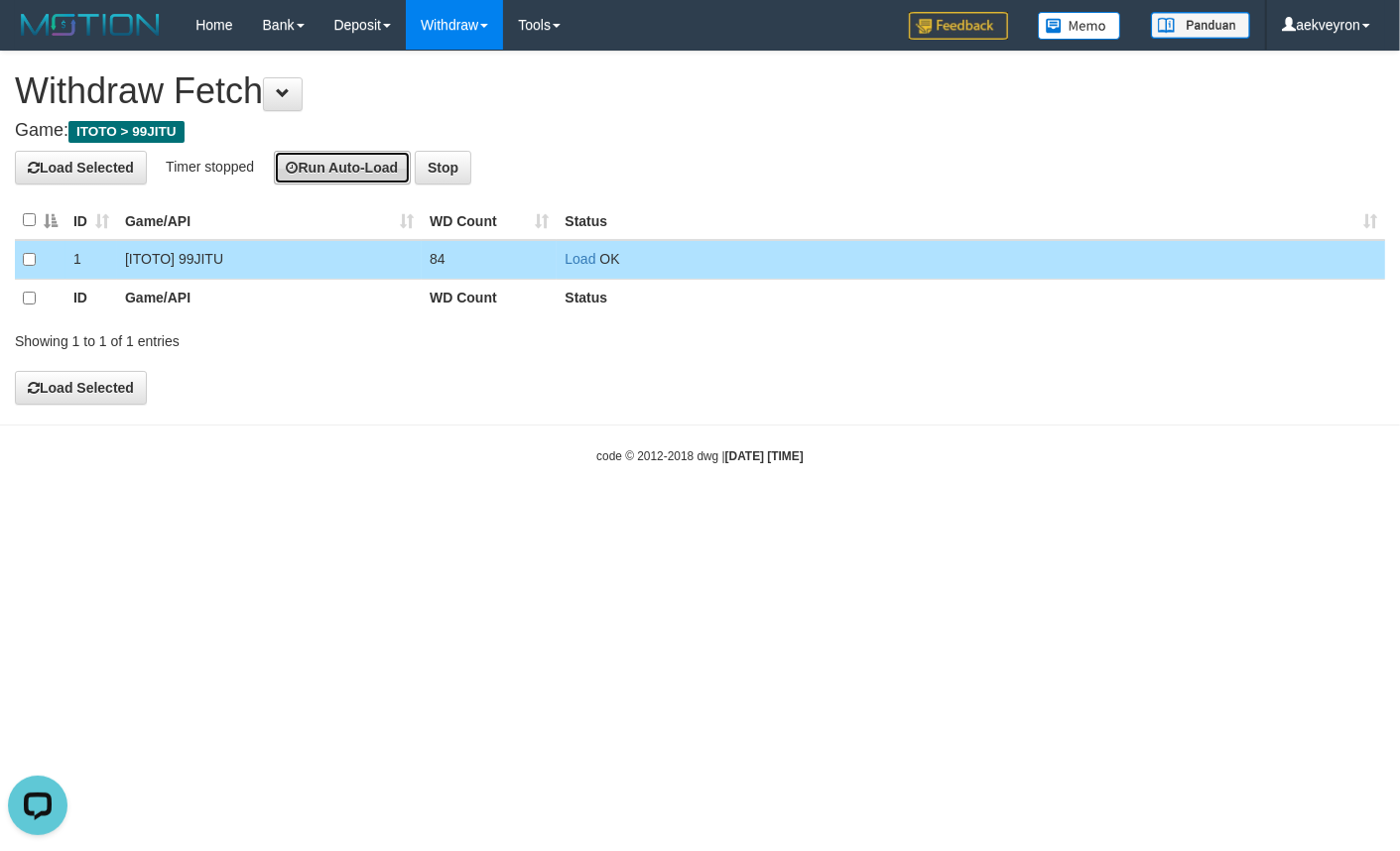click on "Run Auto-Load" at bounding box center [342, 168] 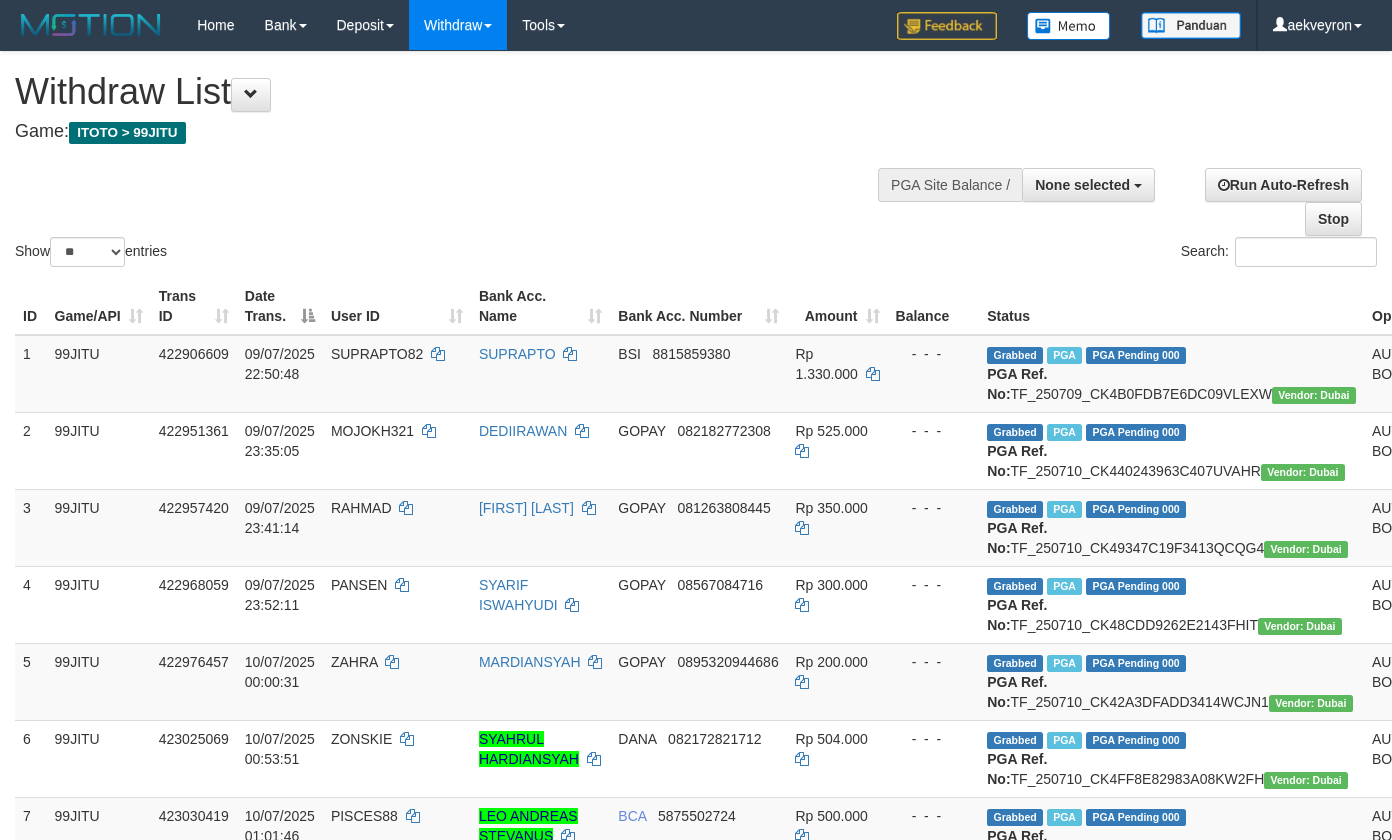 select 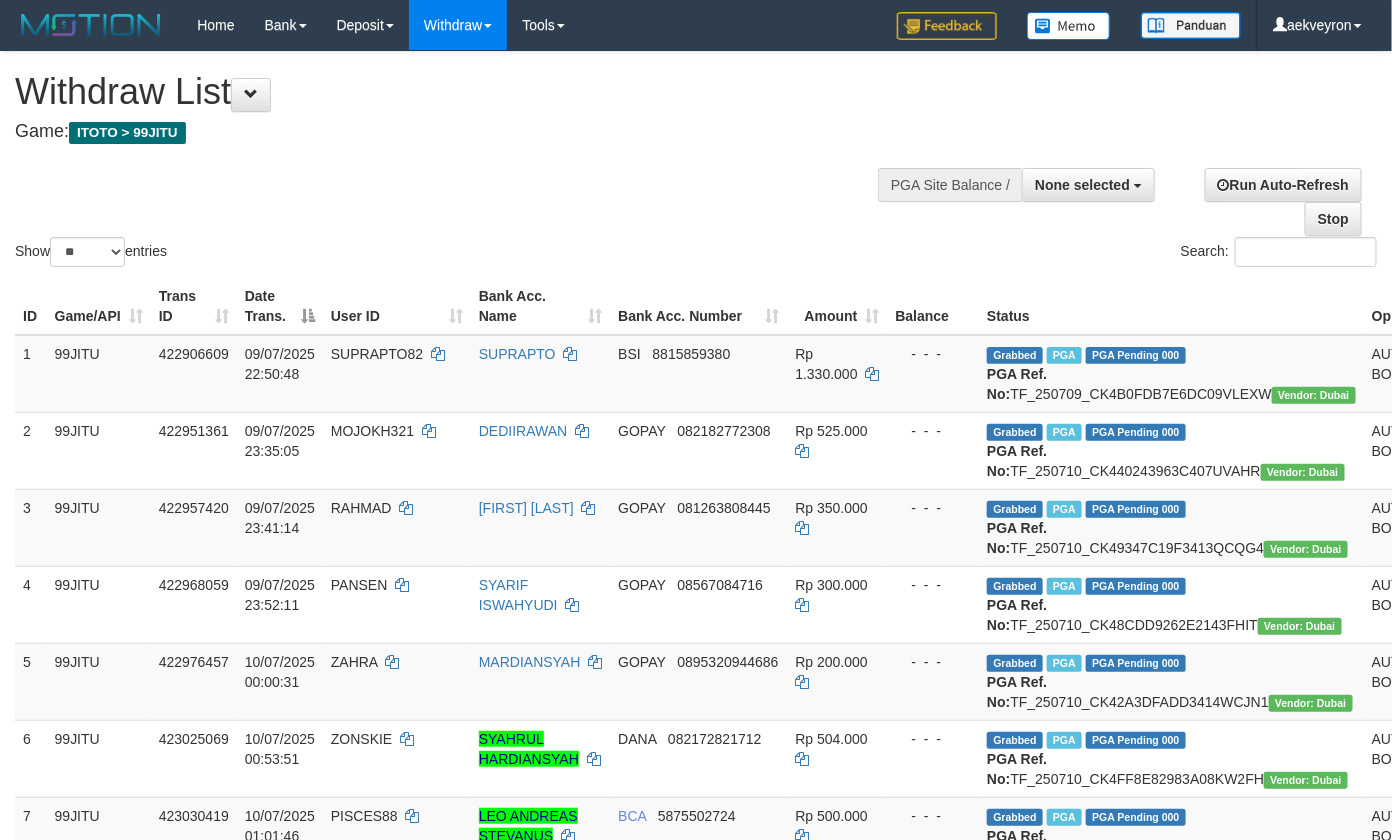click on "None selected" at bounding box center [1088, 185] 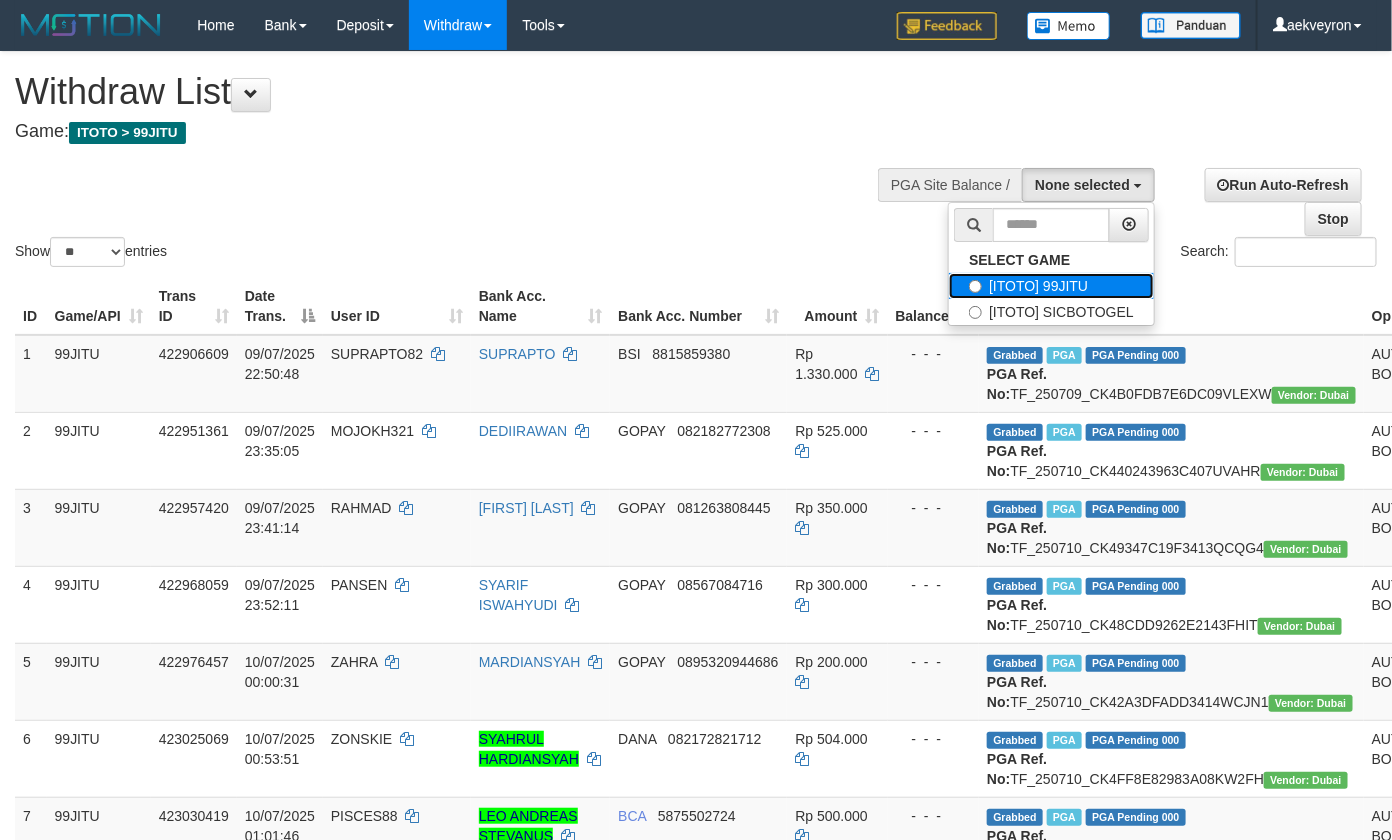 click on "[ITOTO] 99JITU" at bounding box center [1051, 286] 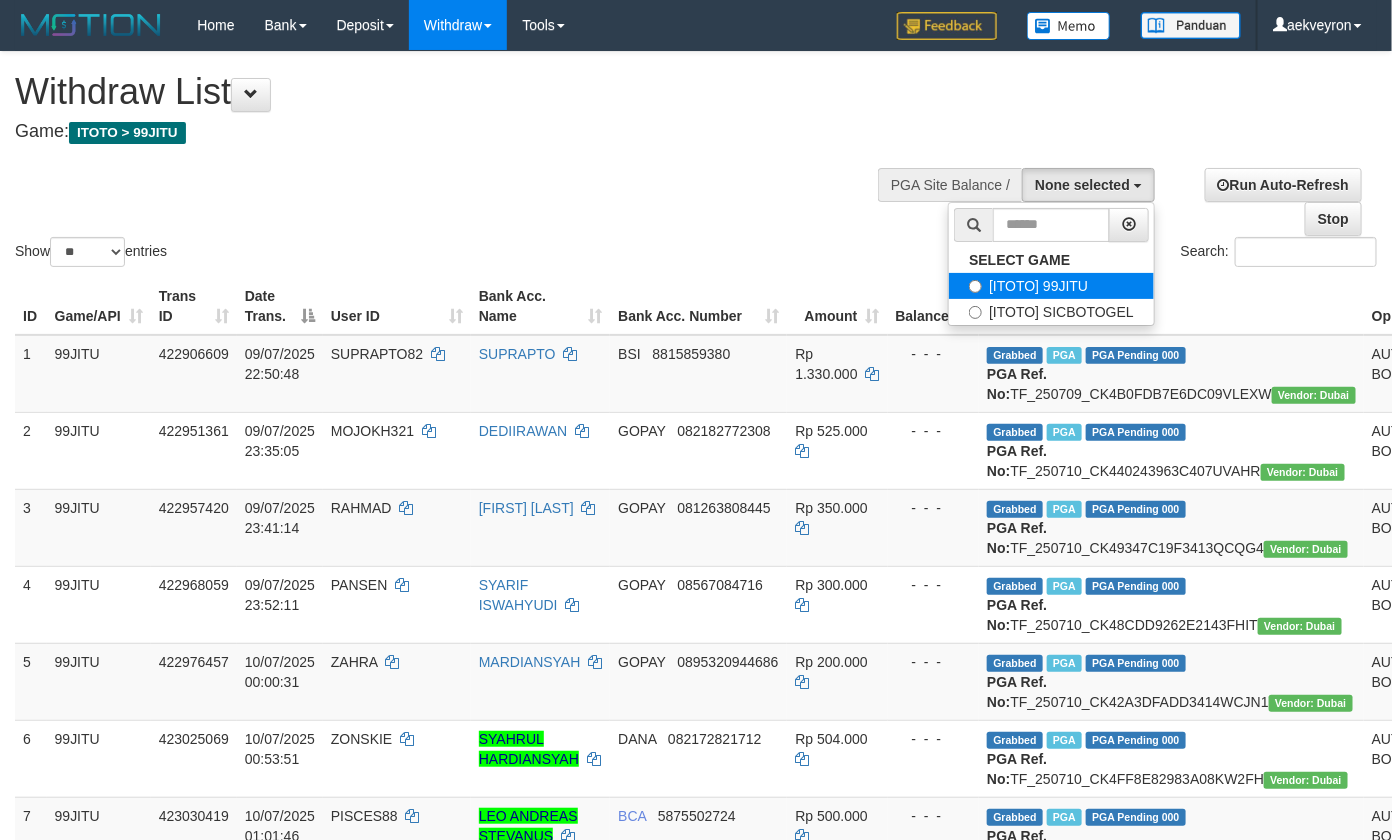 select on "***" 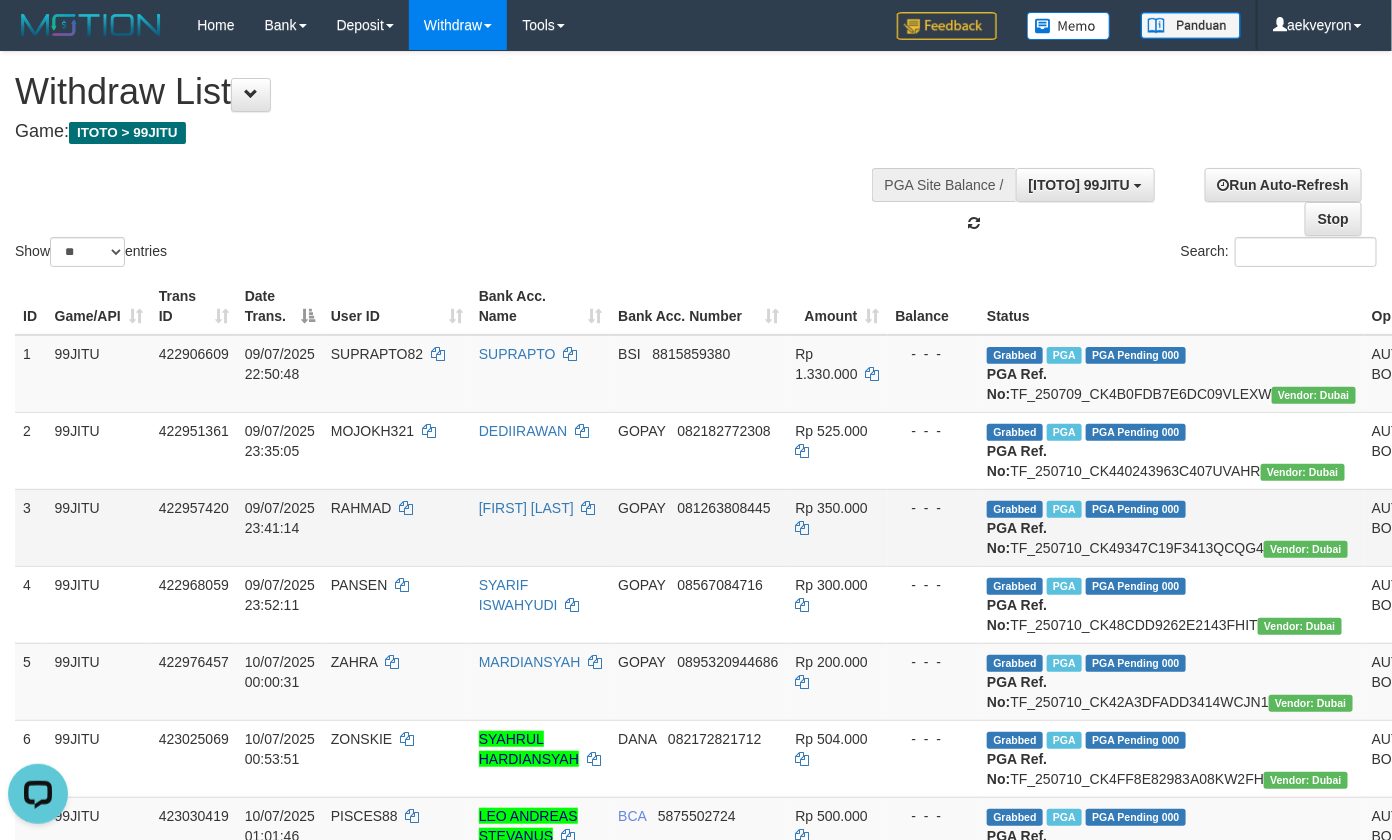 scroll, scrollTop: 0, scrollLeft: 0, axis: both 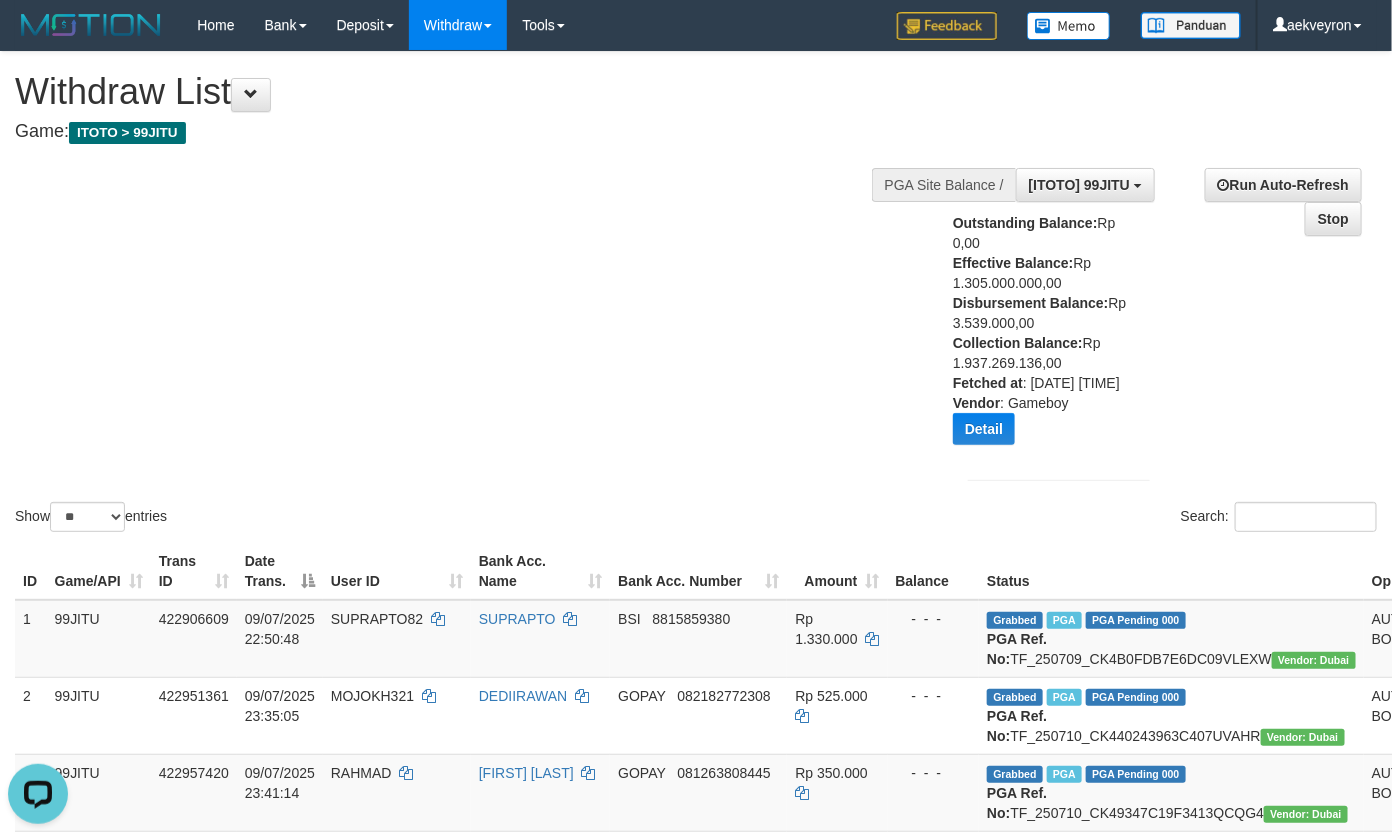 click on "Outstanding Balance:  Rp 0,00
Effective Balance:  Rp 1.305.000.000,00
Disbursement Balance:  Rp 3.539.000,00
Collection Balance:  Rp 1.937.269.136,00
Fetched at : [DATE] [TIME]
Vendor : Gameboy
Detail
Vendor Name
Outstanding Balance
Effective Balance
Disbursment Balance
Collection Balance
No data found
Fetched at:   [DATE] [TIME]
Vendor:   Gameboy" at bounding box center (1041, 336) 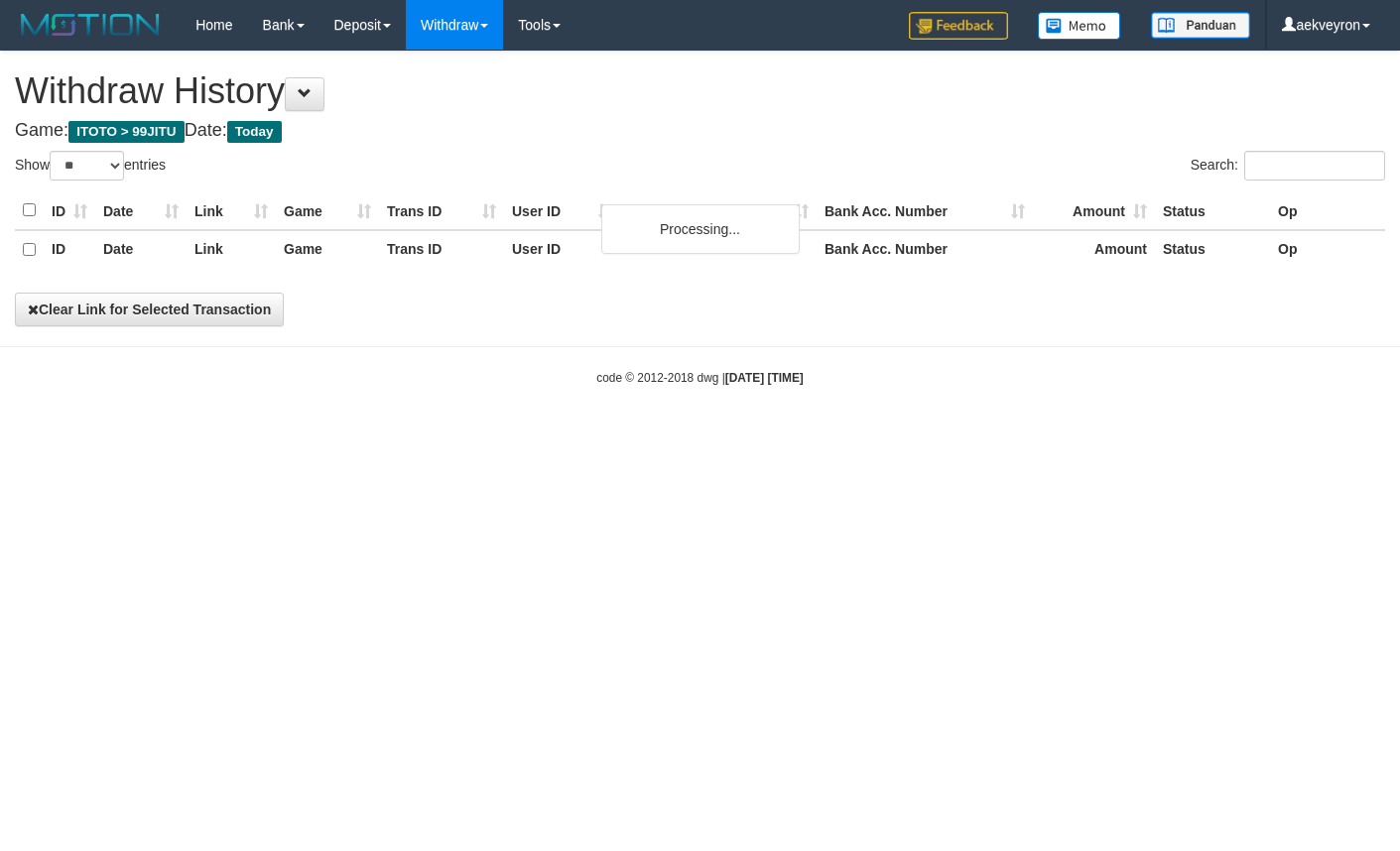 select on "**" 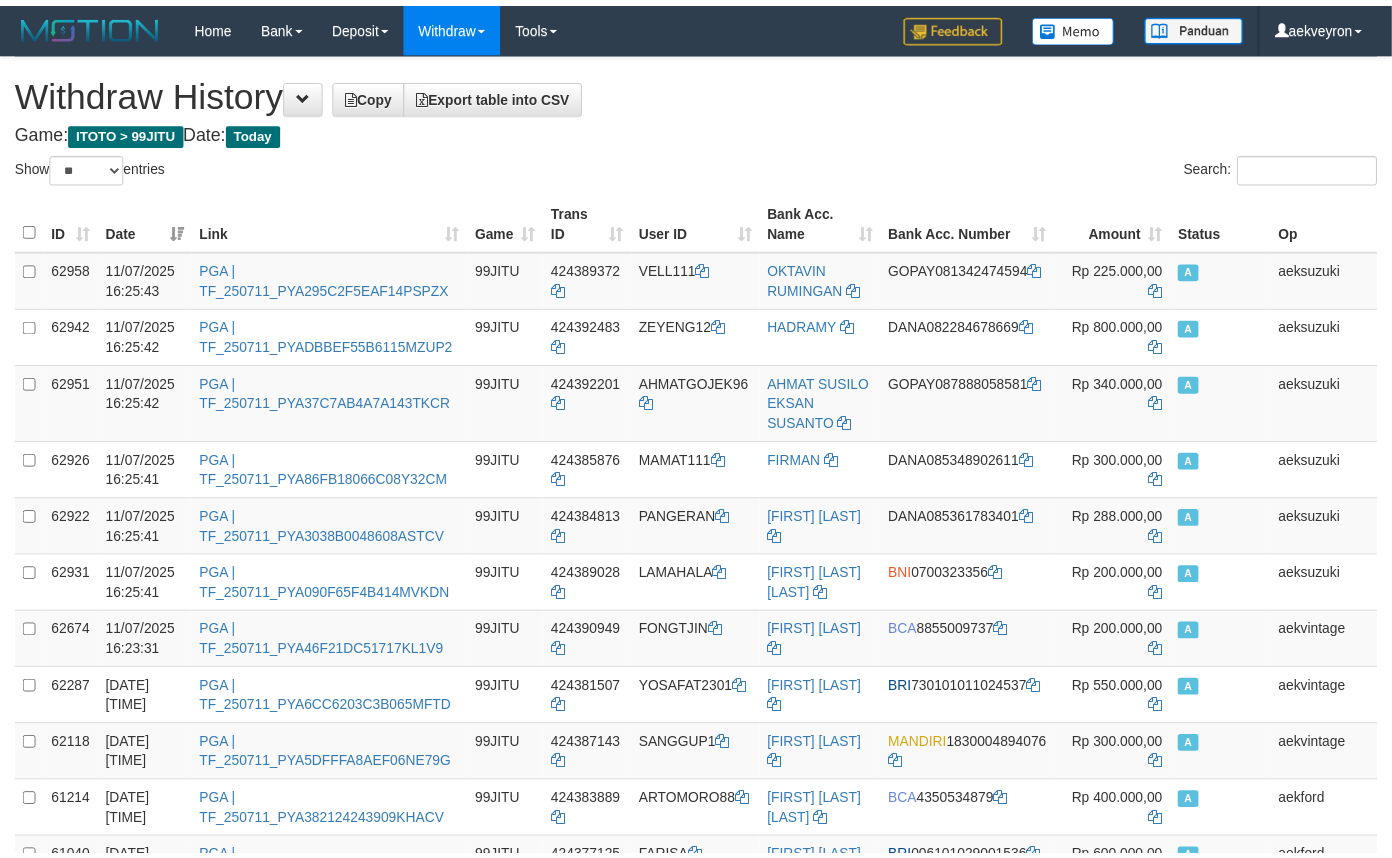 scroll, scrollTop: 2823, scrollLeft: 0, axis: vertical 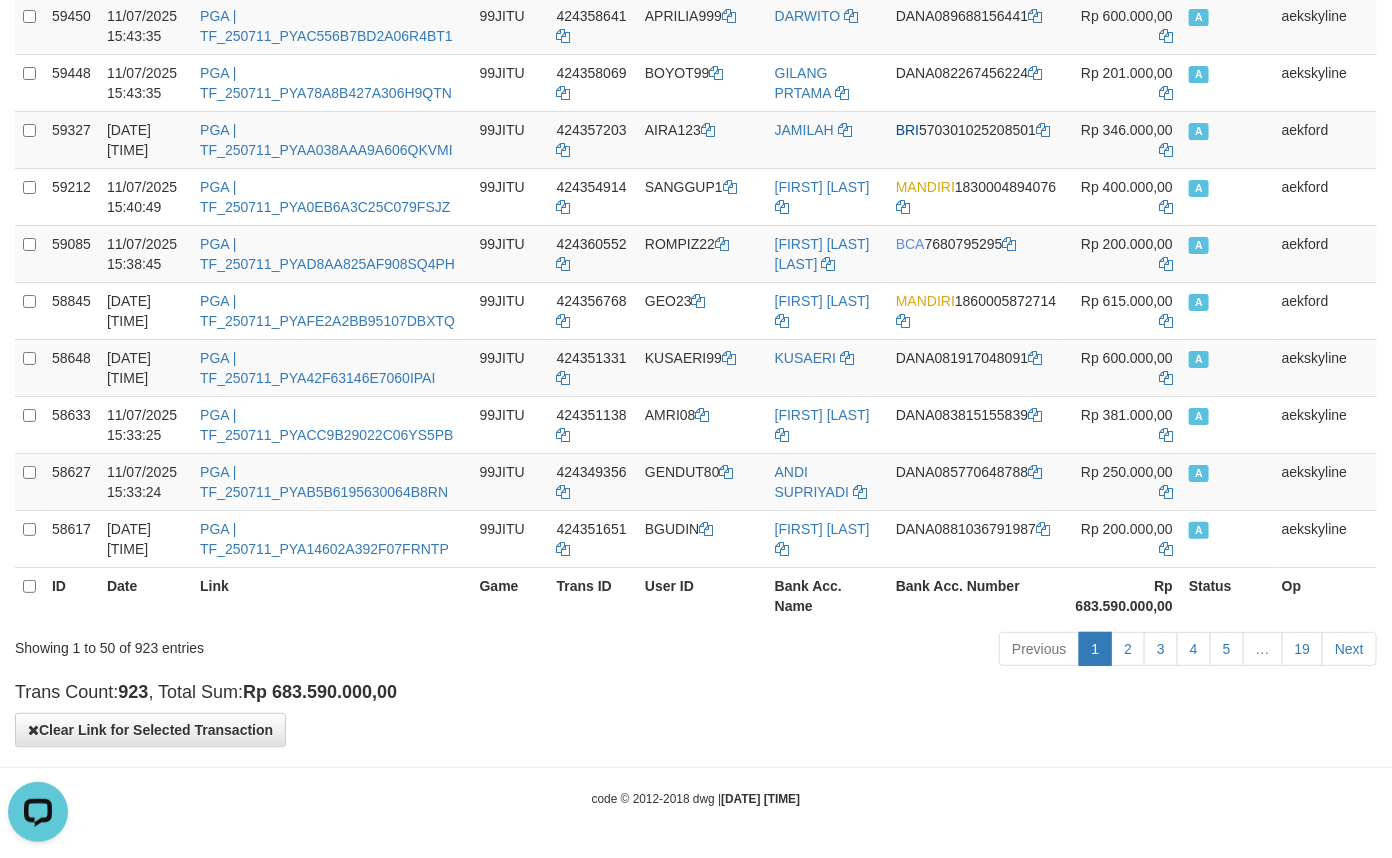 click on "Rp 683.590.000,00" at bounding box center (1124, 596) 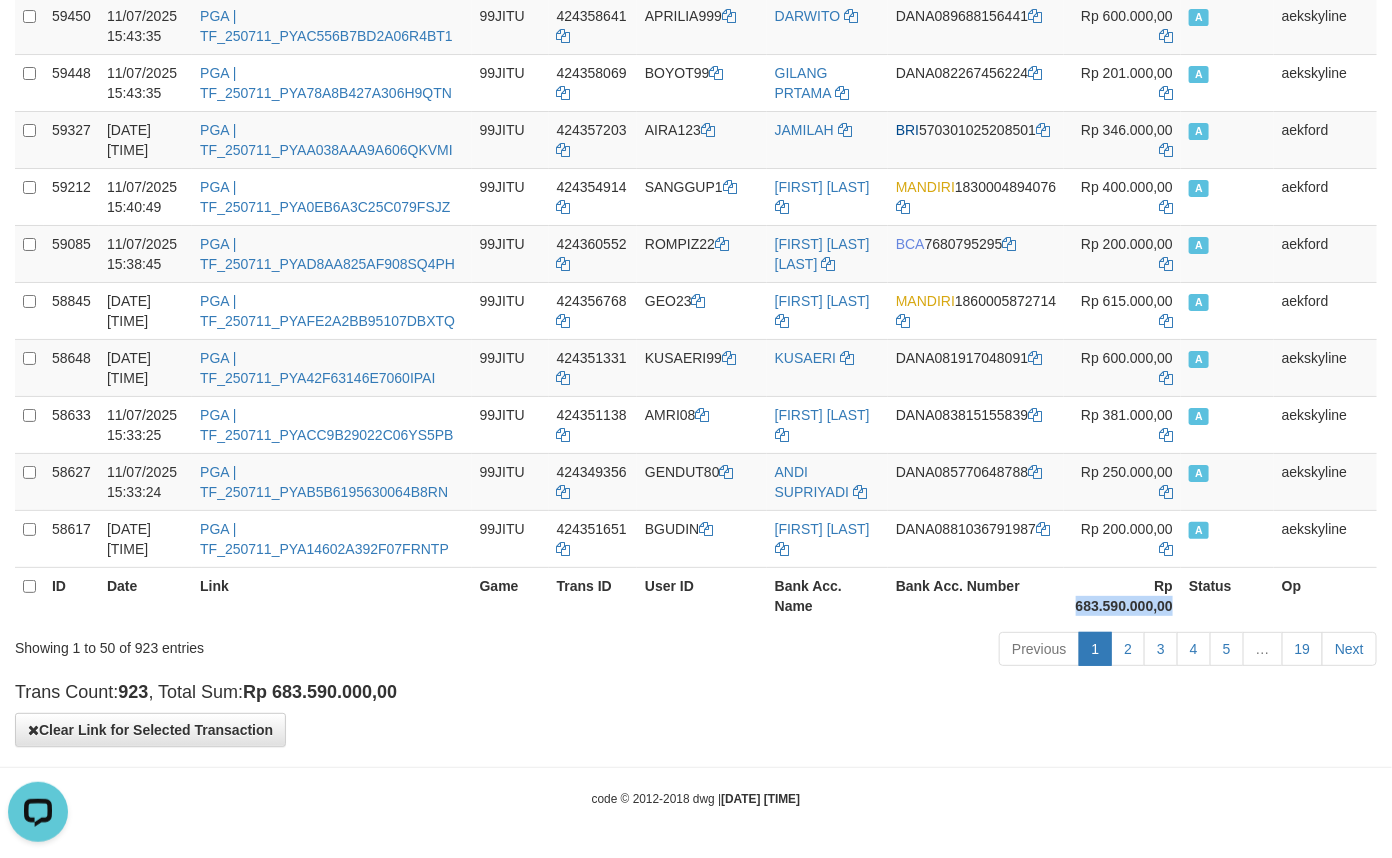 click on "Rp 683.590.000,00" at bounding box center [1124, 596] 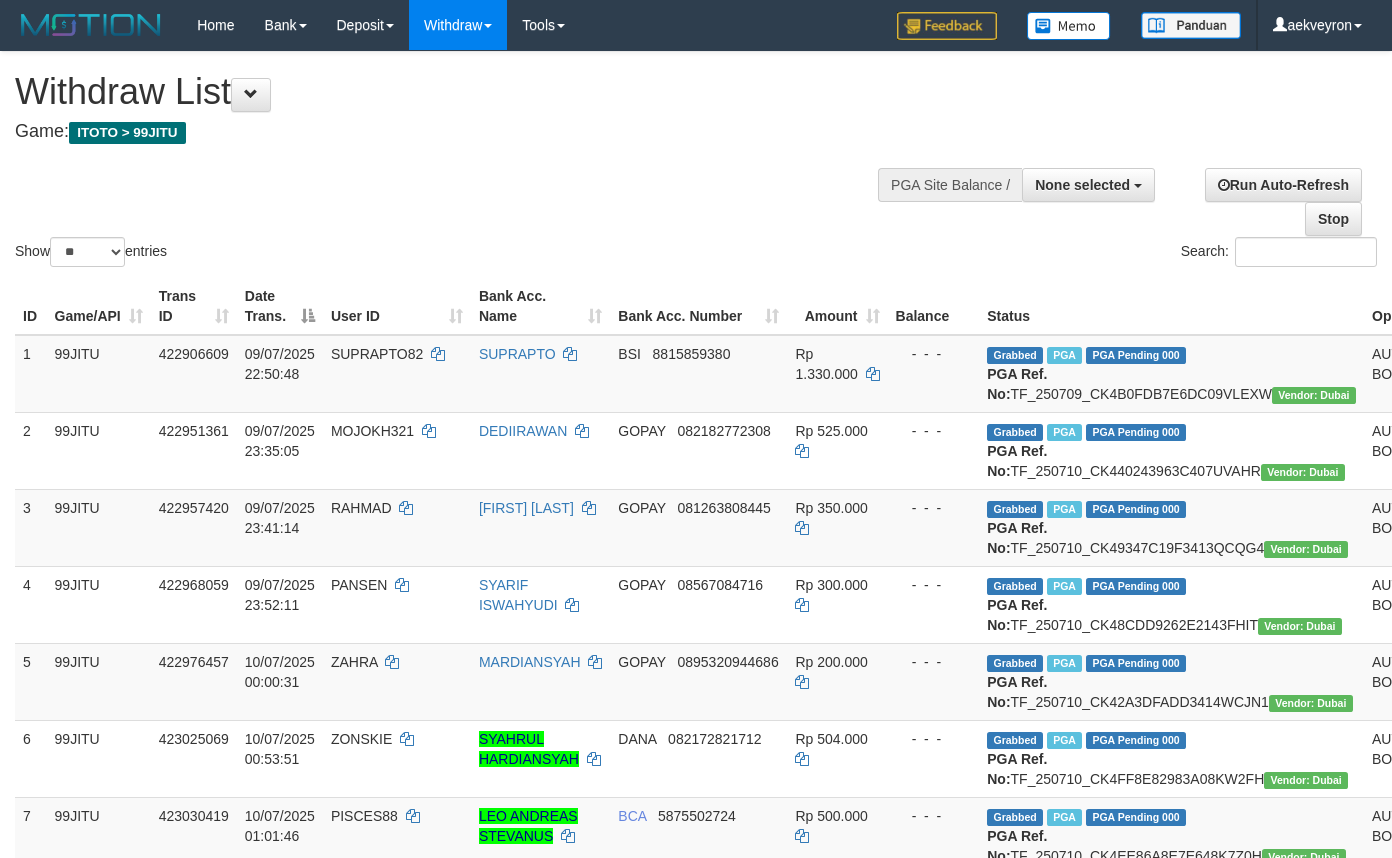 select 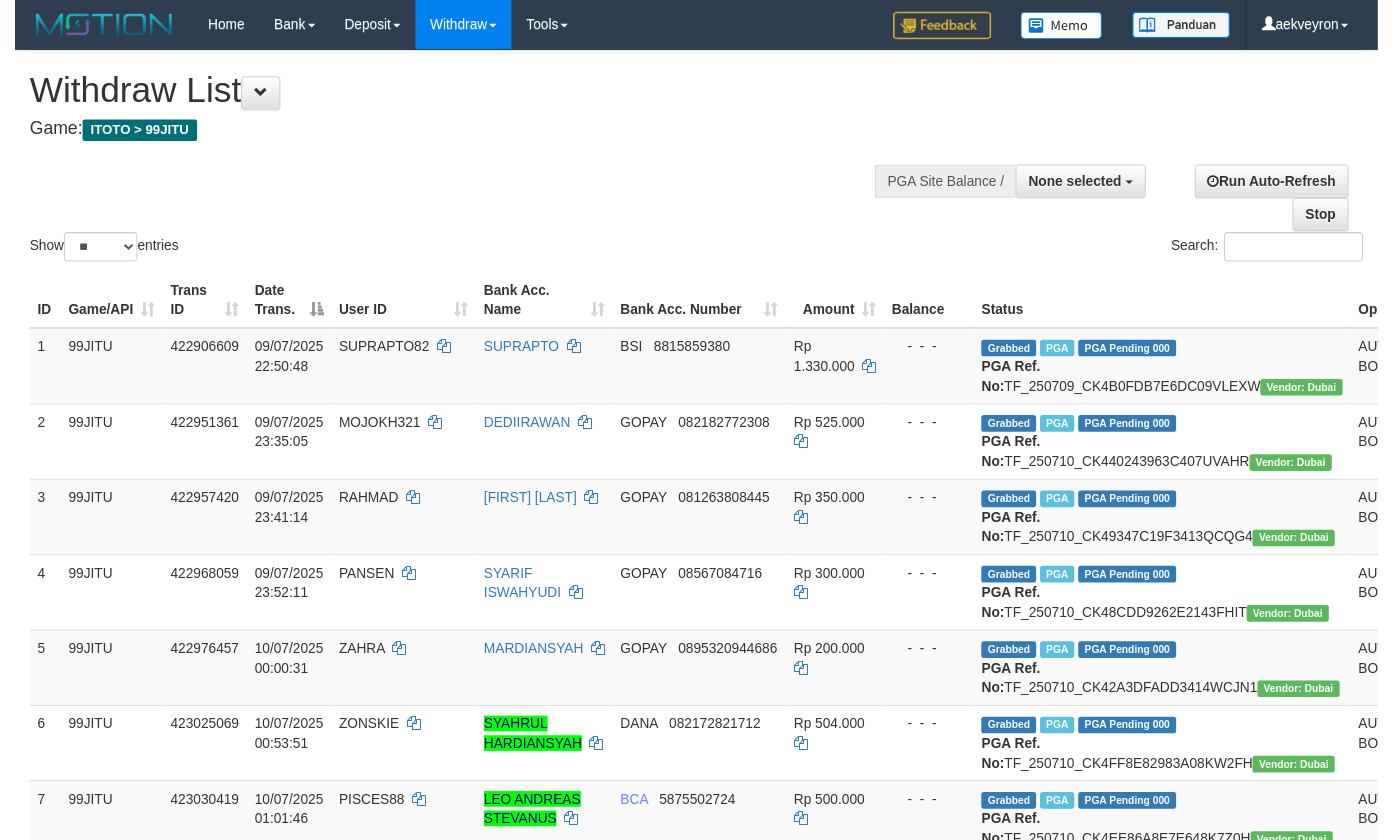 scroll, scrollTop: 0, scrollLeft: 0, axis: both 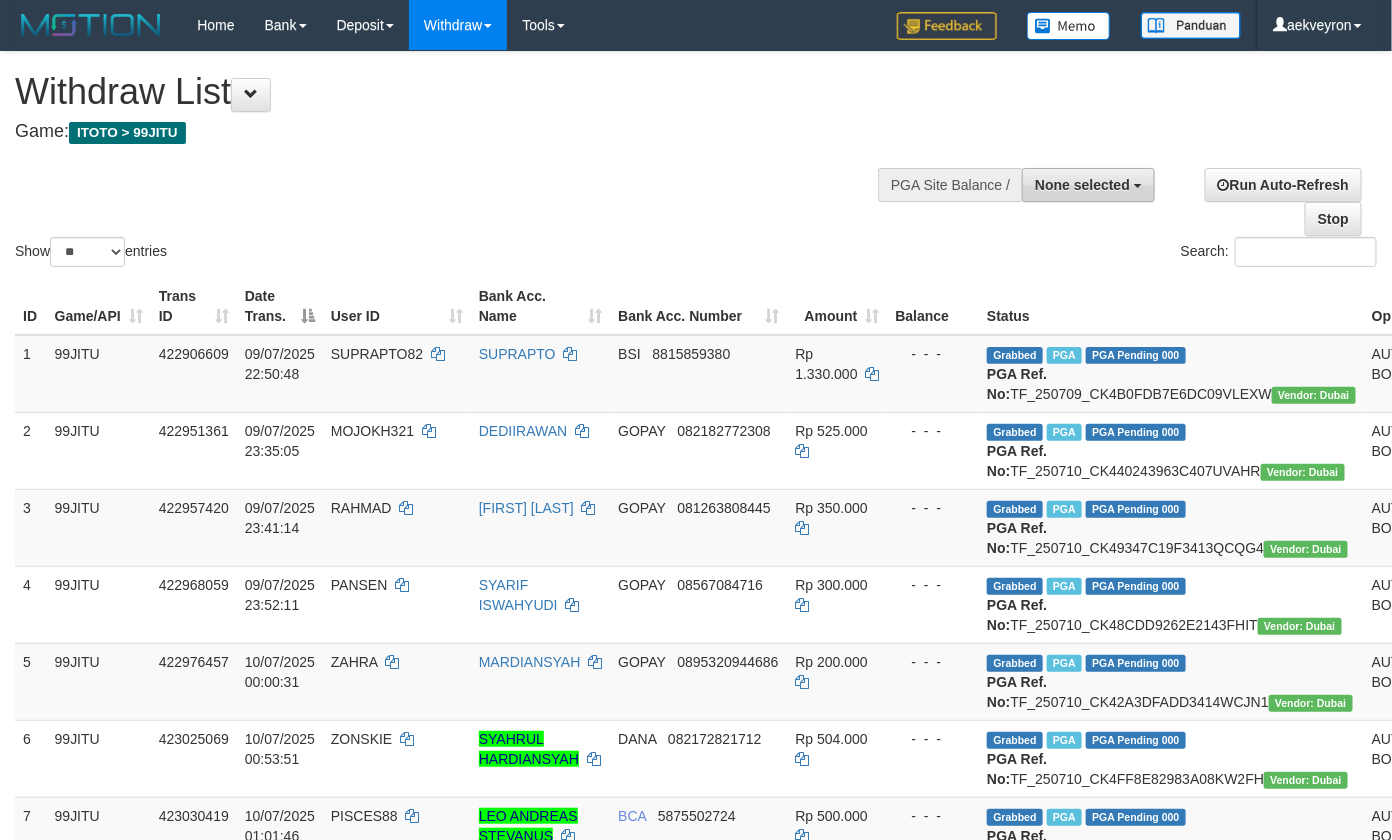 click on "None selected" at bounding box center (1082, 185) 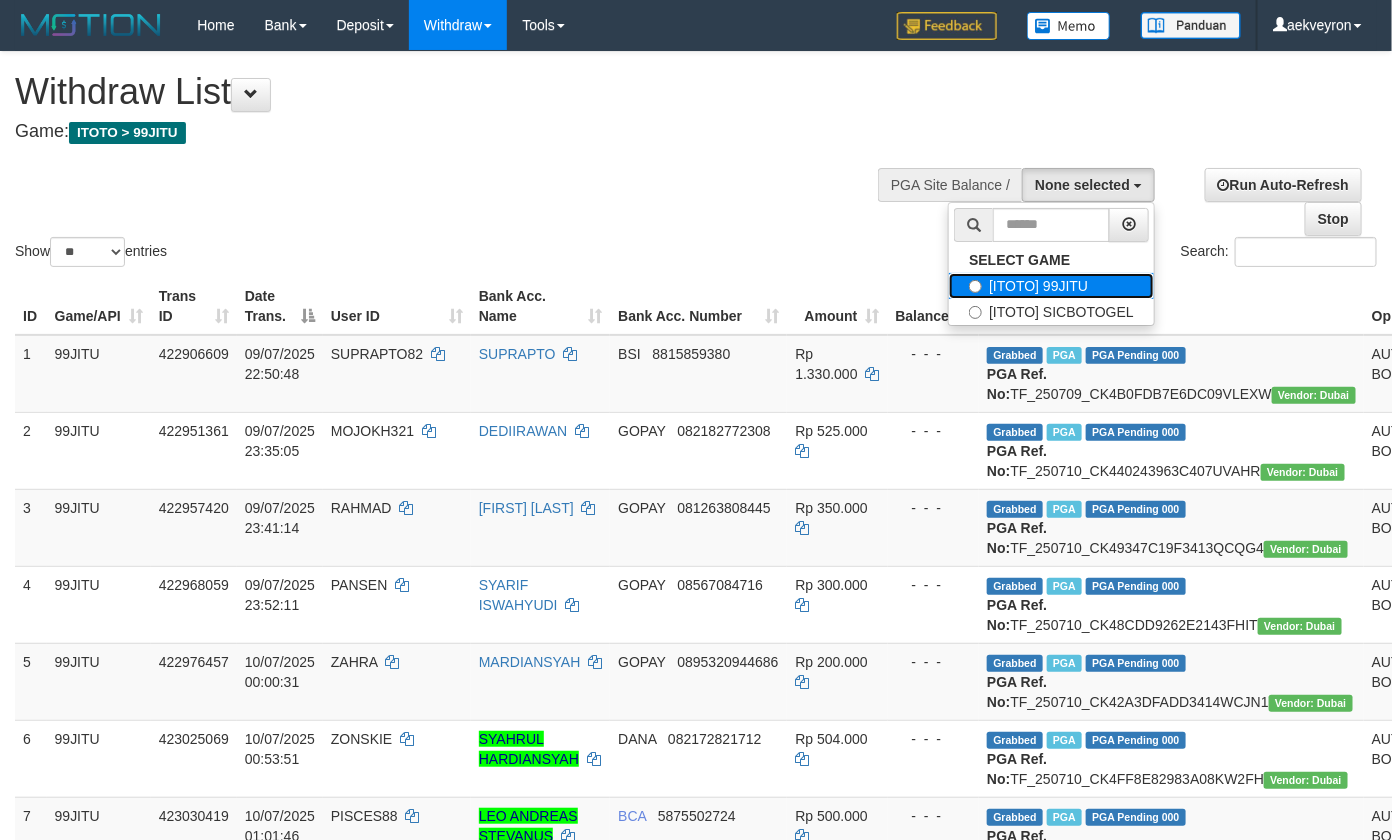 click on "[ITOTO] 99JITU" at bounding box center (1051, 286) 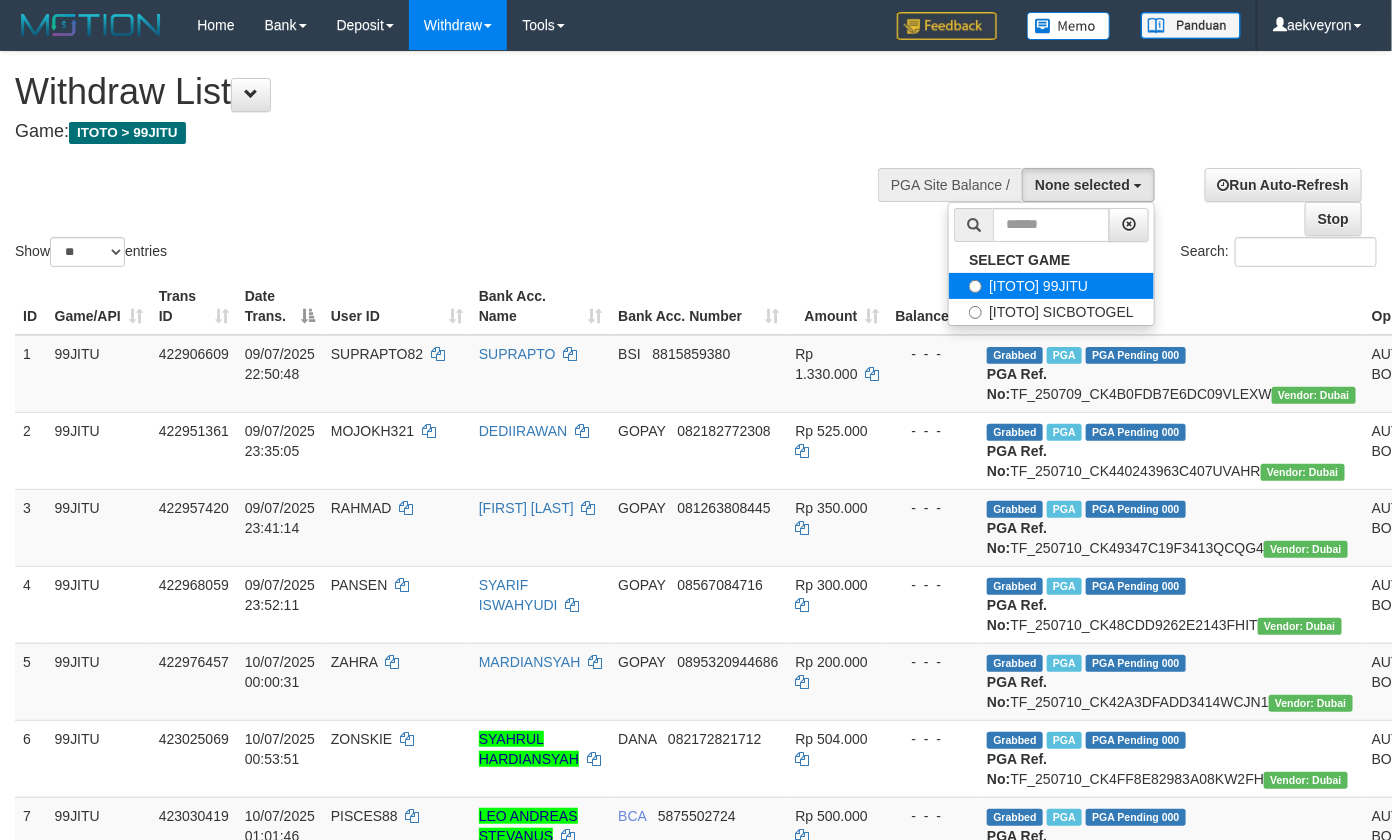 select on "***" 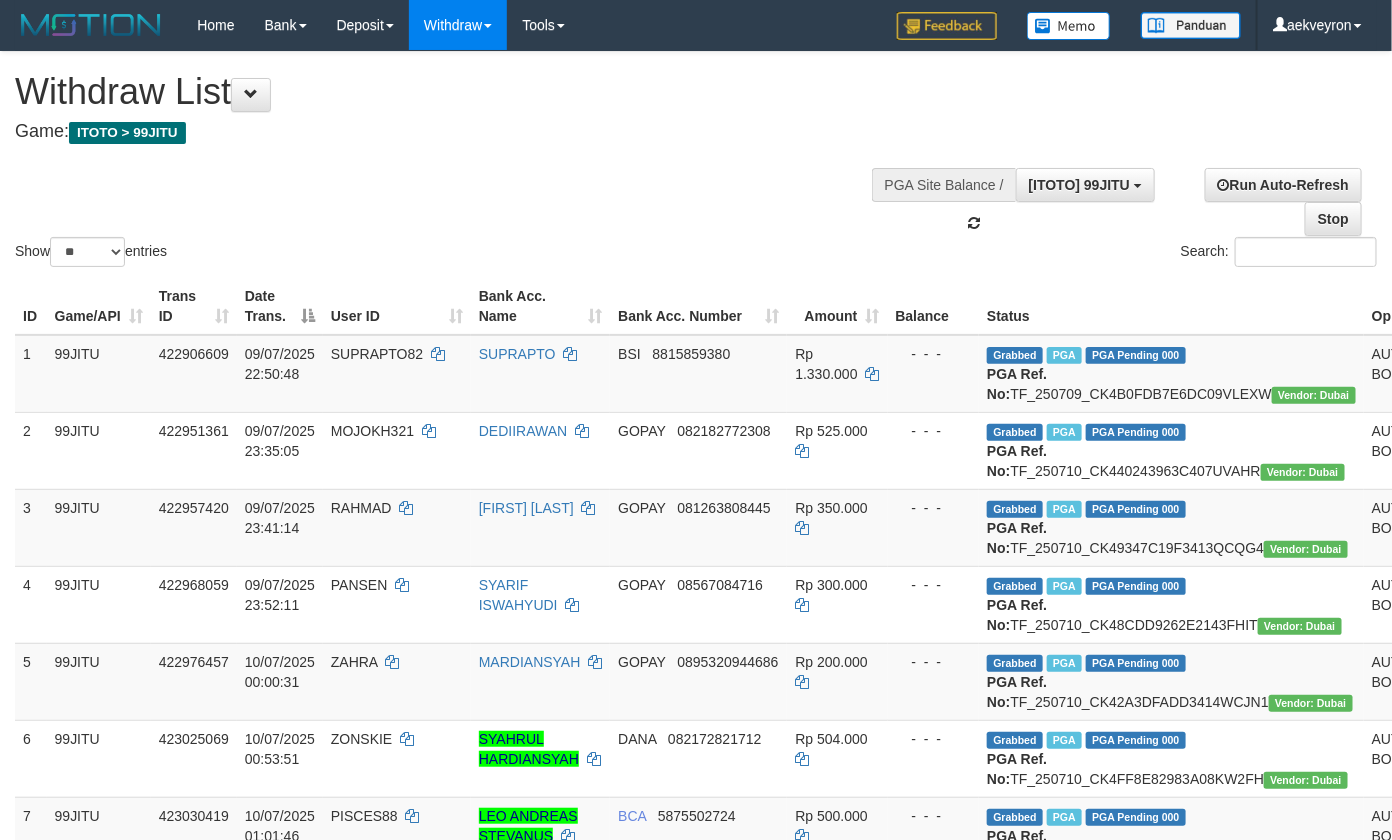 scroll, scrollTop: 17, scrollLeft: 0, axis: vertical 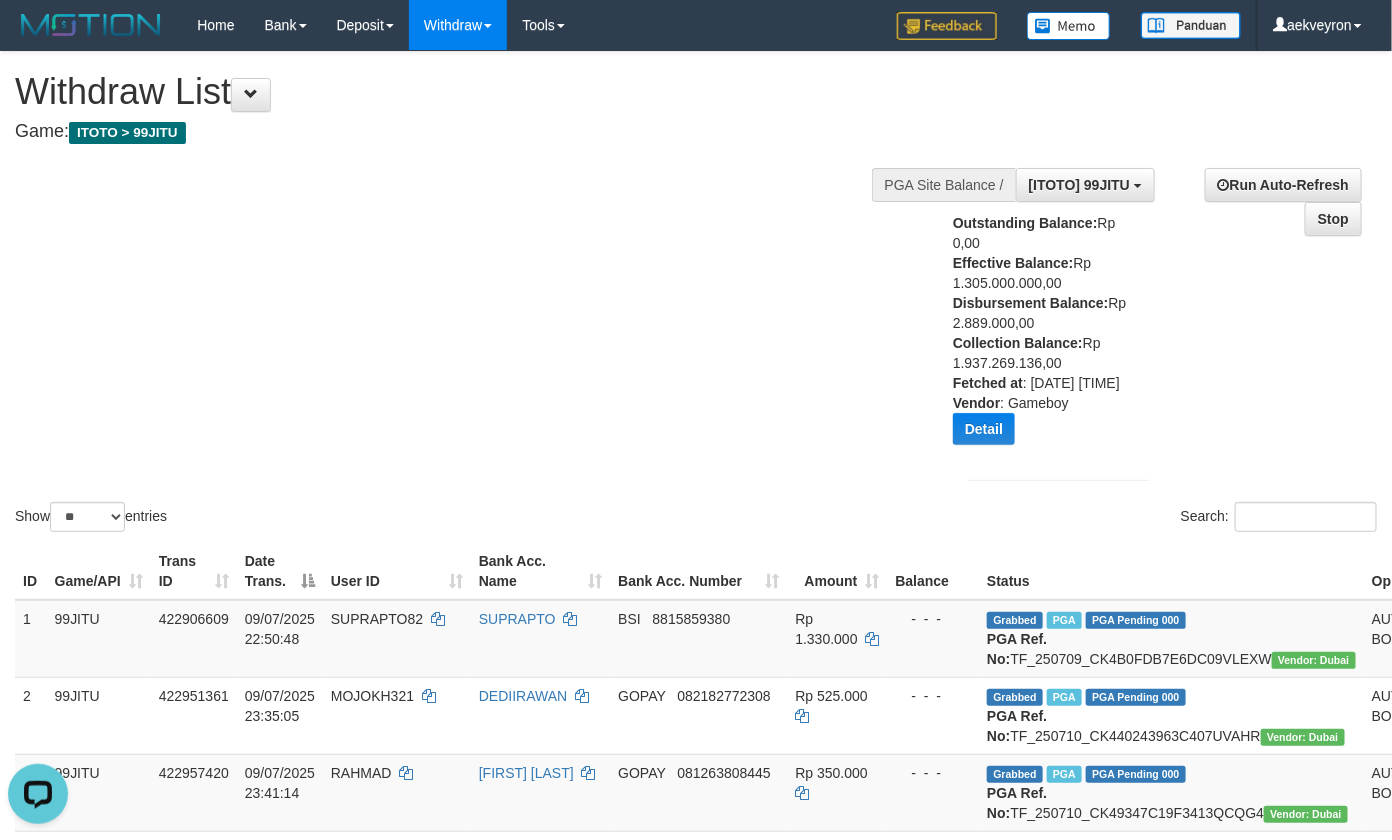 click on "**********" at bounding box center (1165, 327) 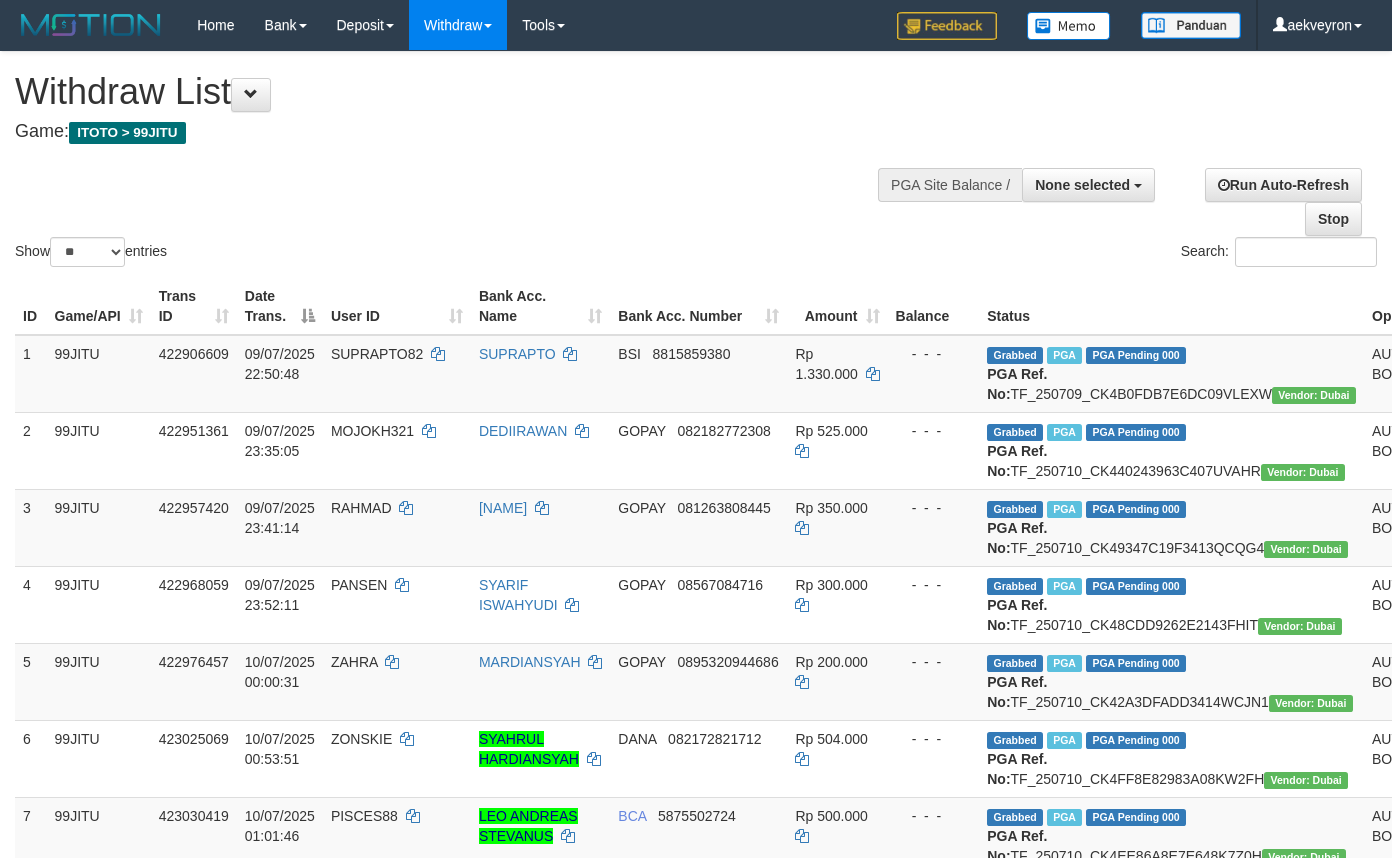 select 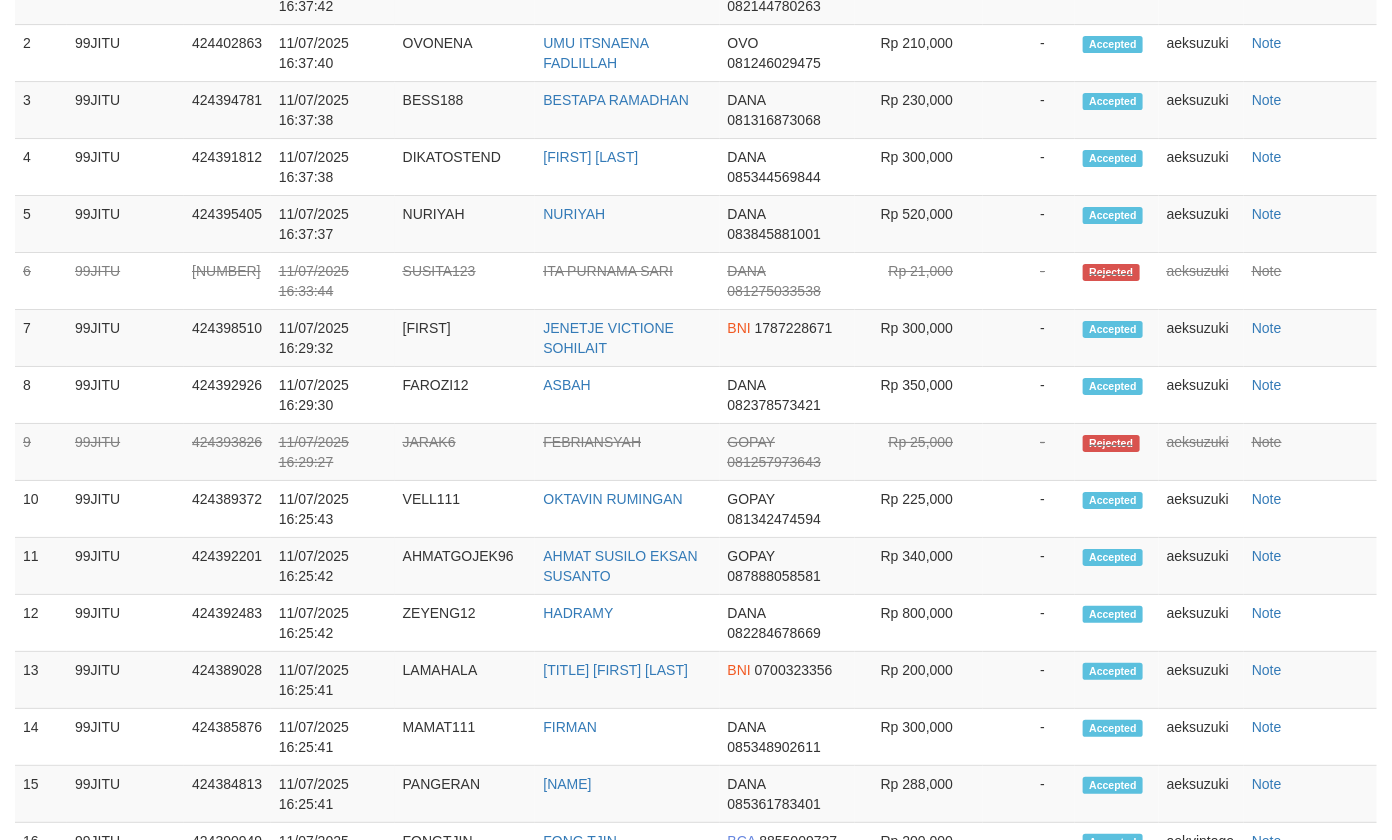 scroll, scrollTop: 2666, scrollLeft: 0, axis: vertical 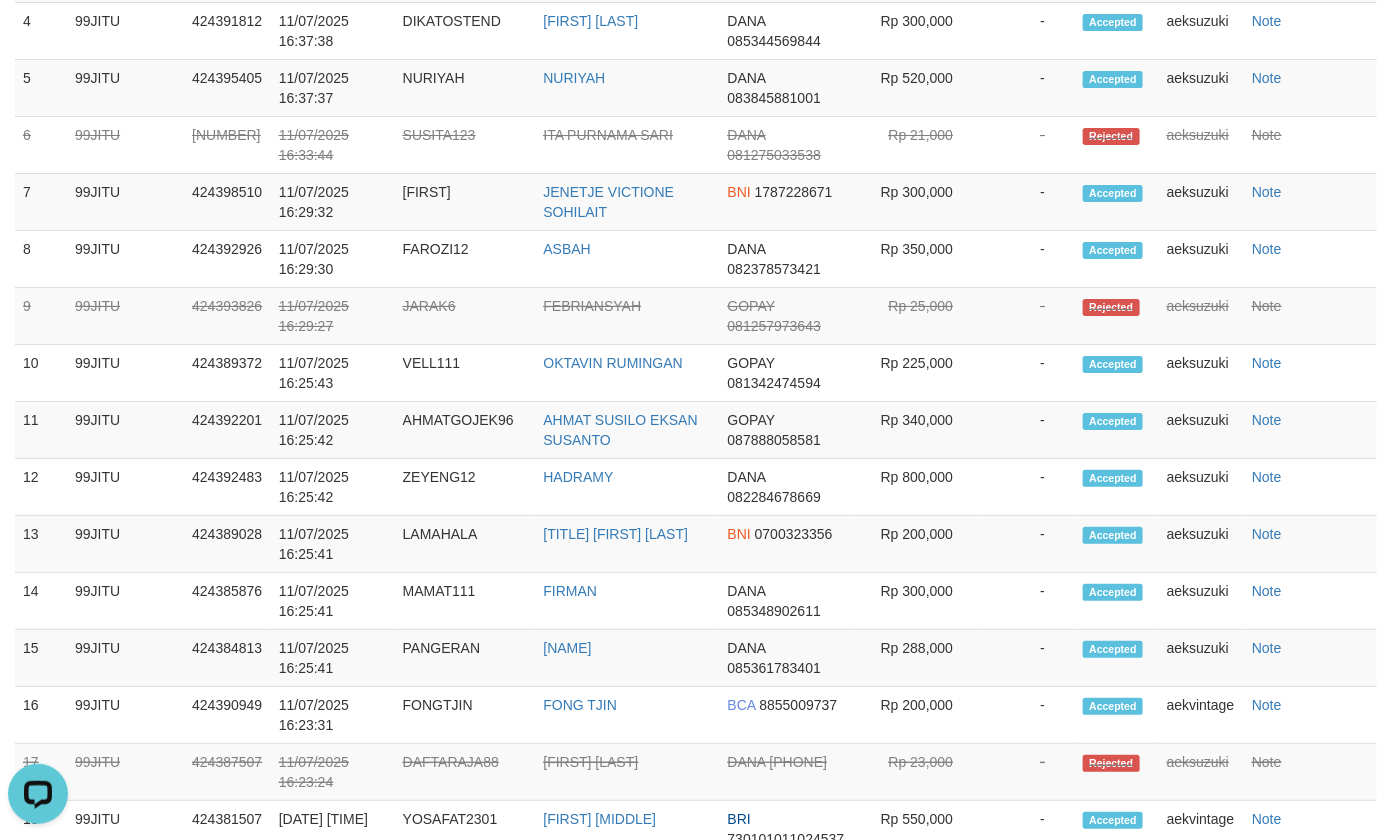 click on "2" at bounding box center (1241, -381) 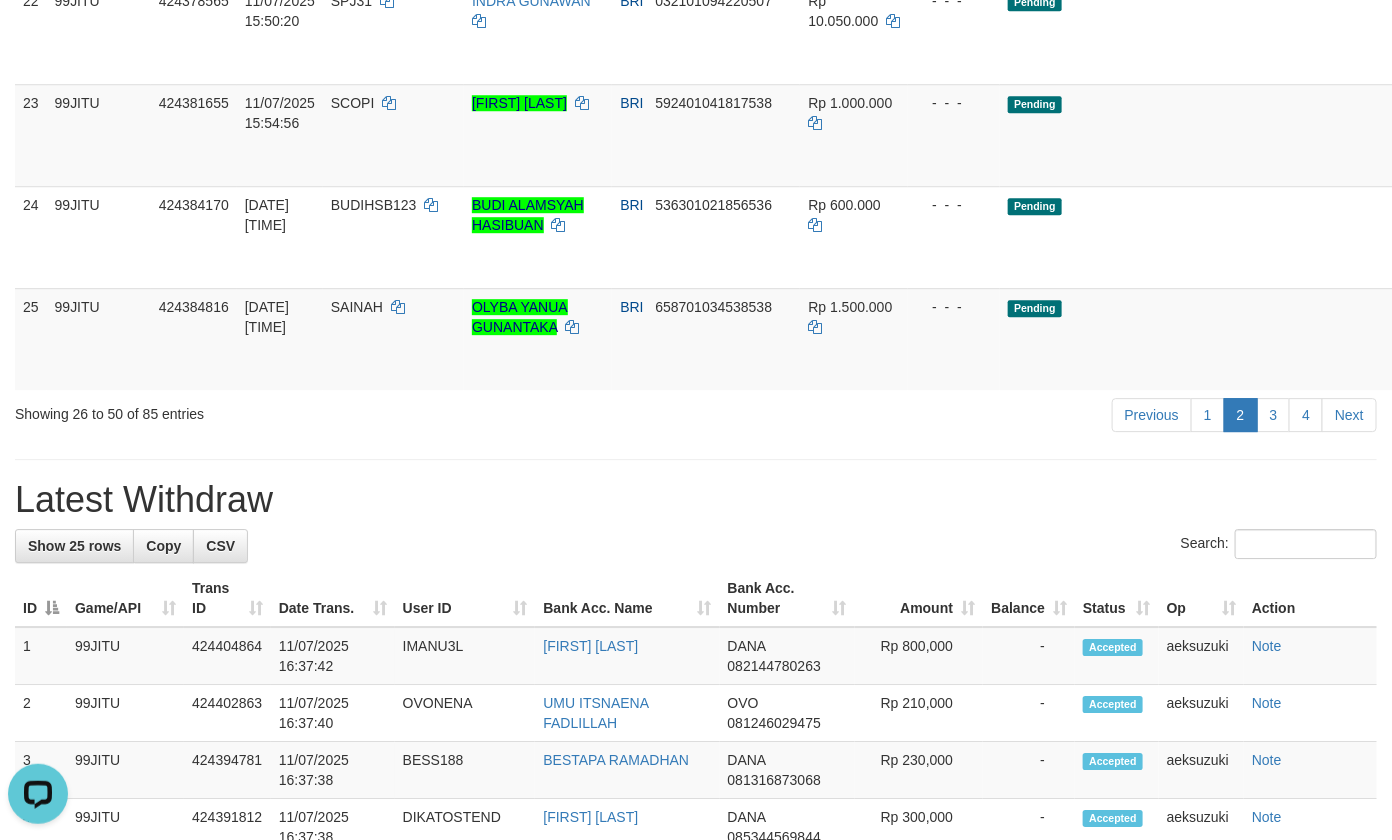 scroll, scrollTop: 1833, scrollLeft: 0, axis: vertical 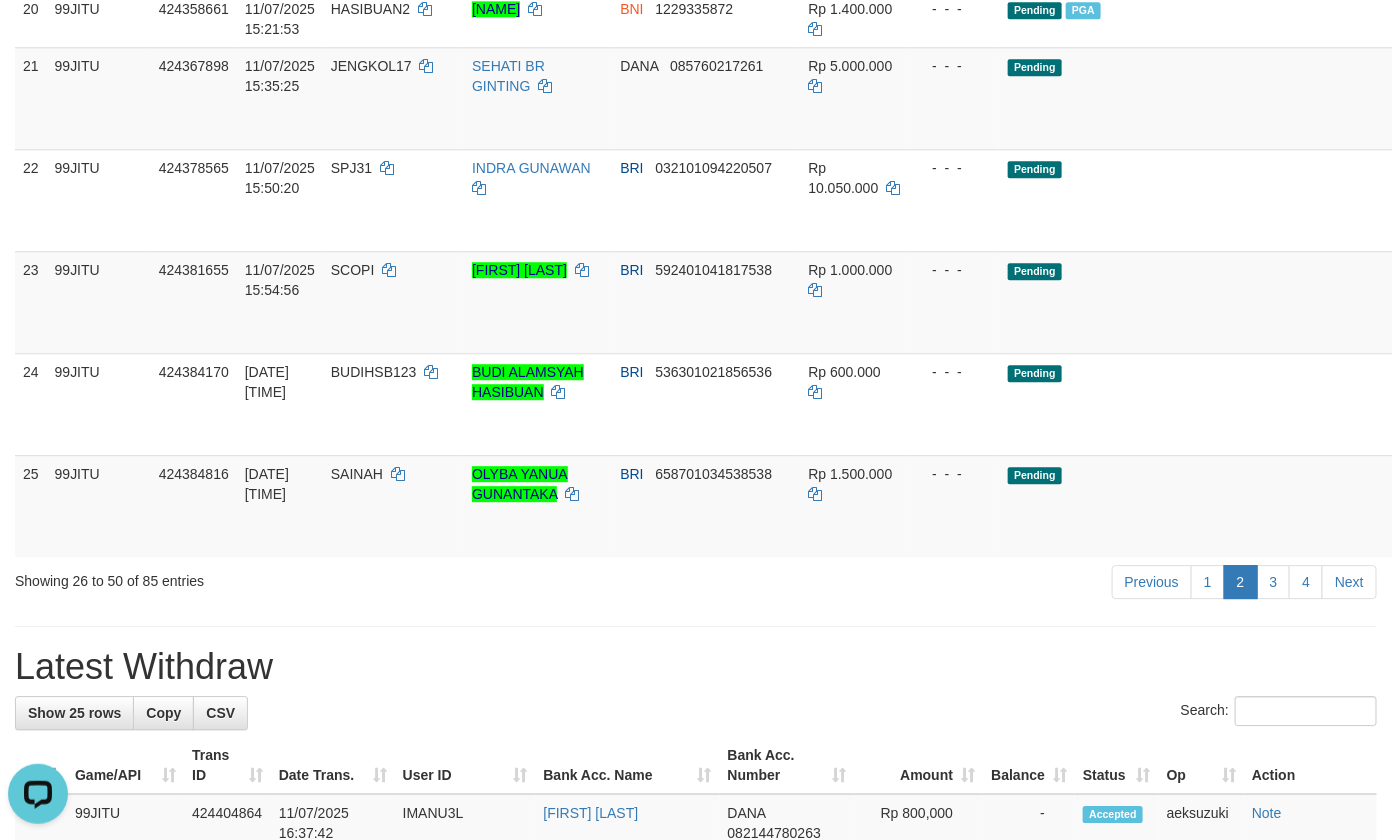 click on "Pending" at bounding box center (1199, -61) 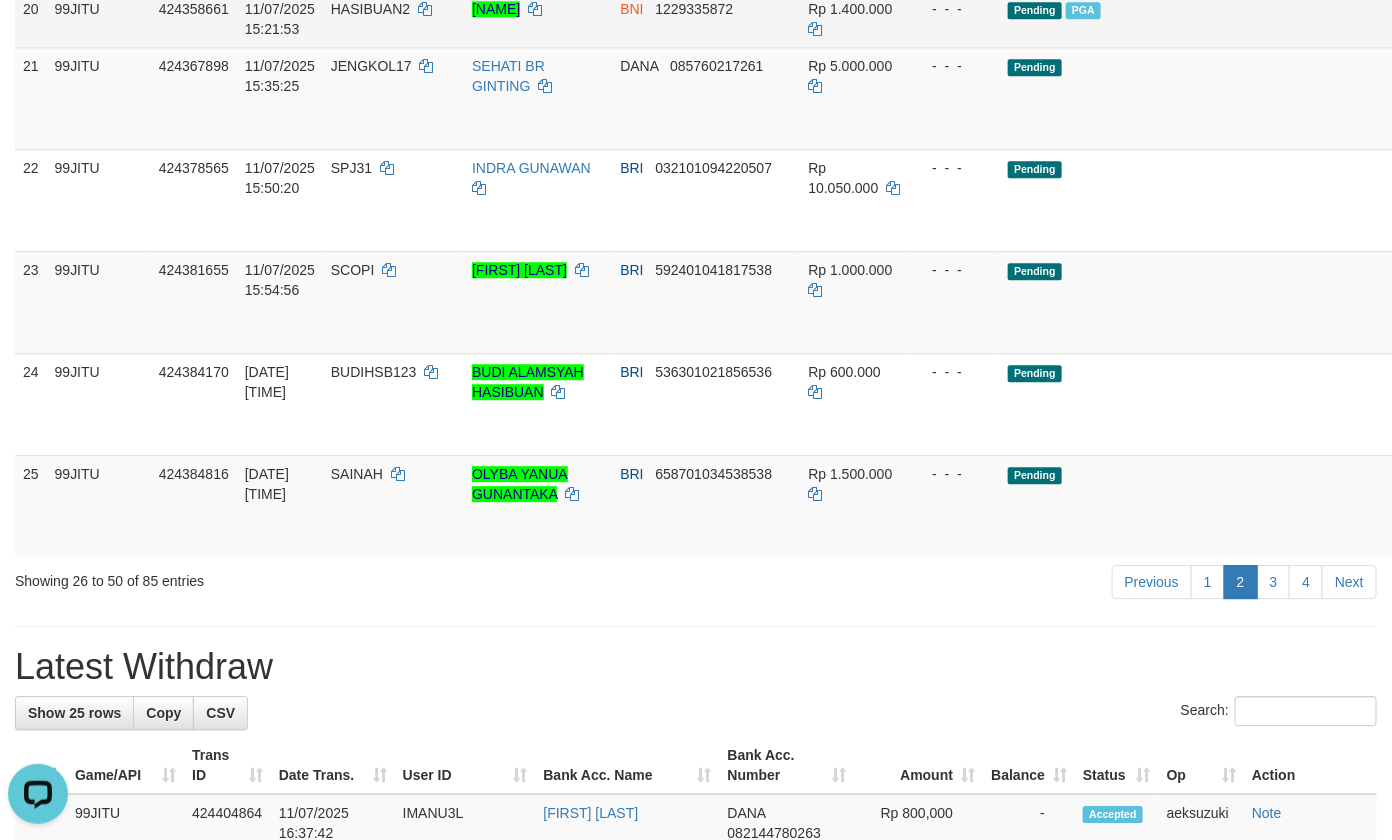 click on "Pending   PGA" at bounding box center [1199, 18] 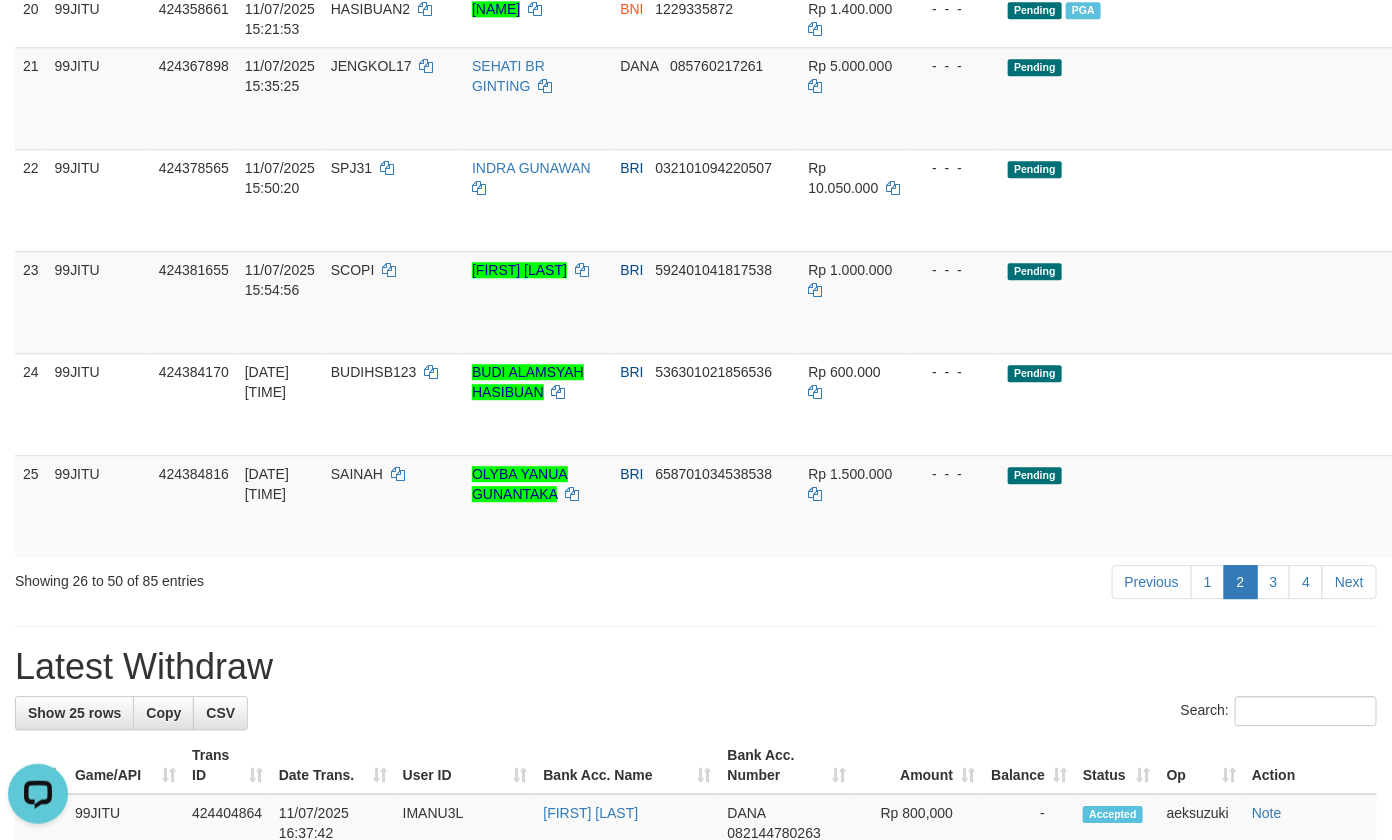 click on "Grabbed   PGA   PGA Pending 000 {"status":"000","data":{"unique_id":"357-424350842-20250711","reference_no":"TF_250711_PYA7EB4E7DB8A06TC3DJ","amount":"300000.00","fee":"0.00","merchant_surcharge_rate":"0.00","charge_to":"MERC","payout_amount":"300000.00","disbursement_status":0,"disbursement_description":"ON PROCESS","created_at":"2025-07-11 15:21:06","executed_at":"2025-07-11 15:21:06","bank":{"code":"002","name":"BANK RAKYAT INDONESIA","account_number":"703301022202537","account_name":"HABONARAN HARAHAP"},"note":"aekford","merchant_balance":{"balance_effective":1305000000,"balance_pending":0,"balance_disbursement":34979000,"balance_collection":1937269136}}} PGA Ref. No:  TF_250711_PYA7EB4E7DB8A06TC3DJ  Vendor: Gameboy" at bounding box center [1199, -228] 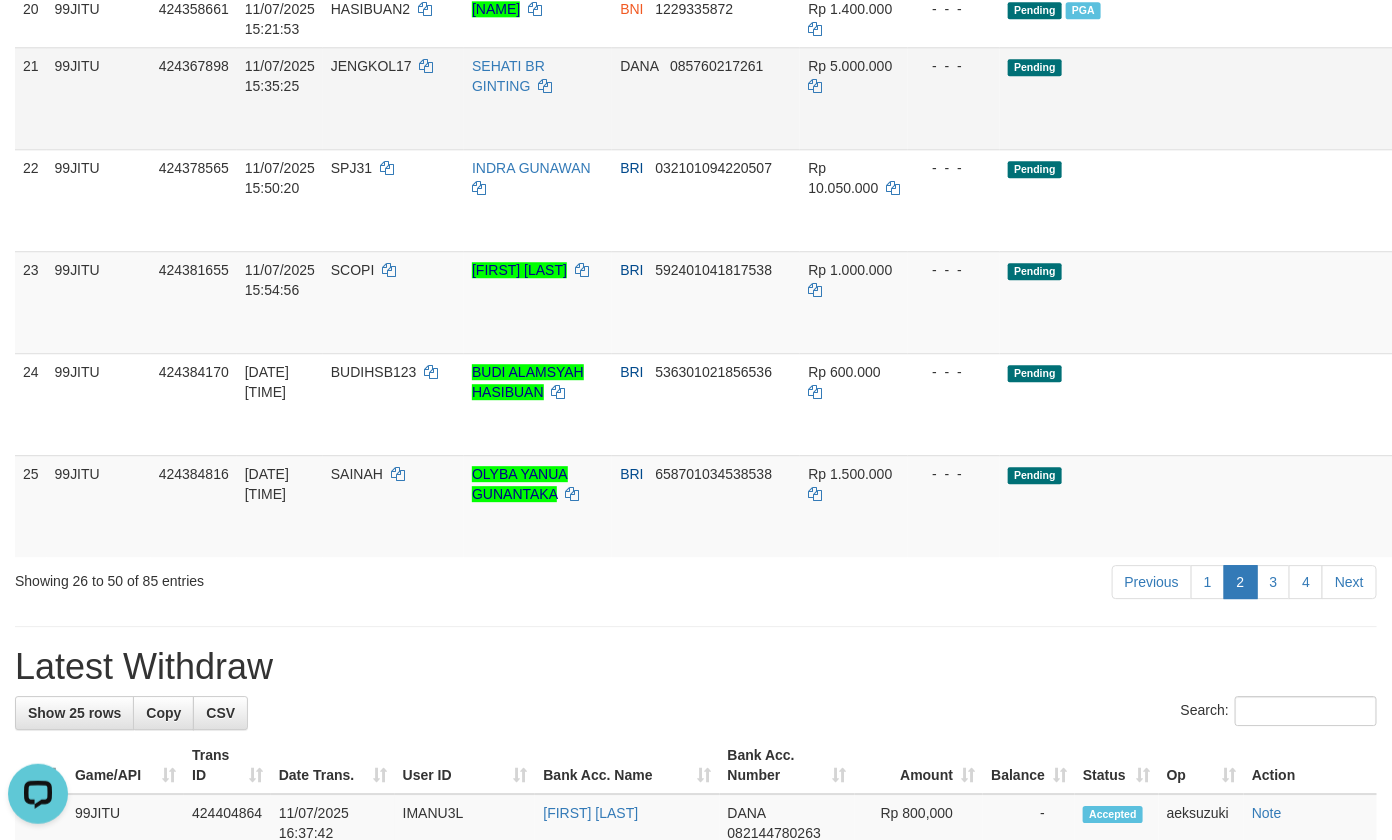 click on "Pending" at bounding box center [1199, 98] 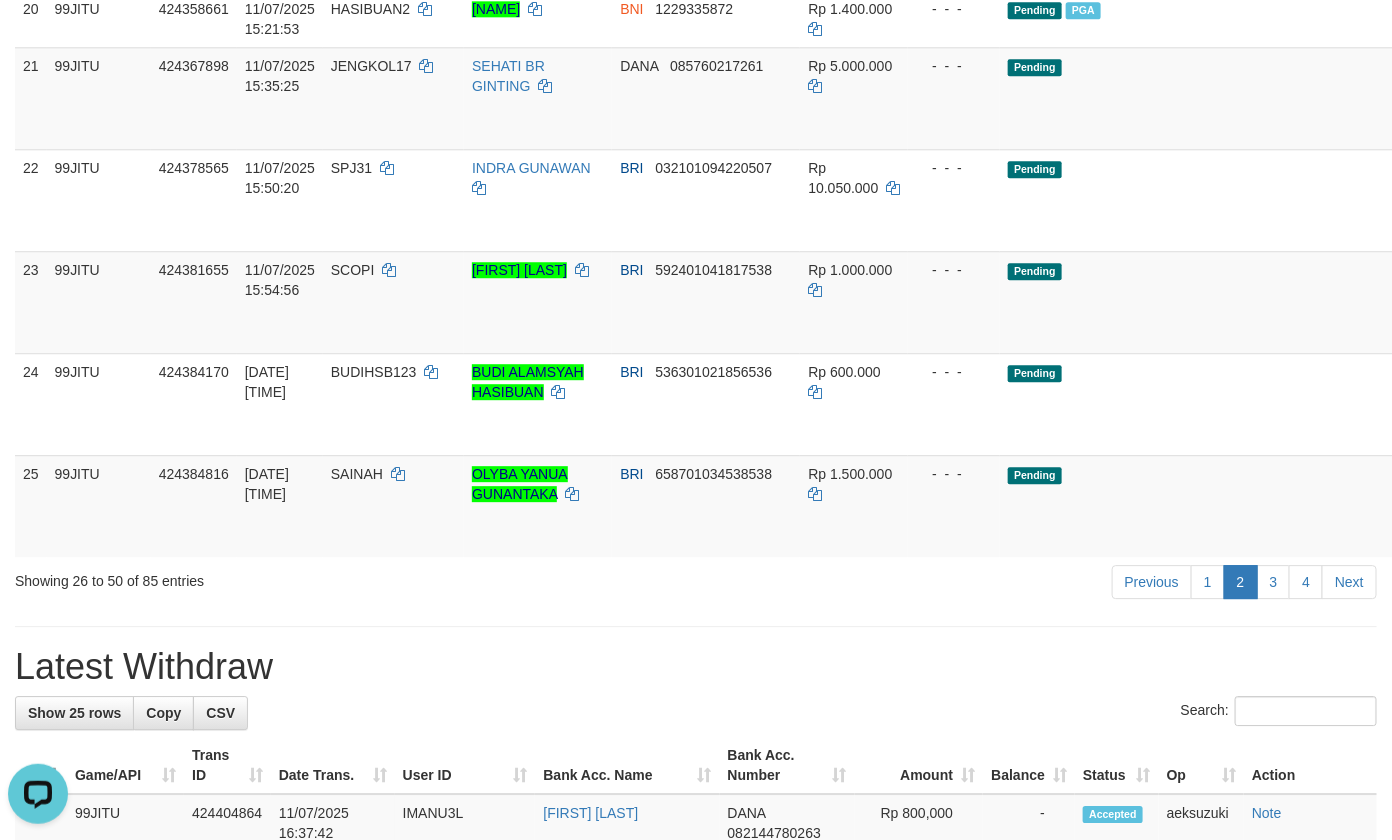 click on "Pending" at bounding box center (1199, -61) 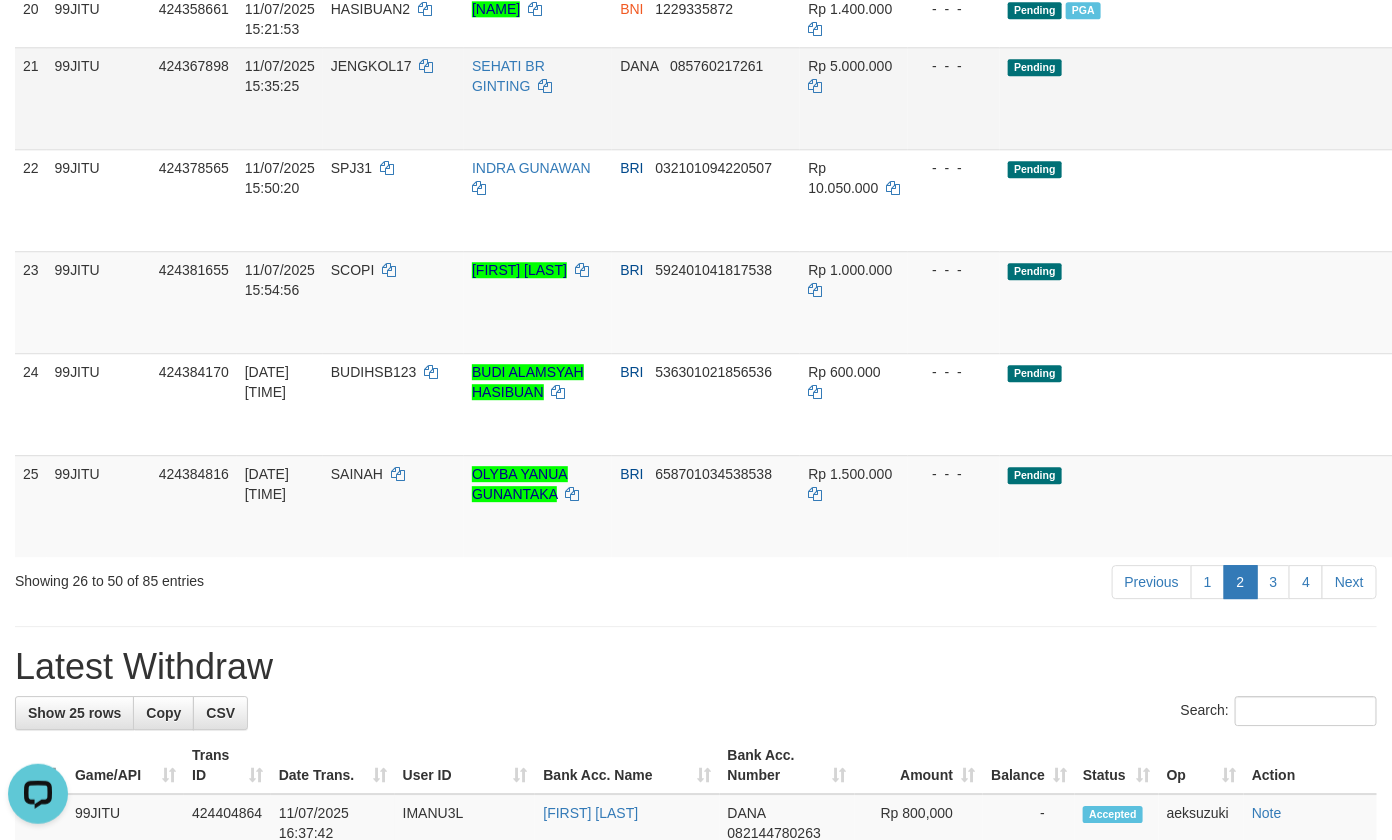 click on "Rp 5.000.000" at bounding box center (854, 98) 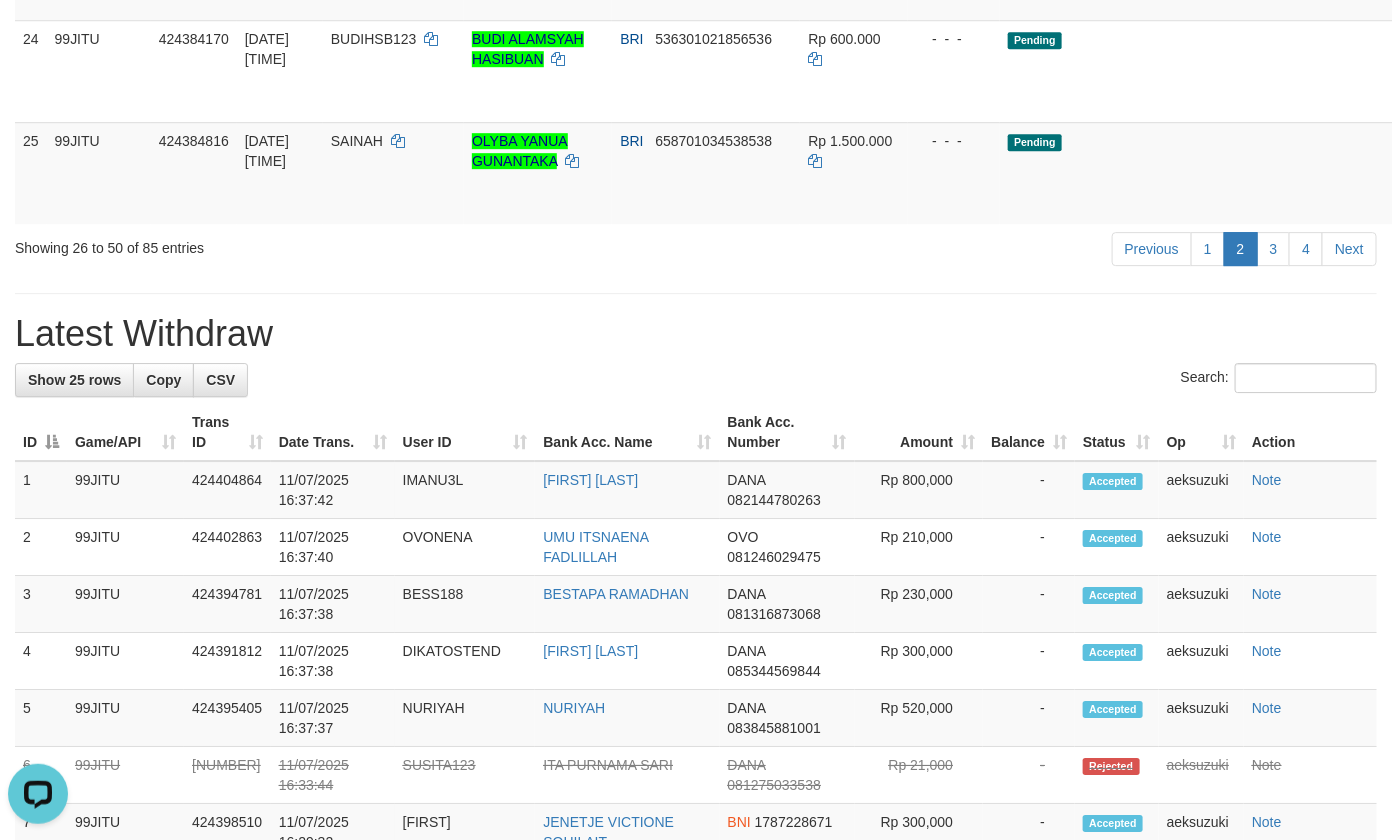 scroll, scrollTop: 1666, scrollLeft: 0, axis: vertical 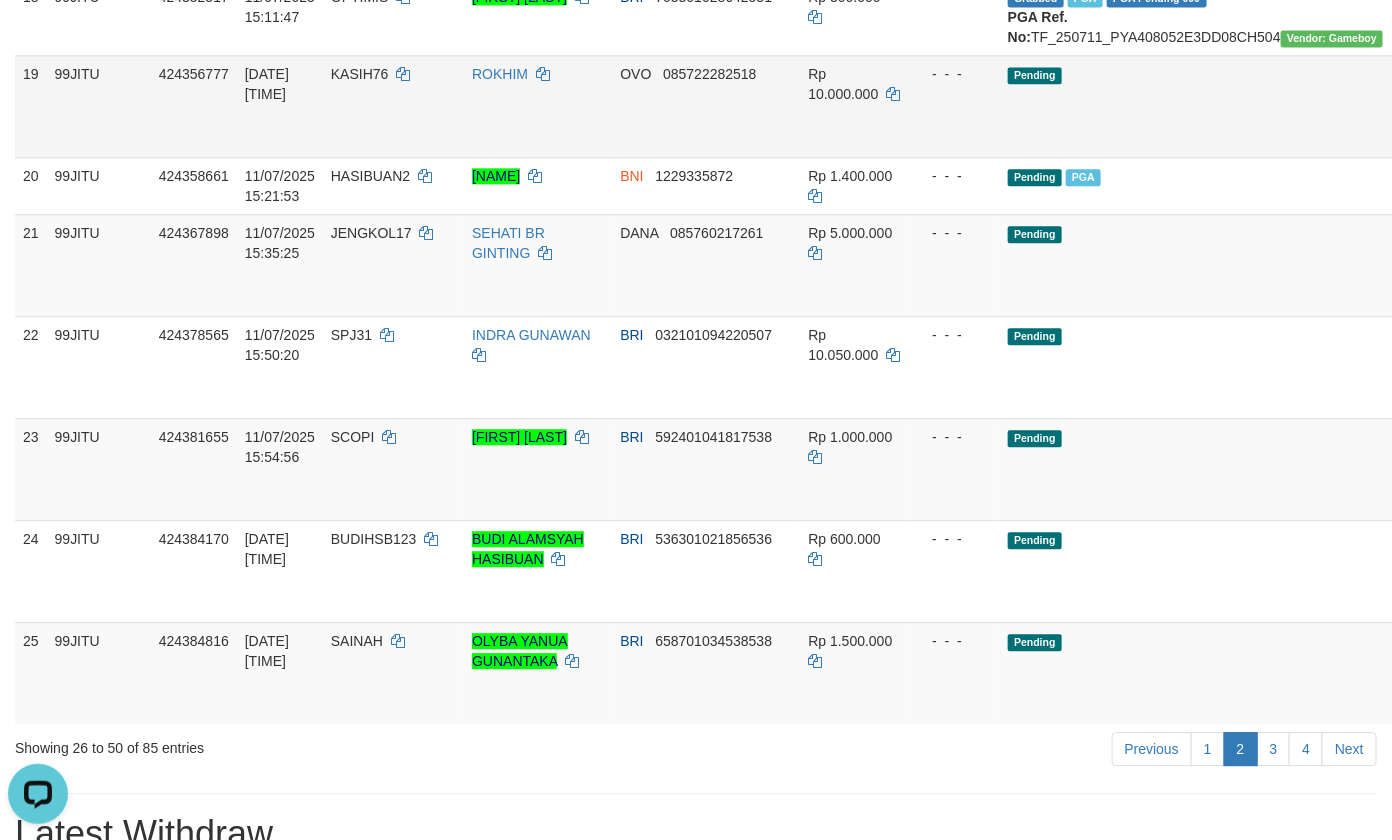 click on "Rp 10.000.000" at bounding box center [854, 106] 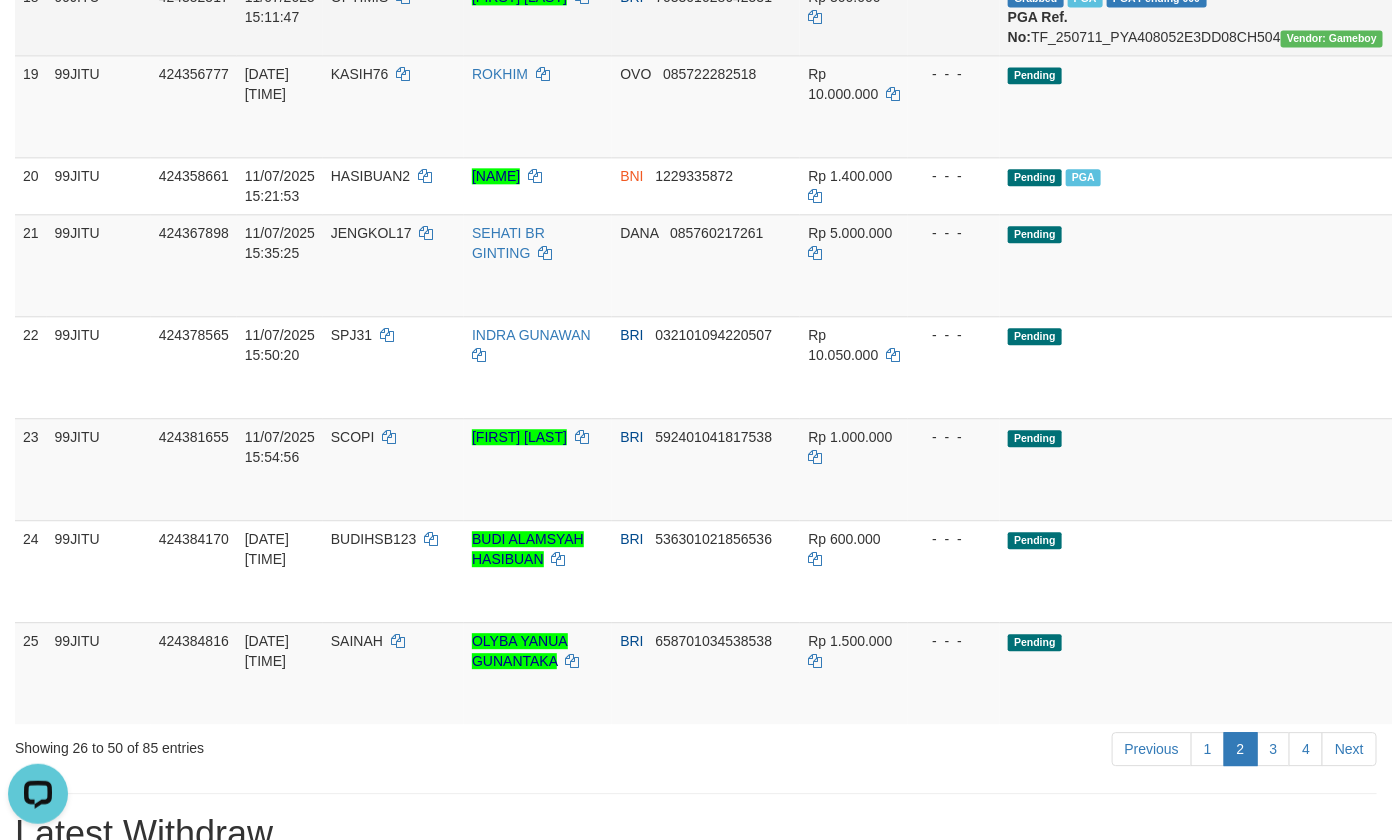 click on "Rp 300.000" at bounding box center (854, 16) 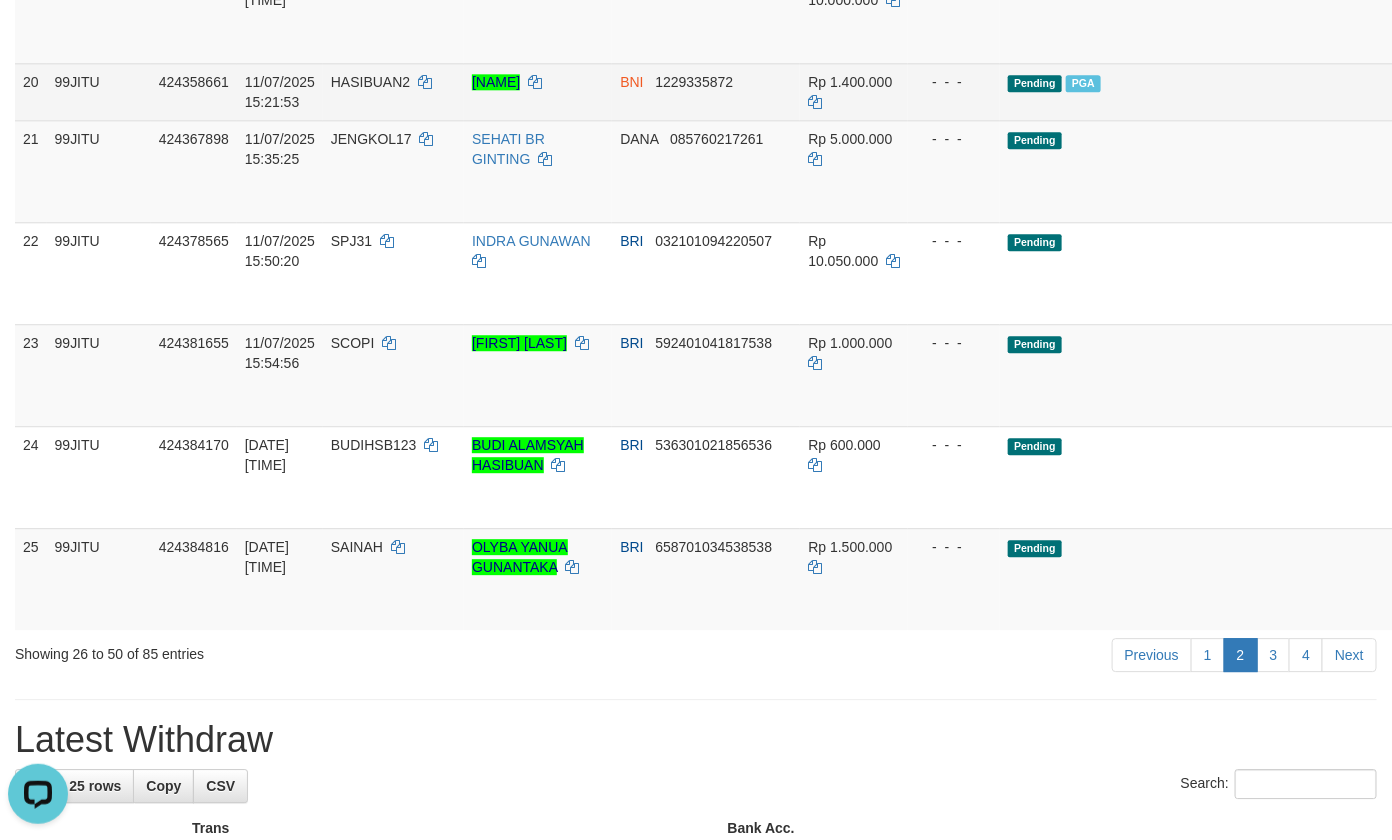 scroll, scrollTop: 1833, scrollLeft: 0, axis: vertical 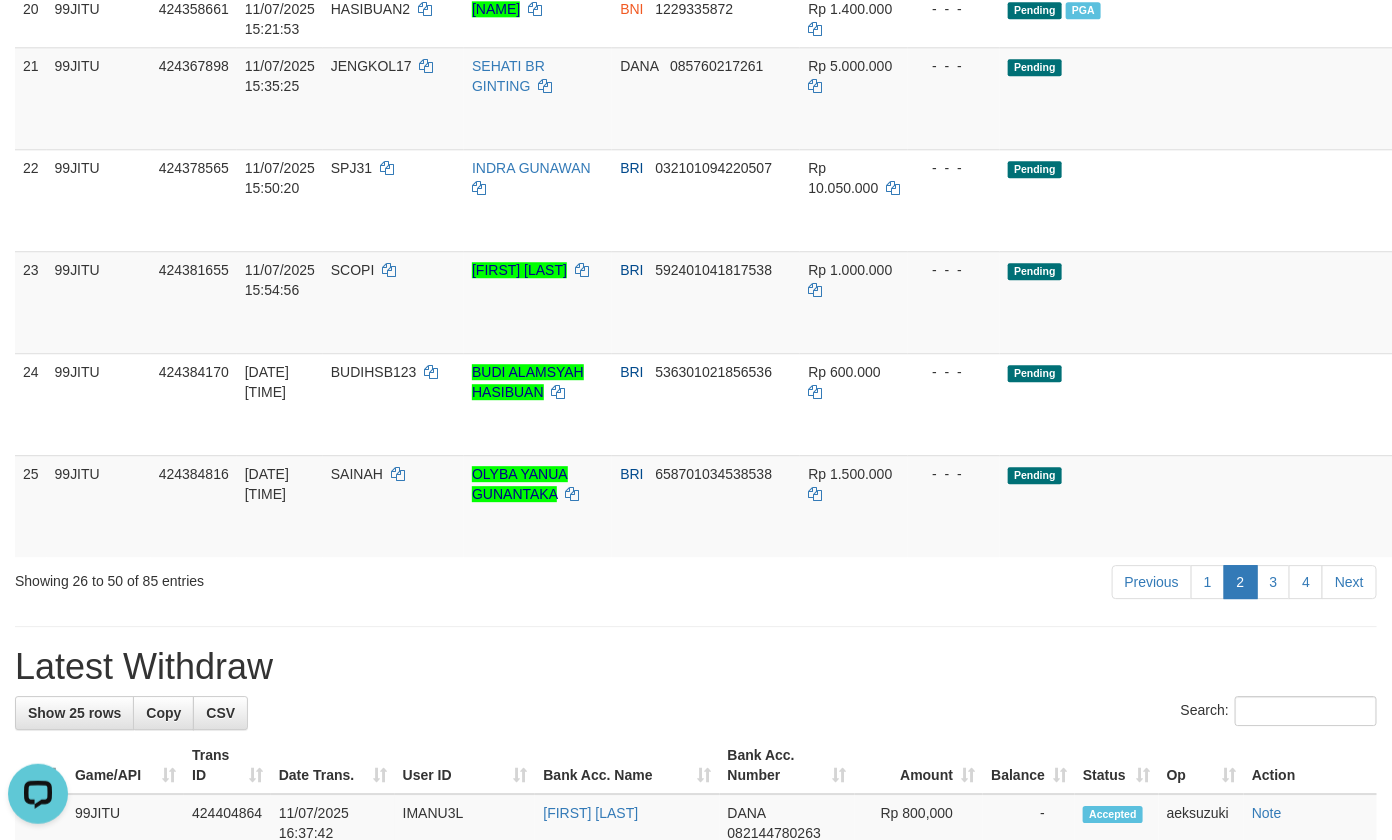 click on "99JITU" at bounding box center (99, -151) 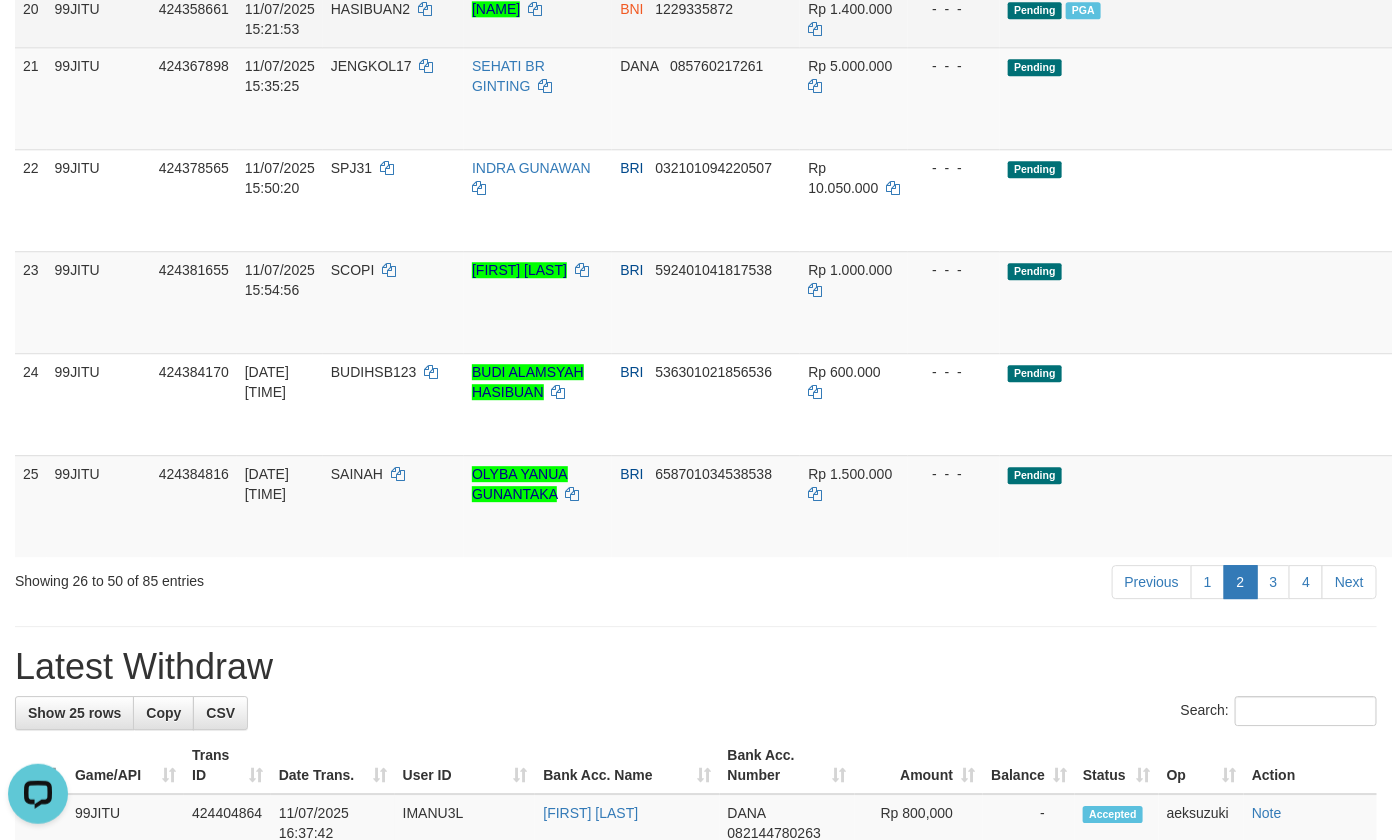 click on "Pending   PGA" at bounding box center [1199, 18] 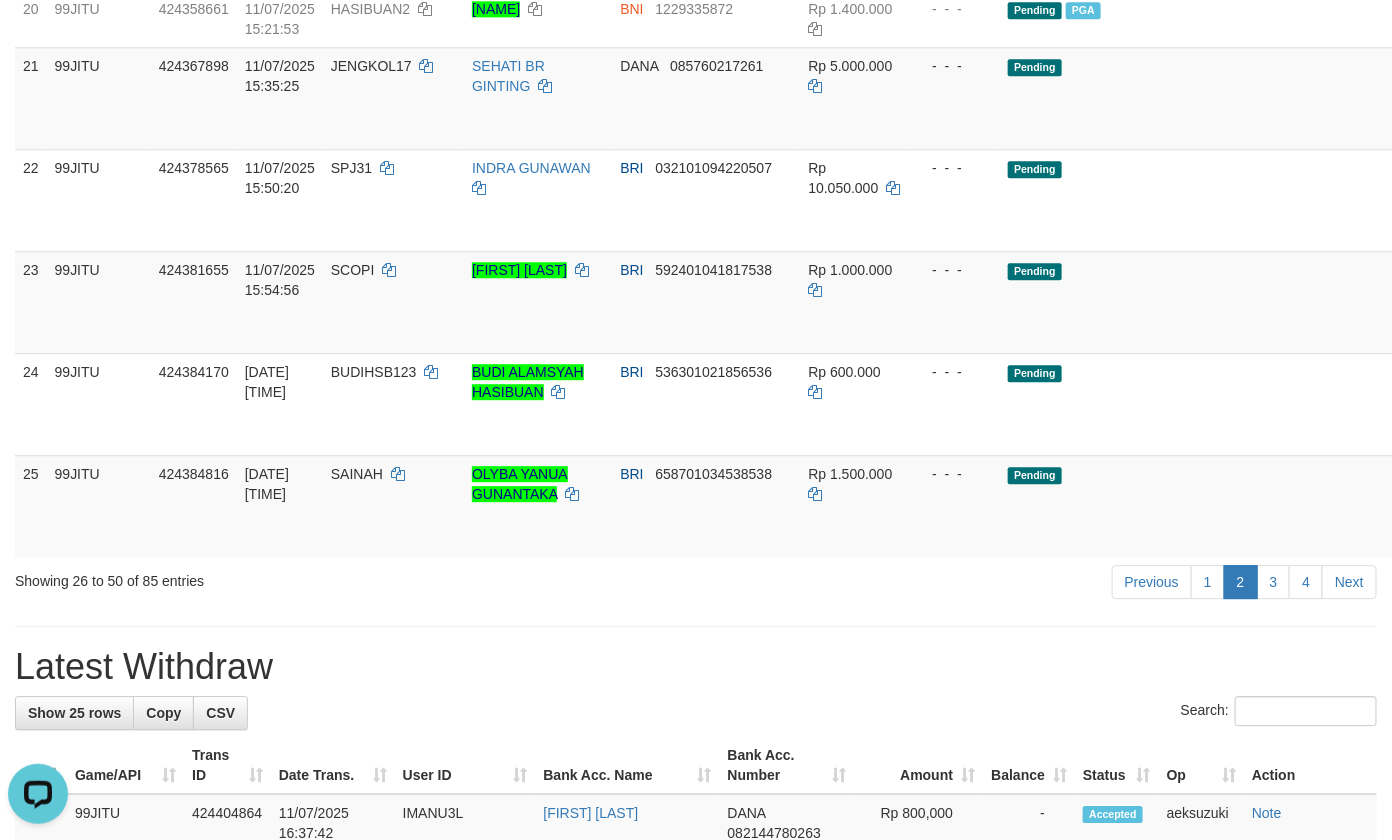 click on "99JITU" at bounding box center [99, -151] 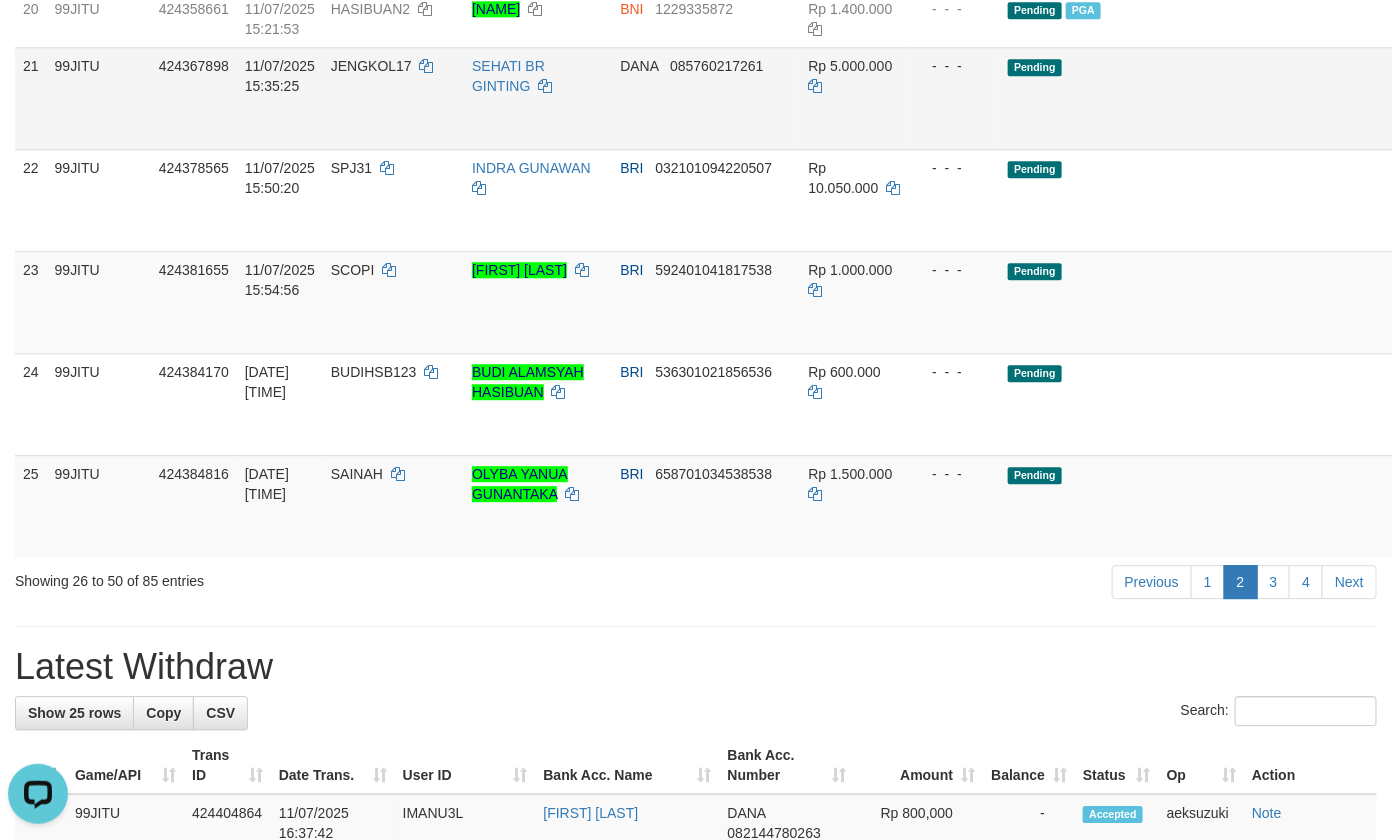click on "Pending" at bounding box center [1199, 98] 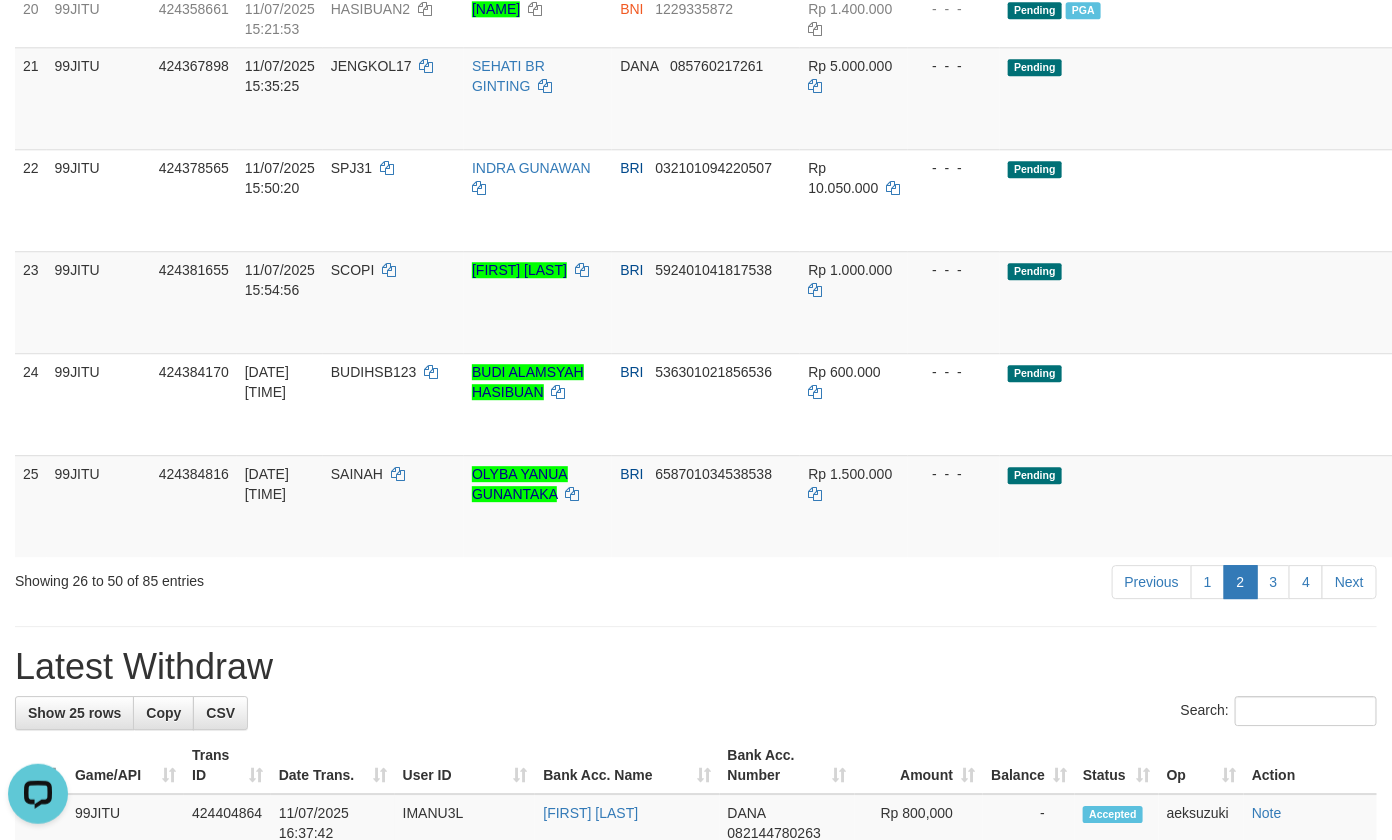 click on "Pending" at bounding box center (1199, -61) 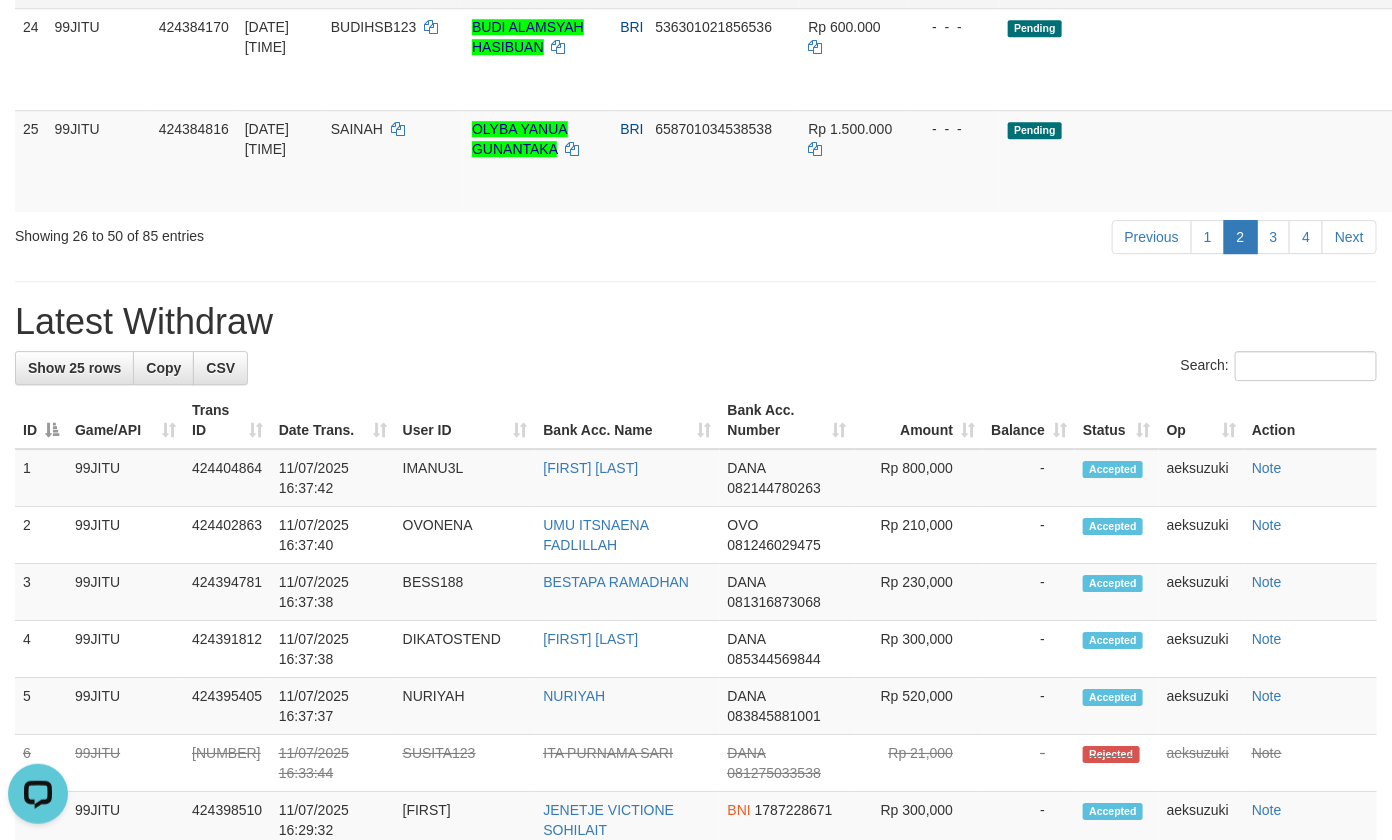 scroll, scrollTop: 2166, scrollLeft: 0, axis: vertical 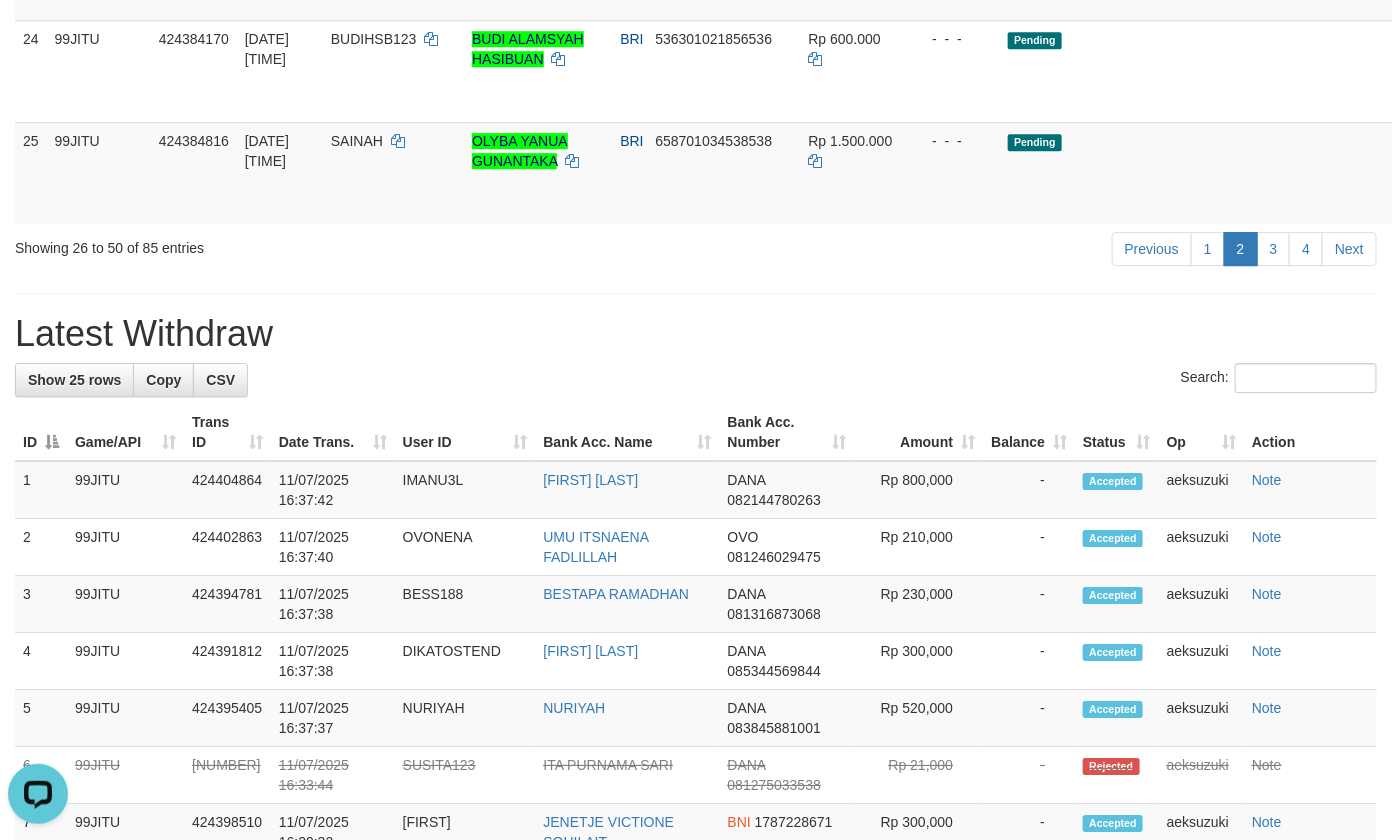 click on "Pending" at bounding box center [1199, -133] 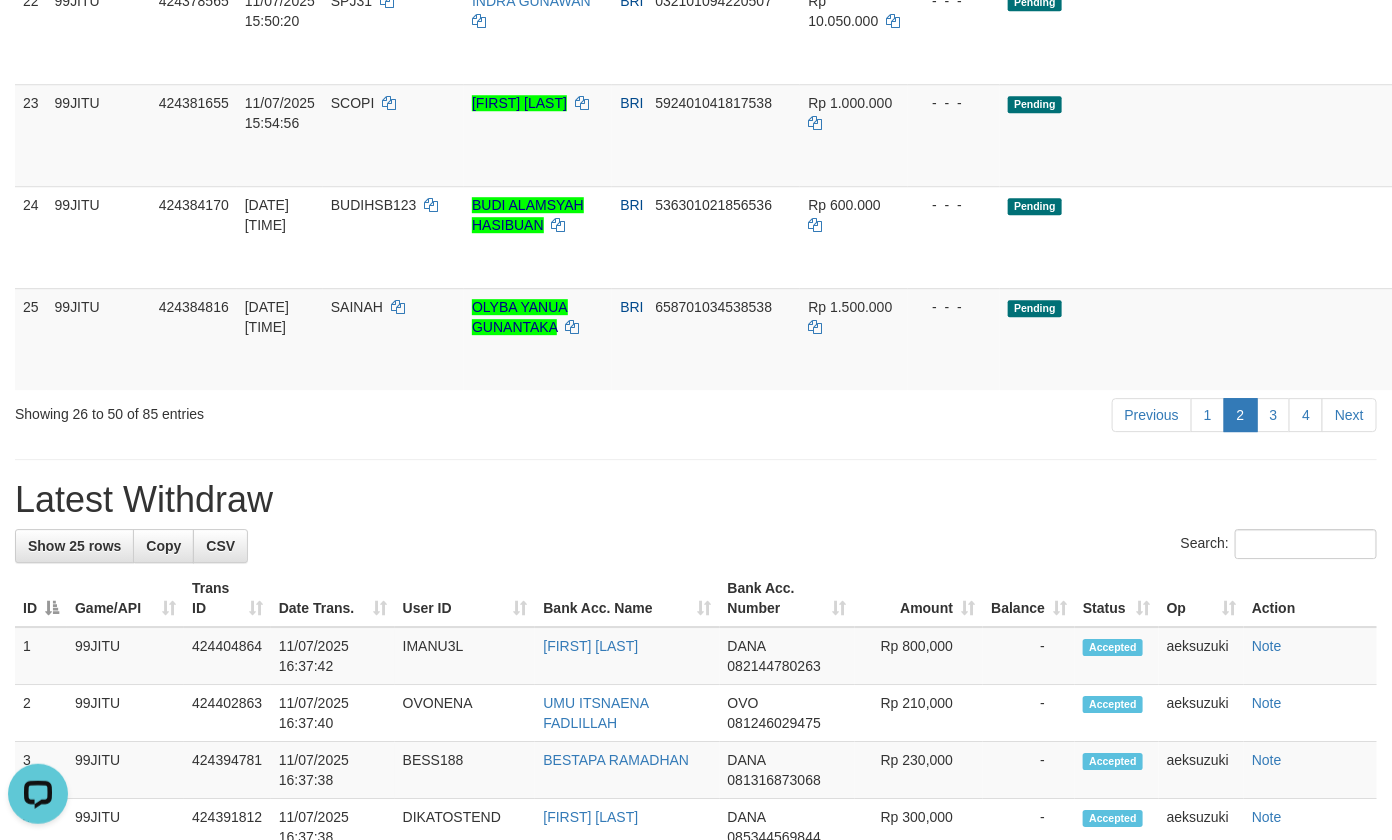 click on "Pending" at bounding box center (1199, -228) 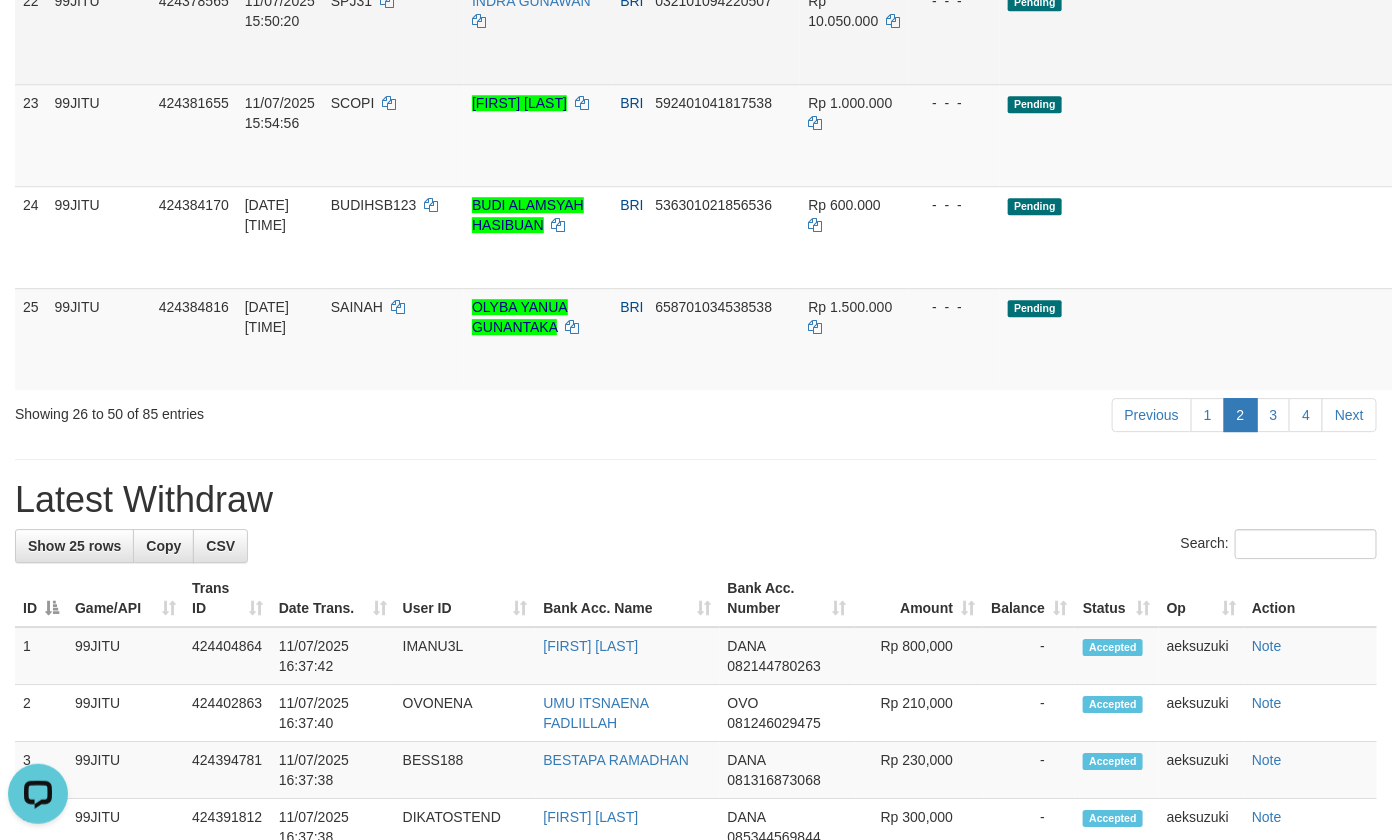 click on "Pending" at bounding box center (1199, 33) 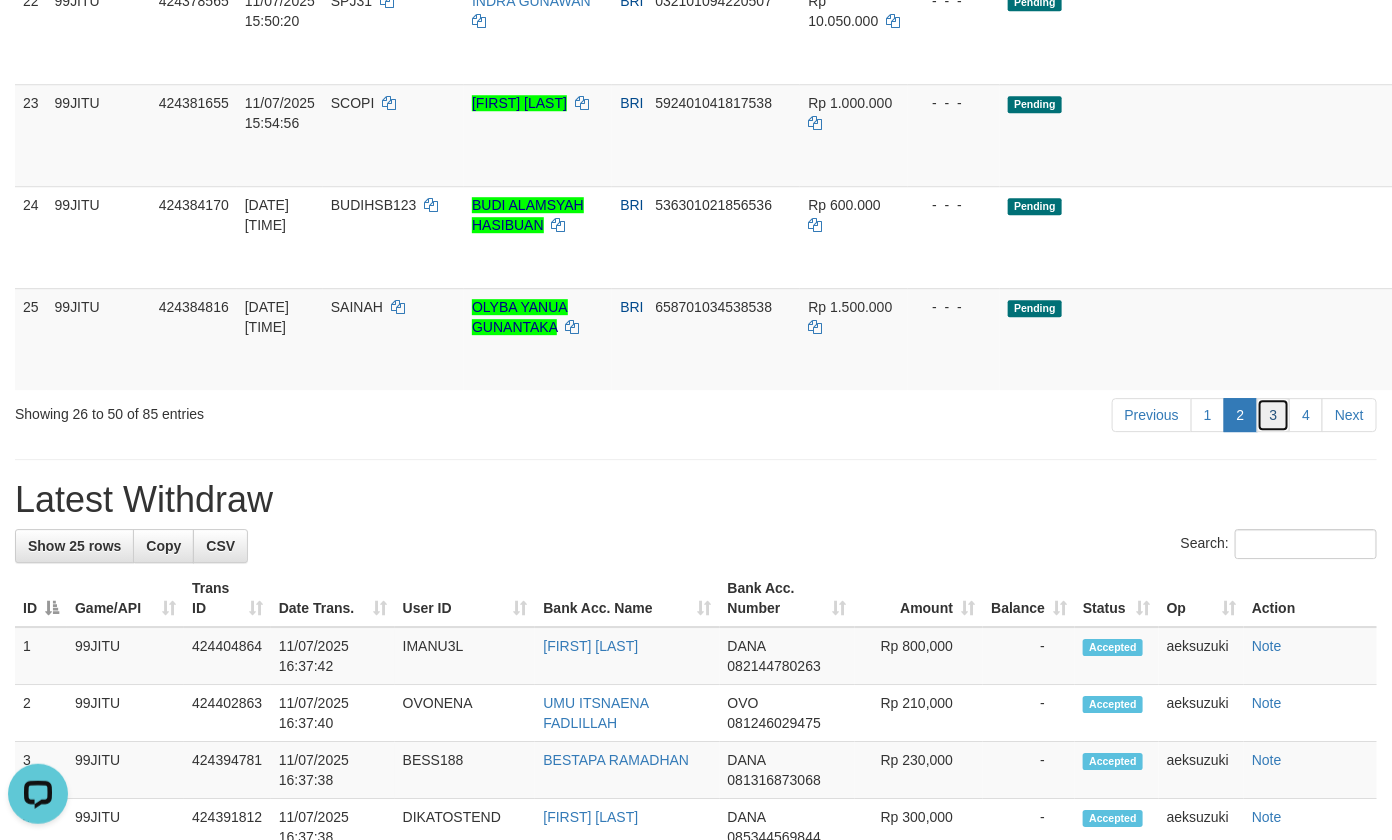 click on "3" at bounding box center (1274, 415) 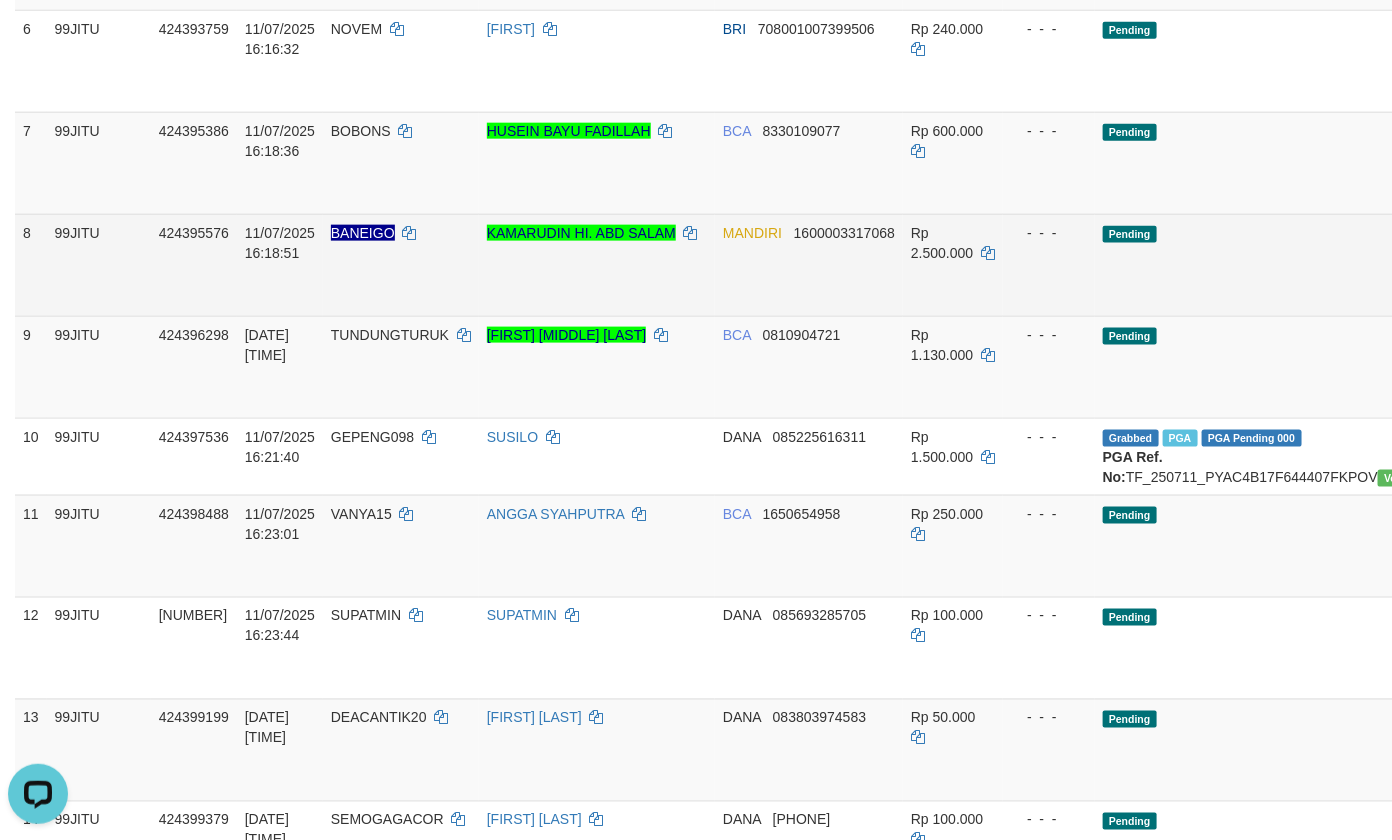 click on "Pending" at bounding box center (1294, 265) 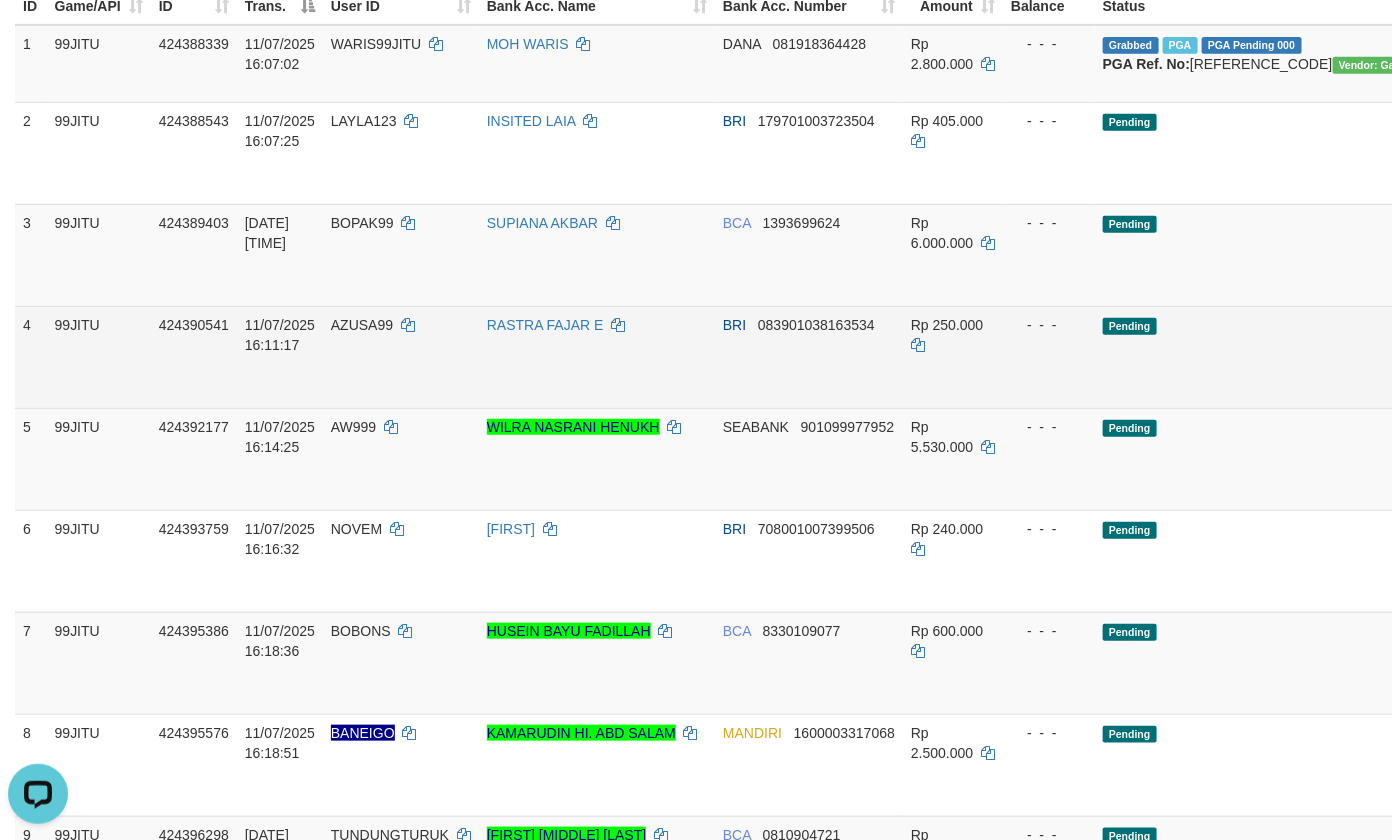 click on "Pending" at bounding box center (1294, 357) 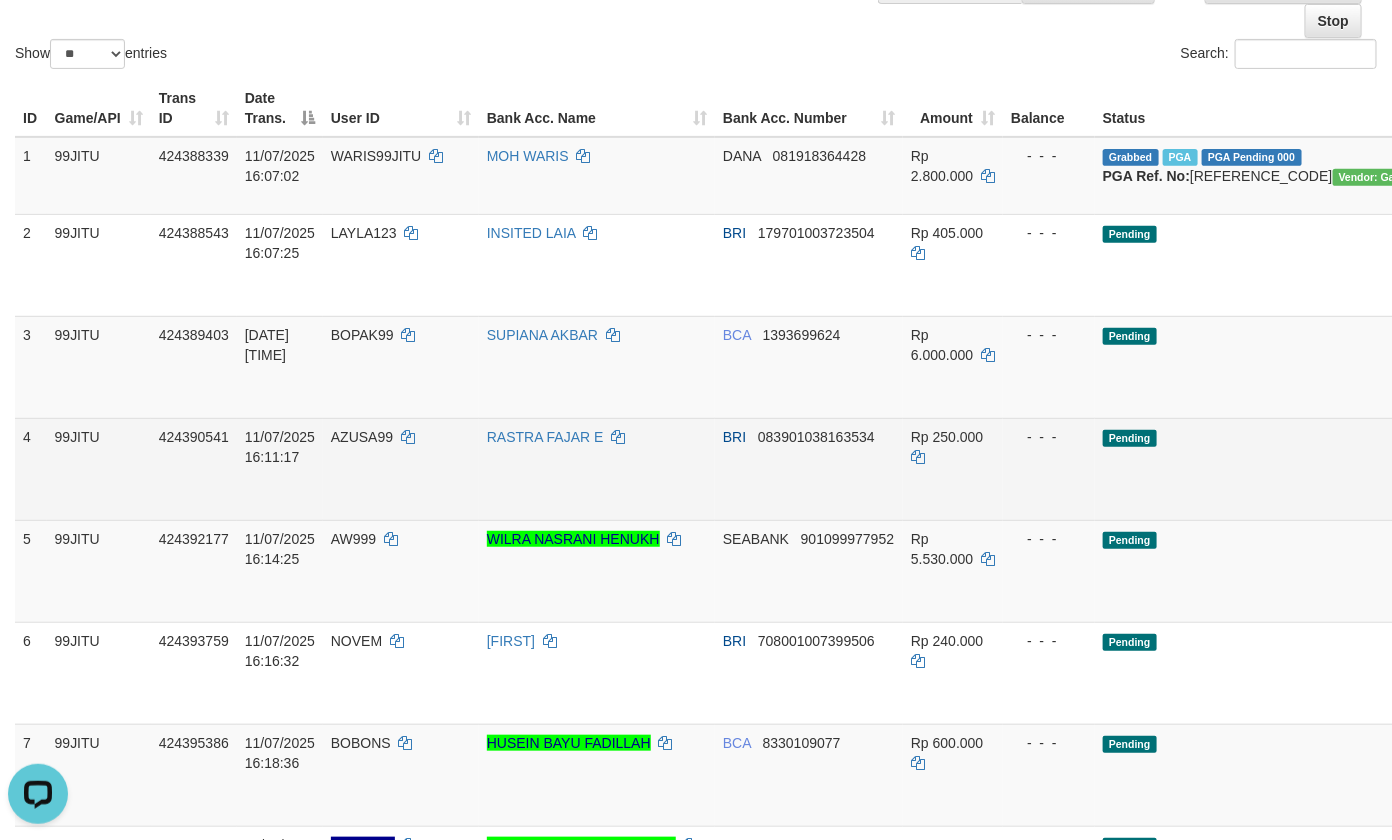 scroll, scrollTop: 0, scrollLeft: 0, axis: both 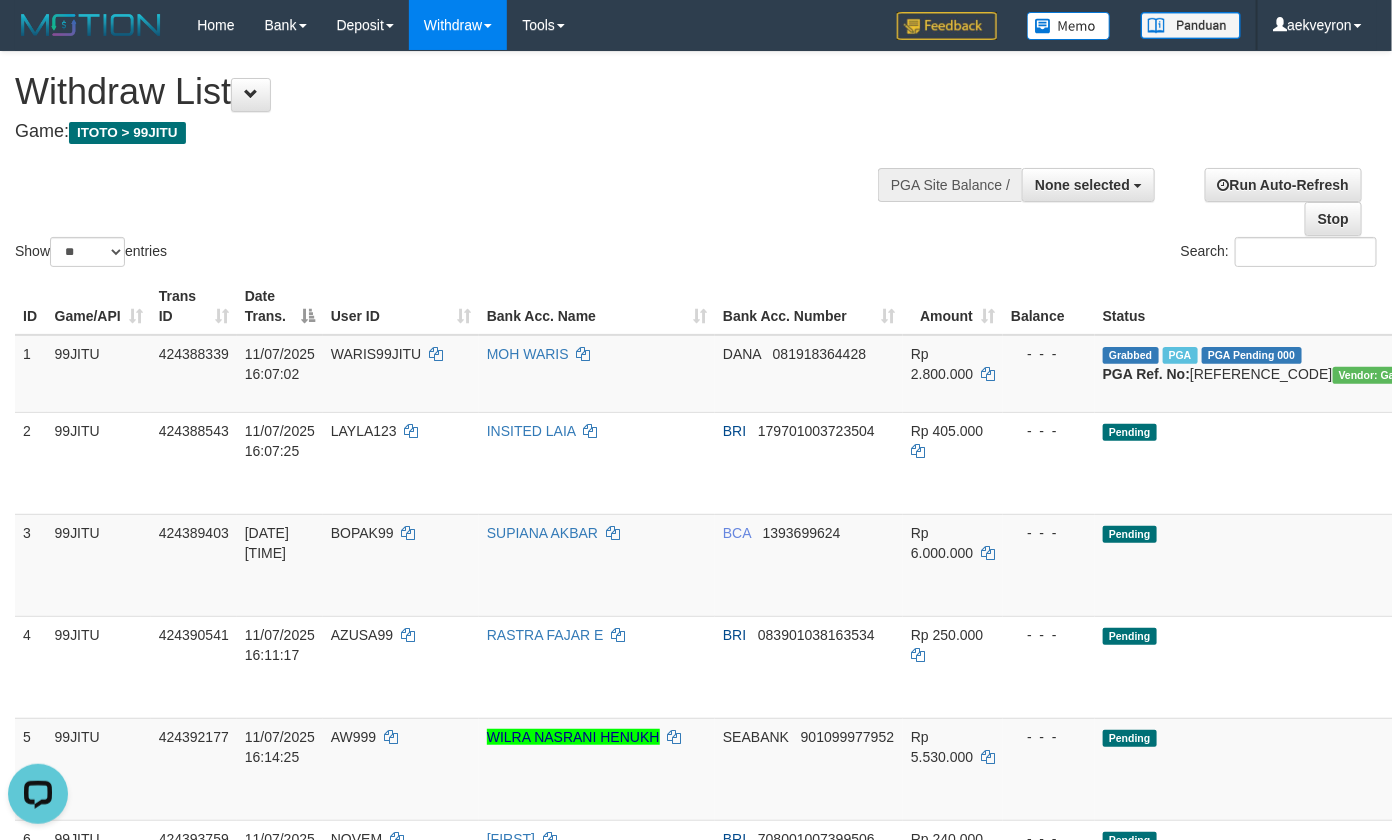 click on "Search:" at bounding box center [1044, 254] 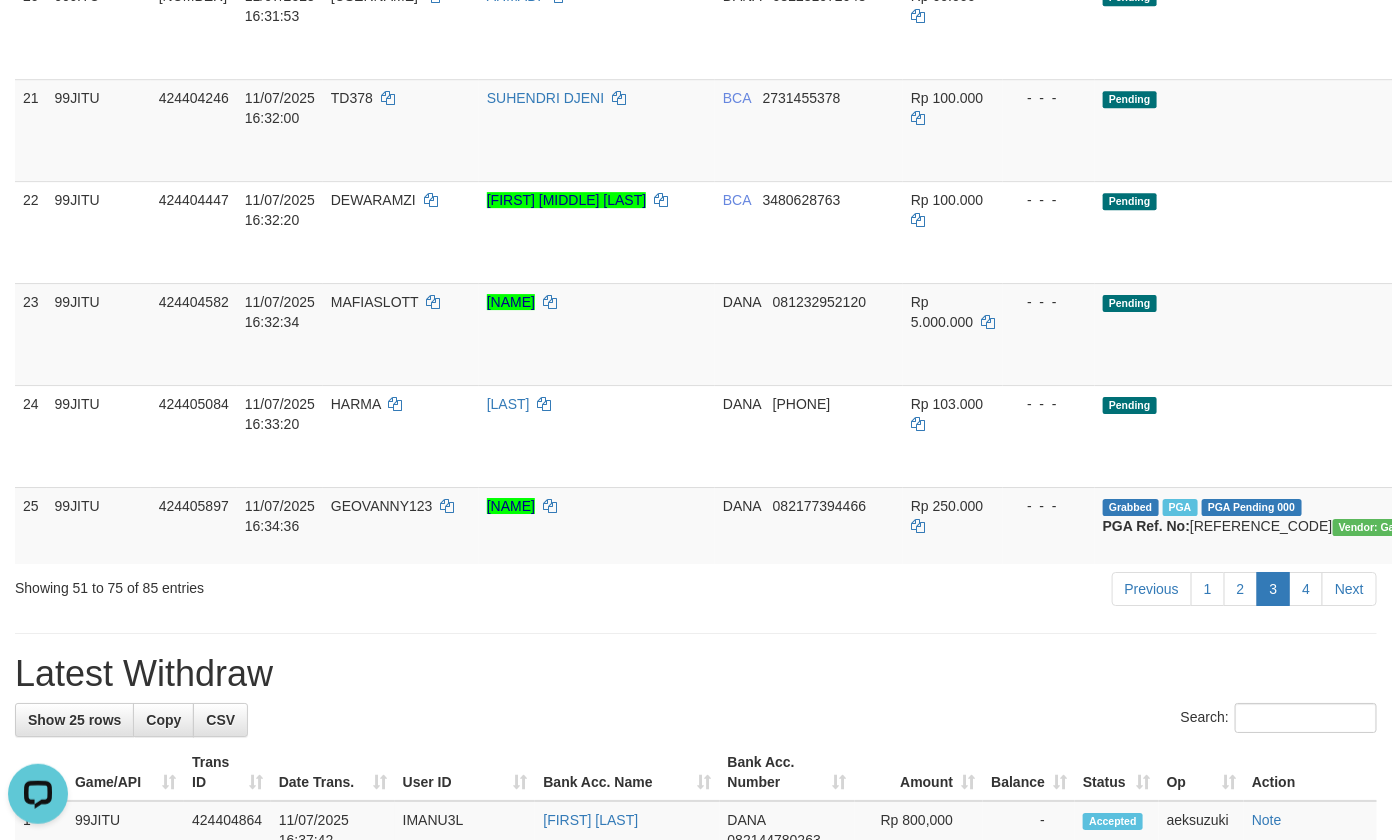 scroll, scrollTop: 2500, scrollLeft: 0, axis: vertical 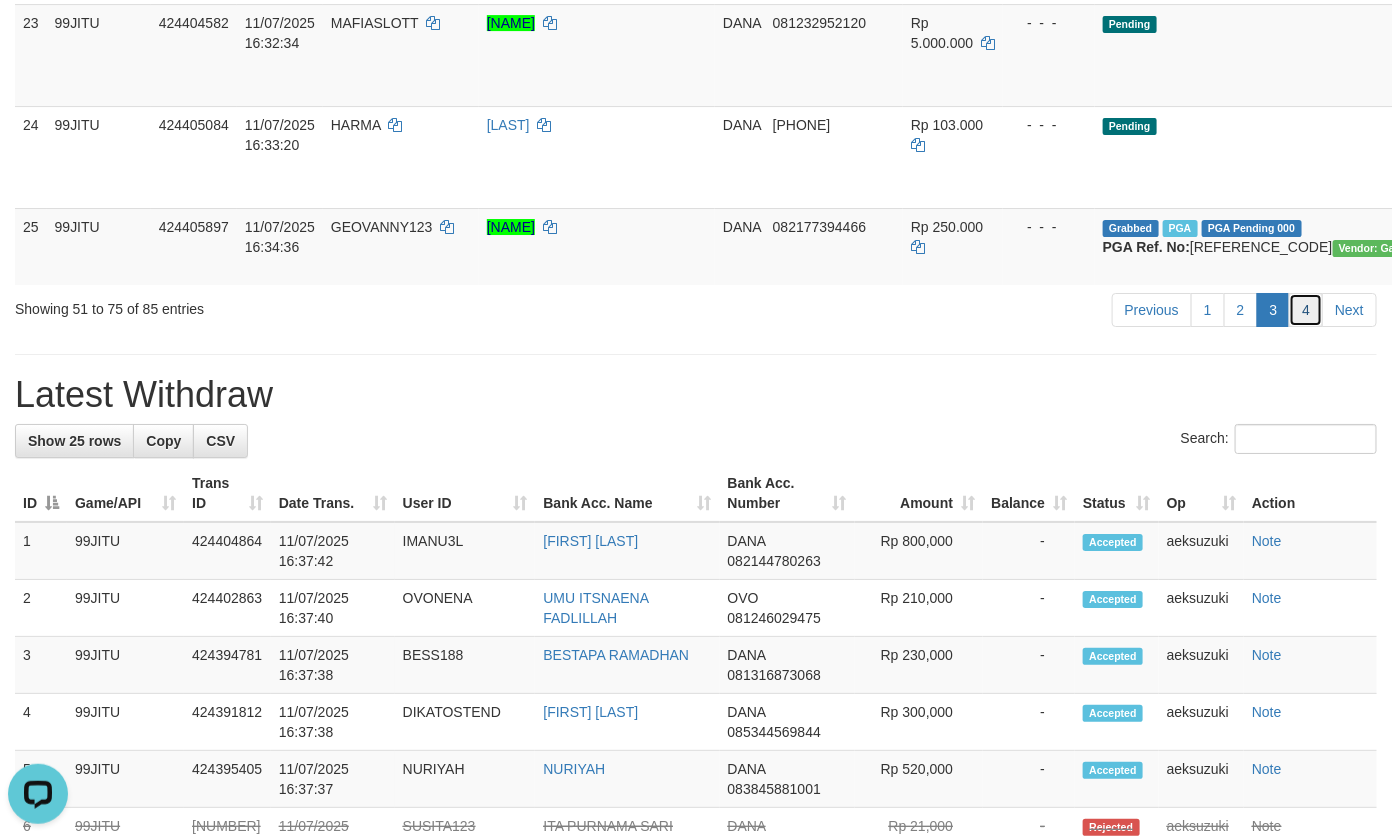 click on "4" at bounding box center [1306, 310] 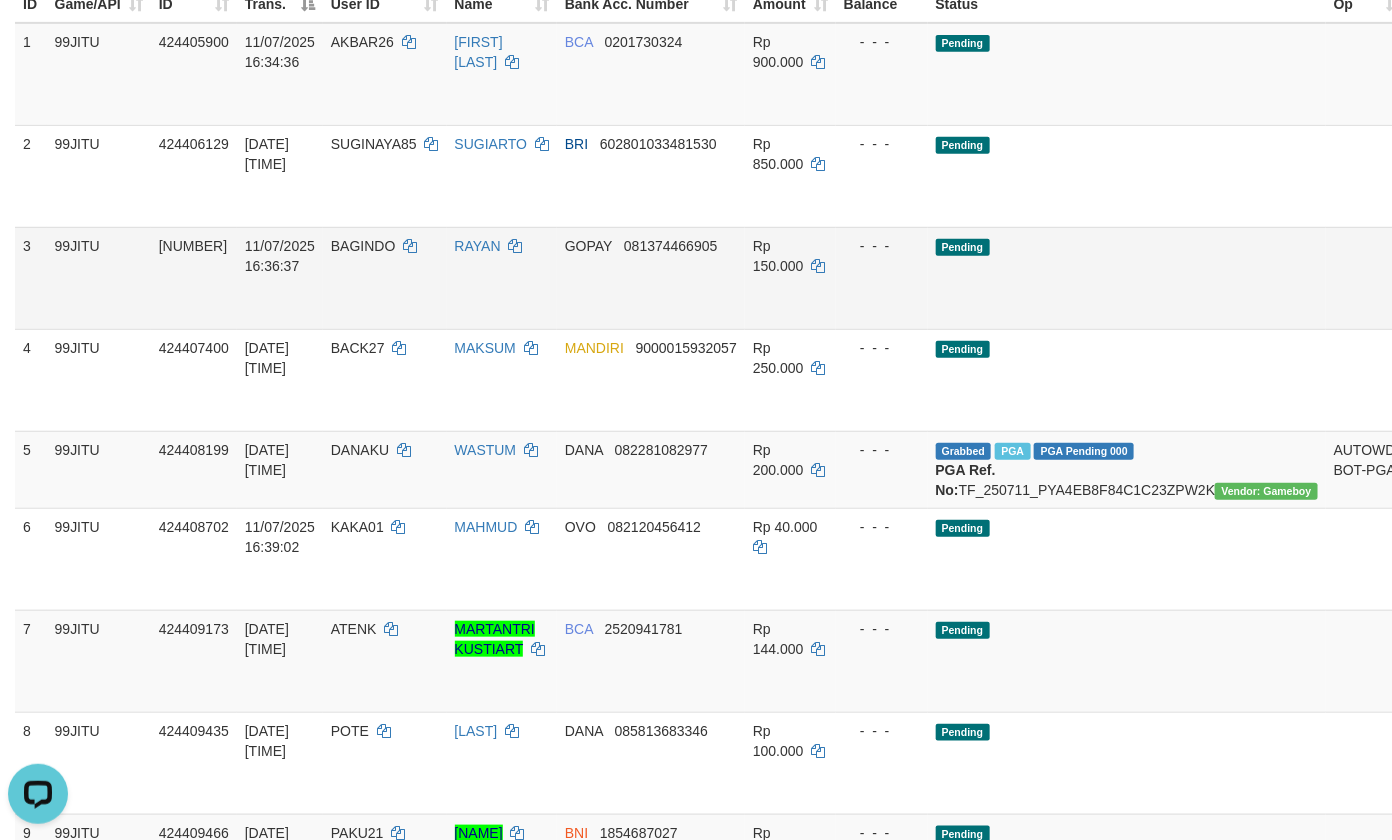 scroll, scrollTop: 123, scrollLeft: 0, axis: vertical 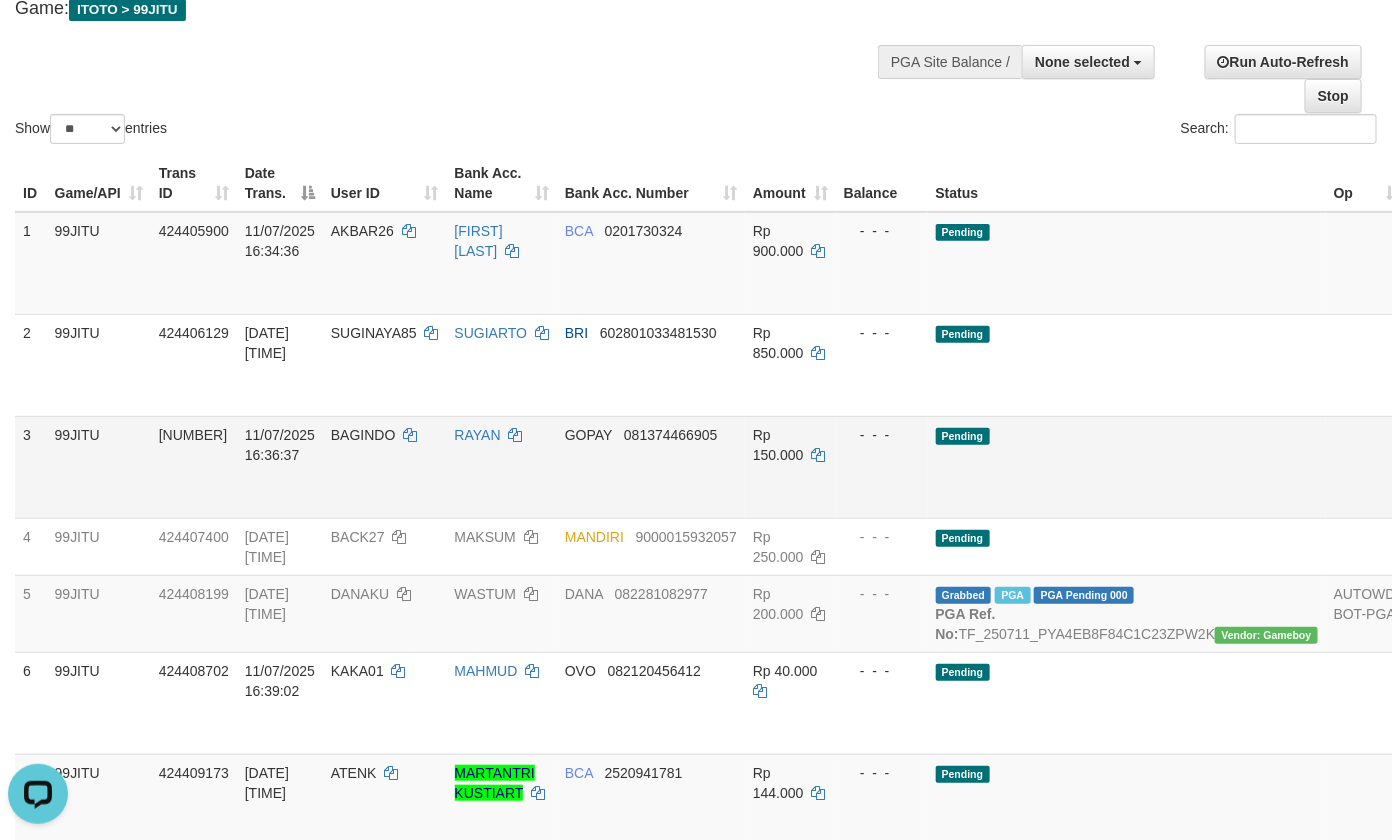 click on "Pending" at bounding box center (1127, 467) 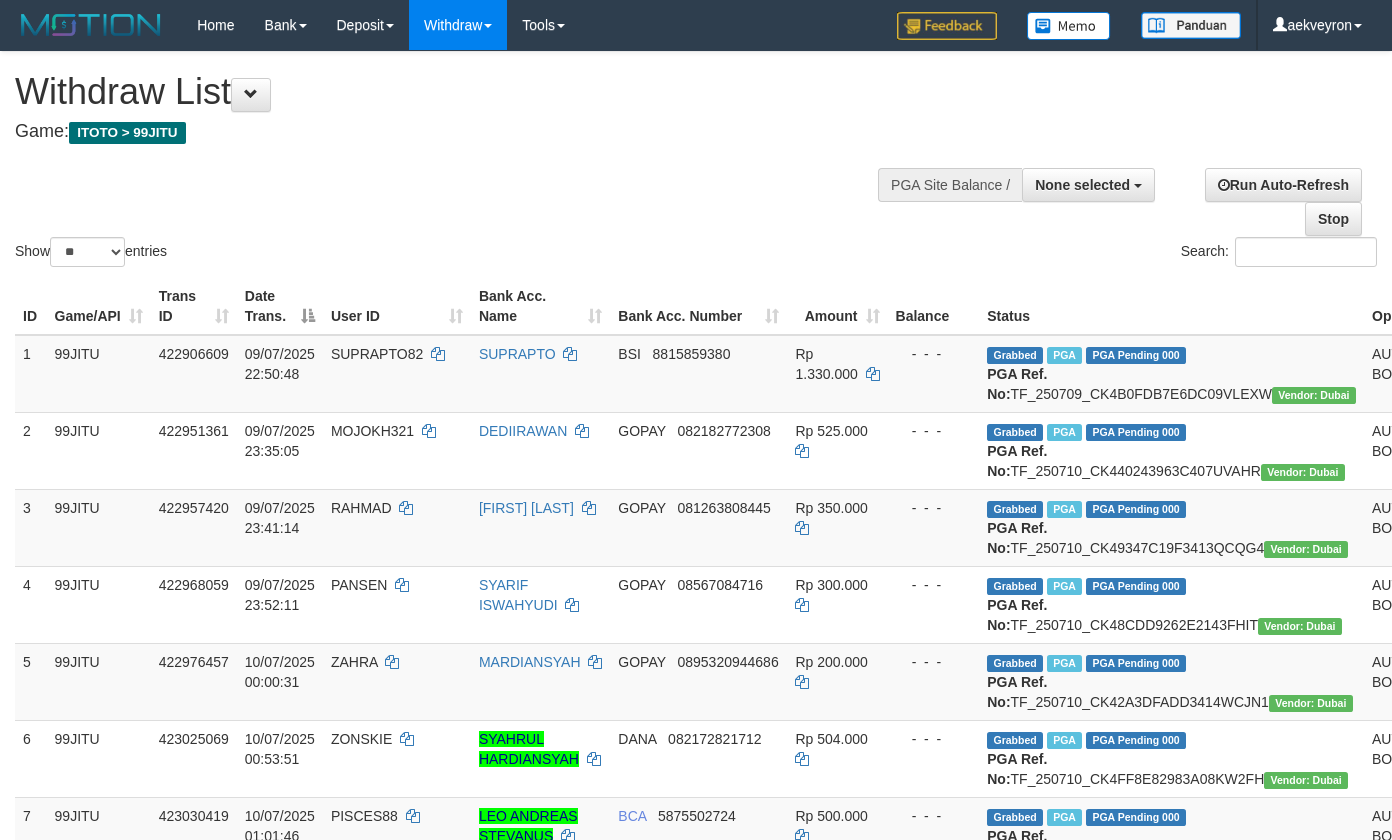 select 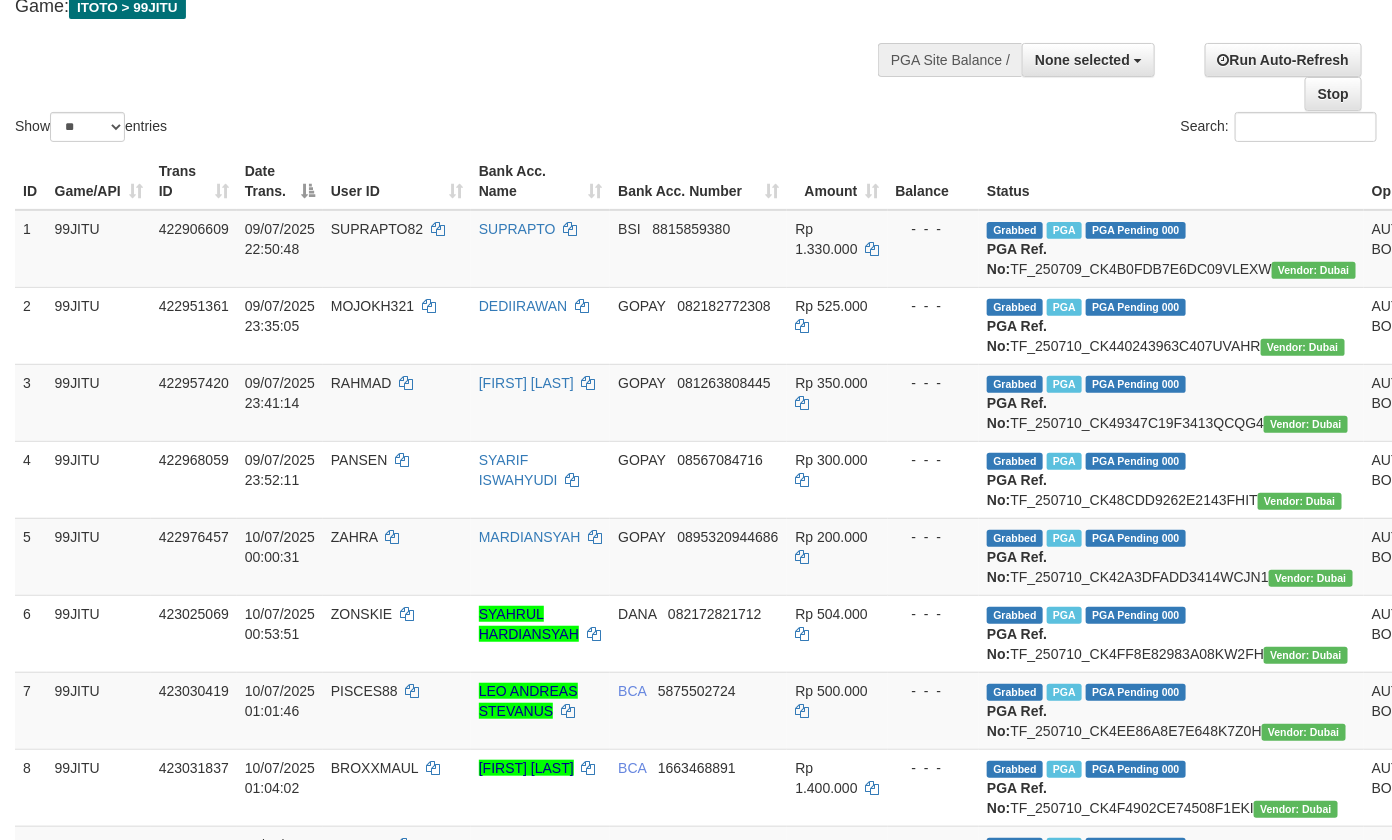 click on "Search:" at bounding box center (1044, 129) 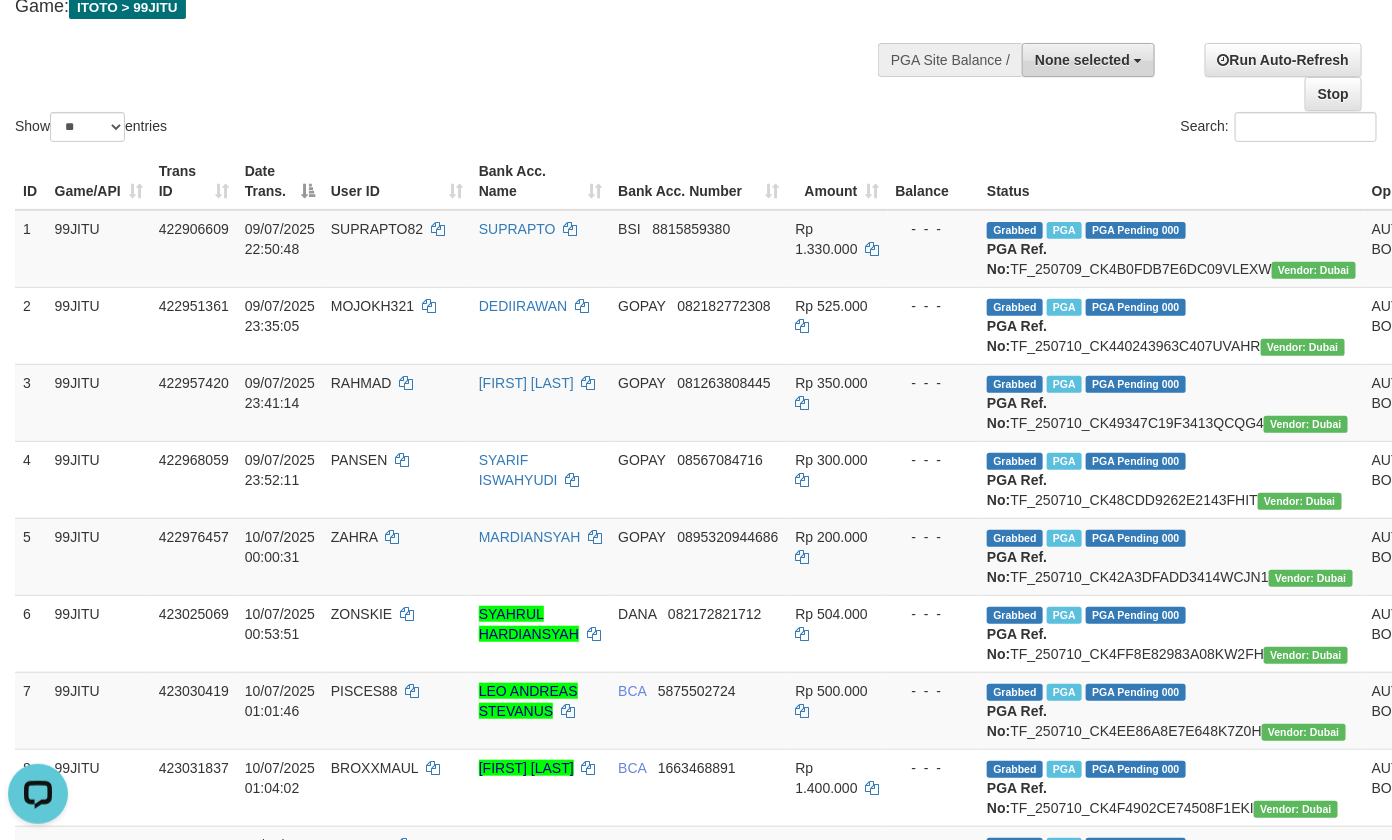 scroll, scrollTop: 0, scrollLeft: 0, axis: both 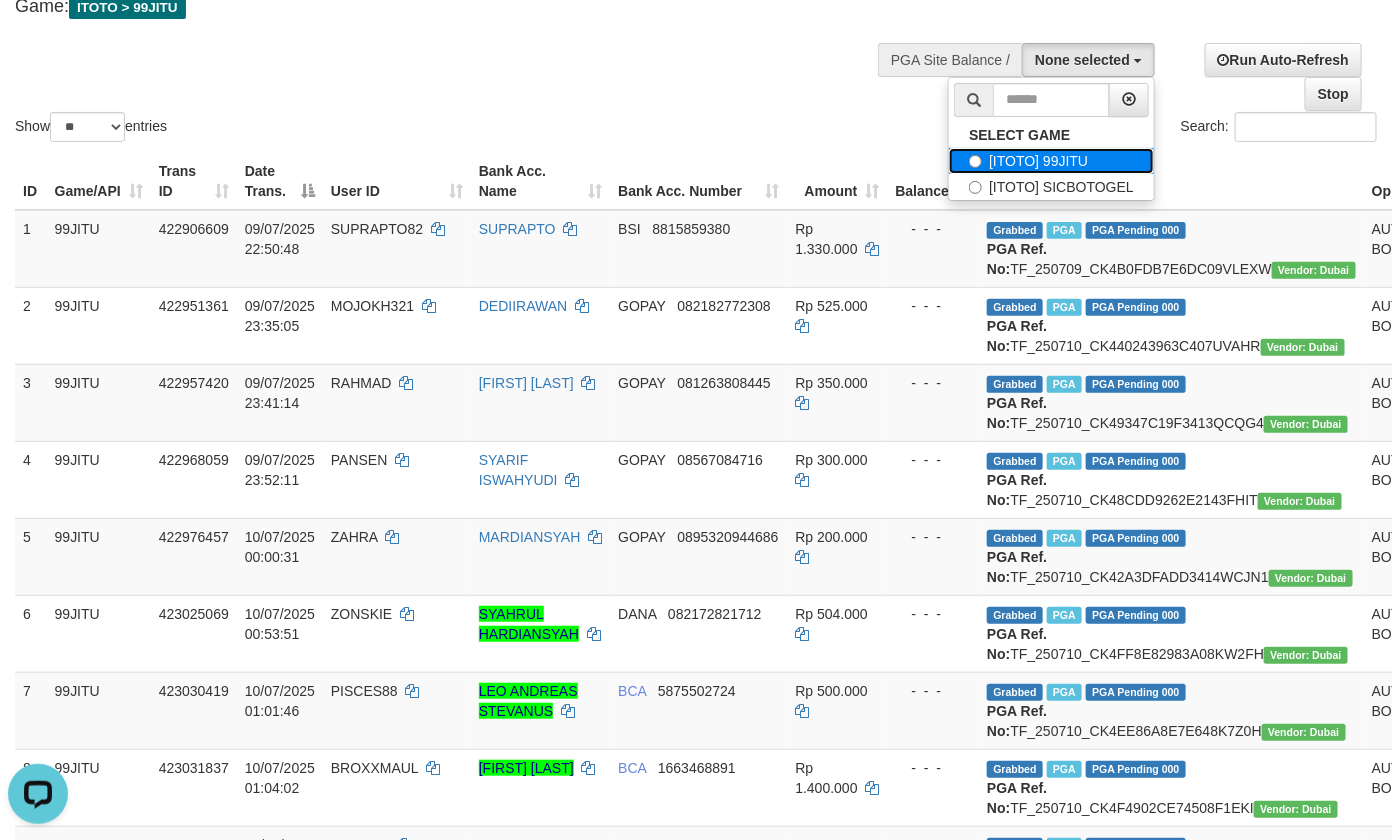 click on "[ITOTO] 99JITU" at bounding box center [1051, 161] 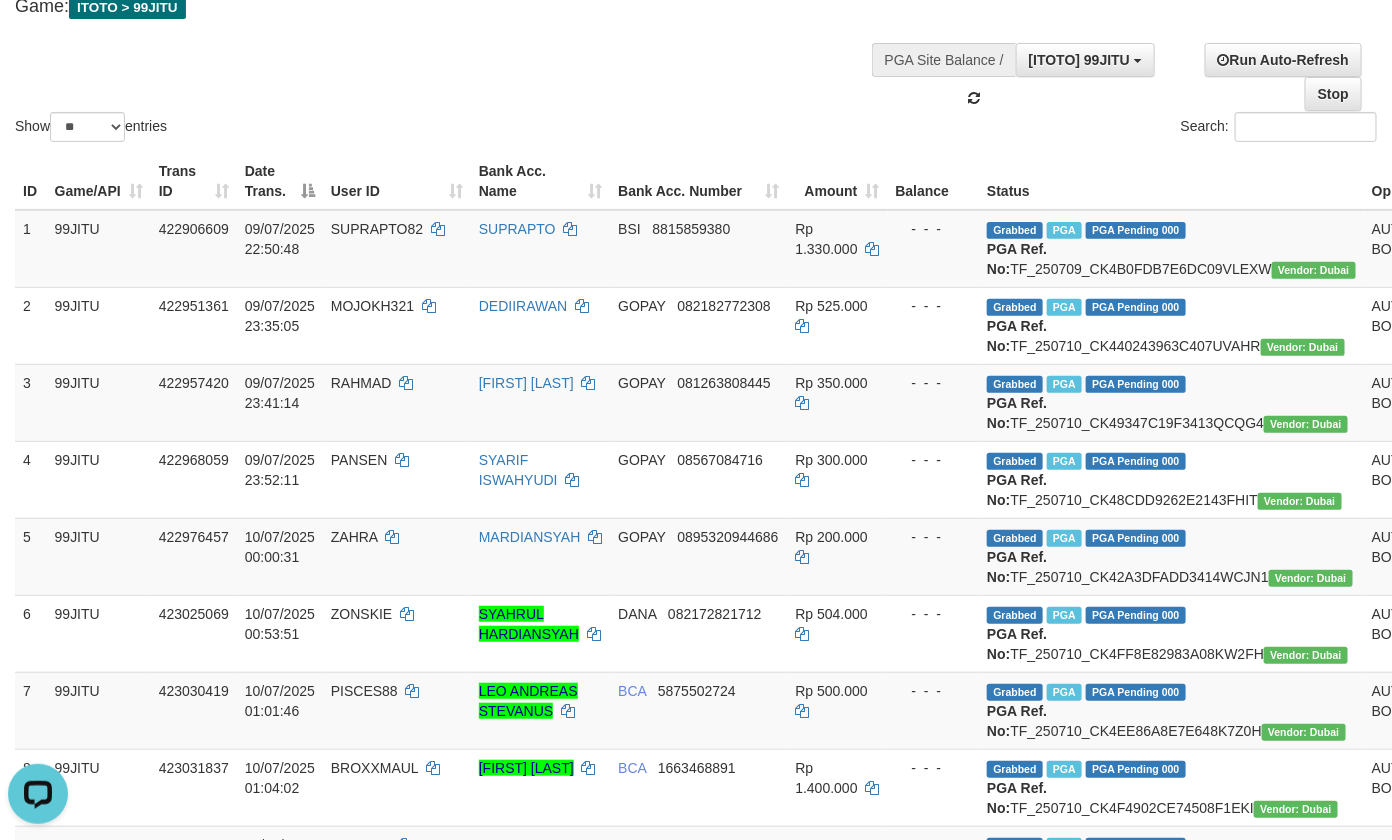 select on "***" 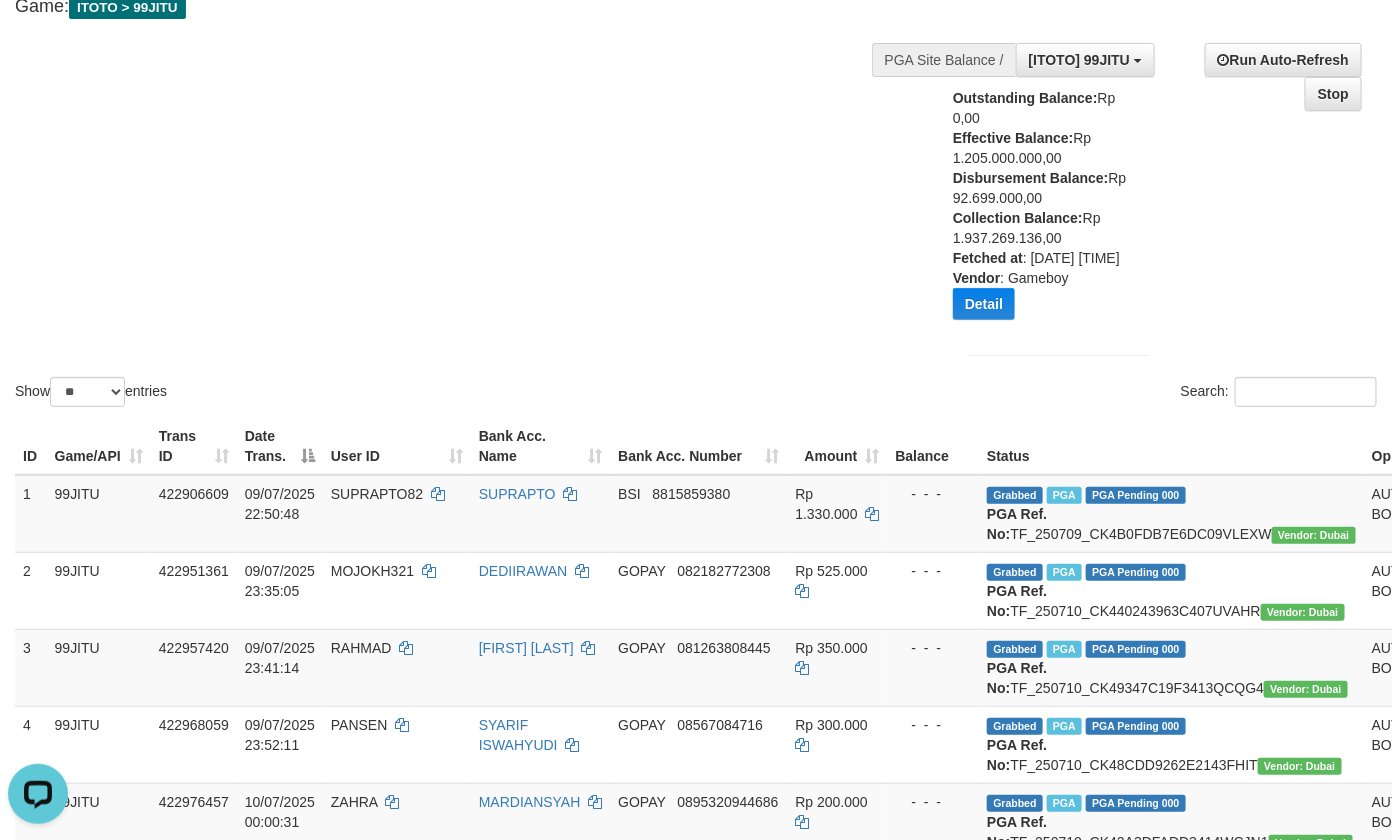 scroll, scrollTop: 0, scrollLeft: 0, axis: both 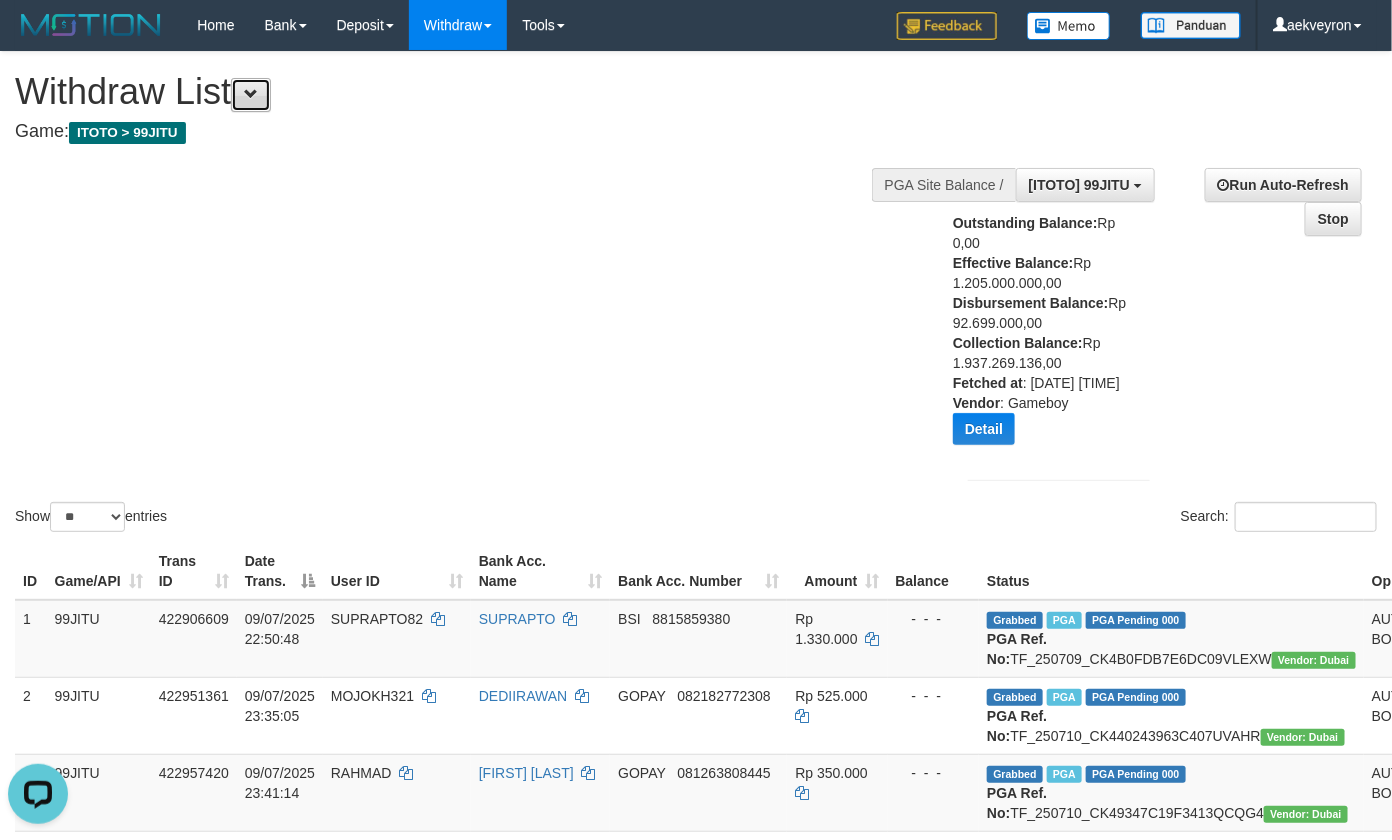 click at bounding box center (251, 94) 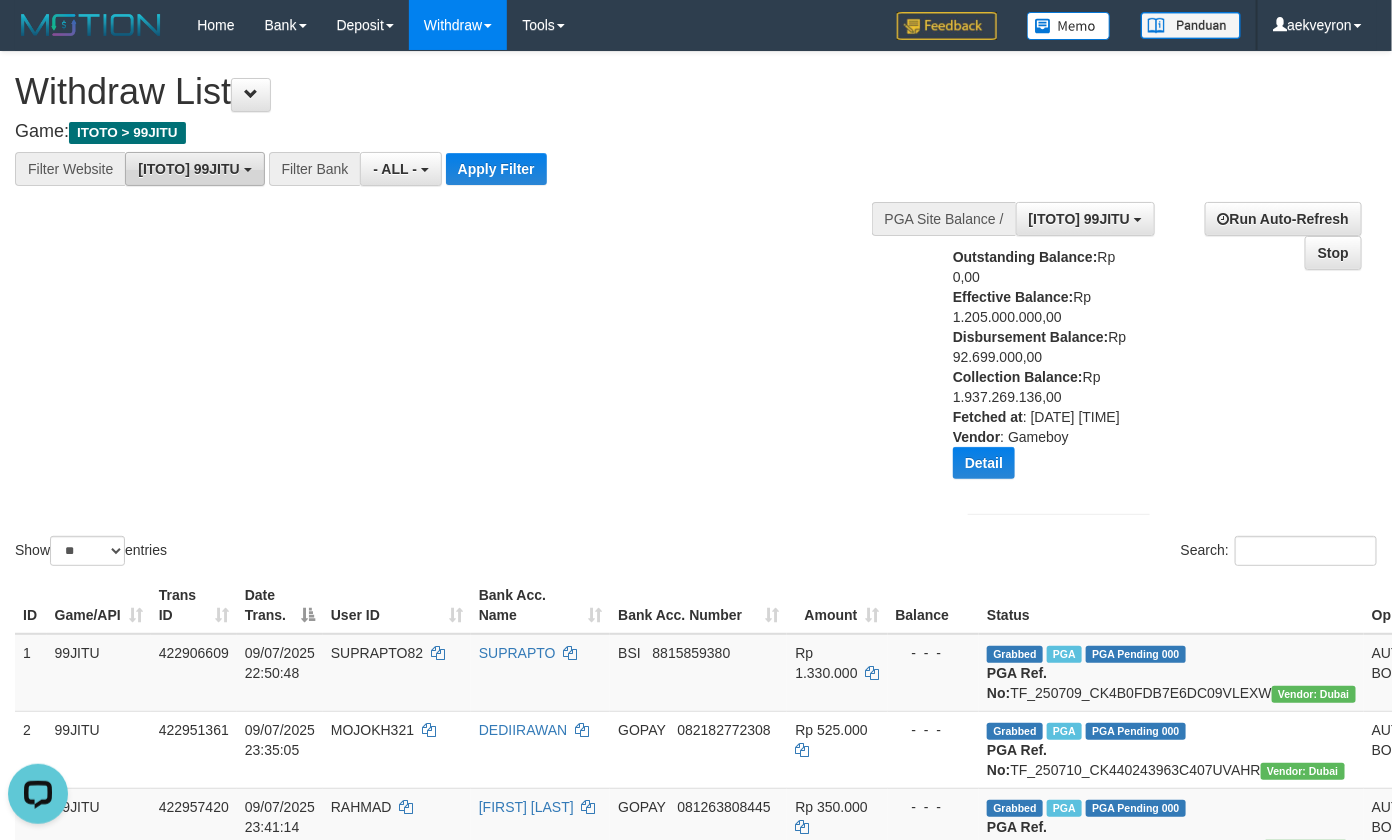 click on "[ITOTO] 99JITU" at bounding box center (188, 169) 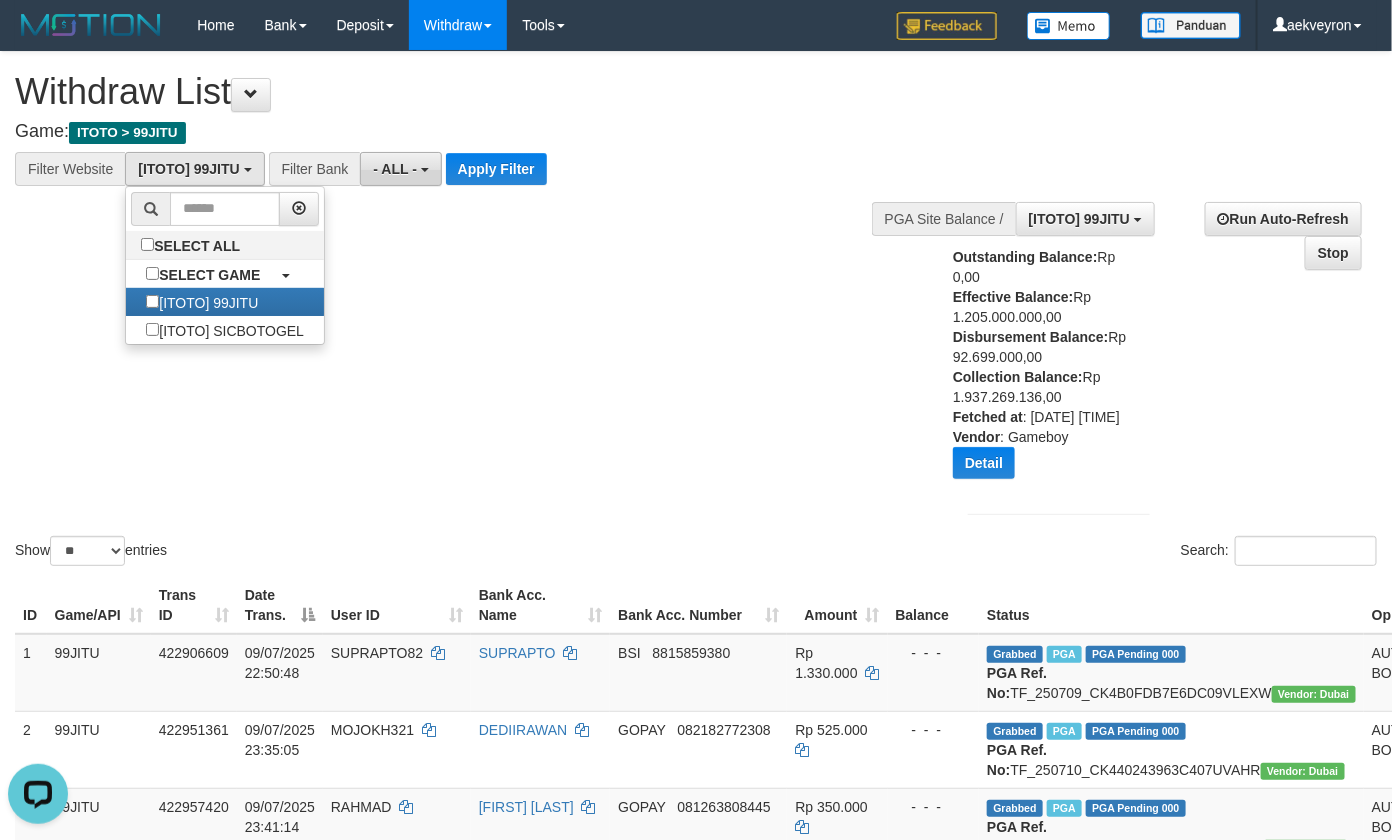 click on "- ALL -" at bounding box center (395, 169) 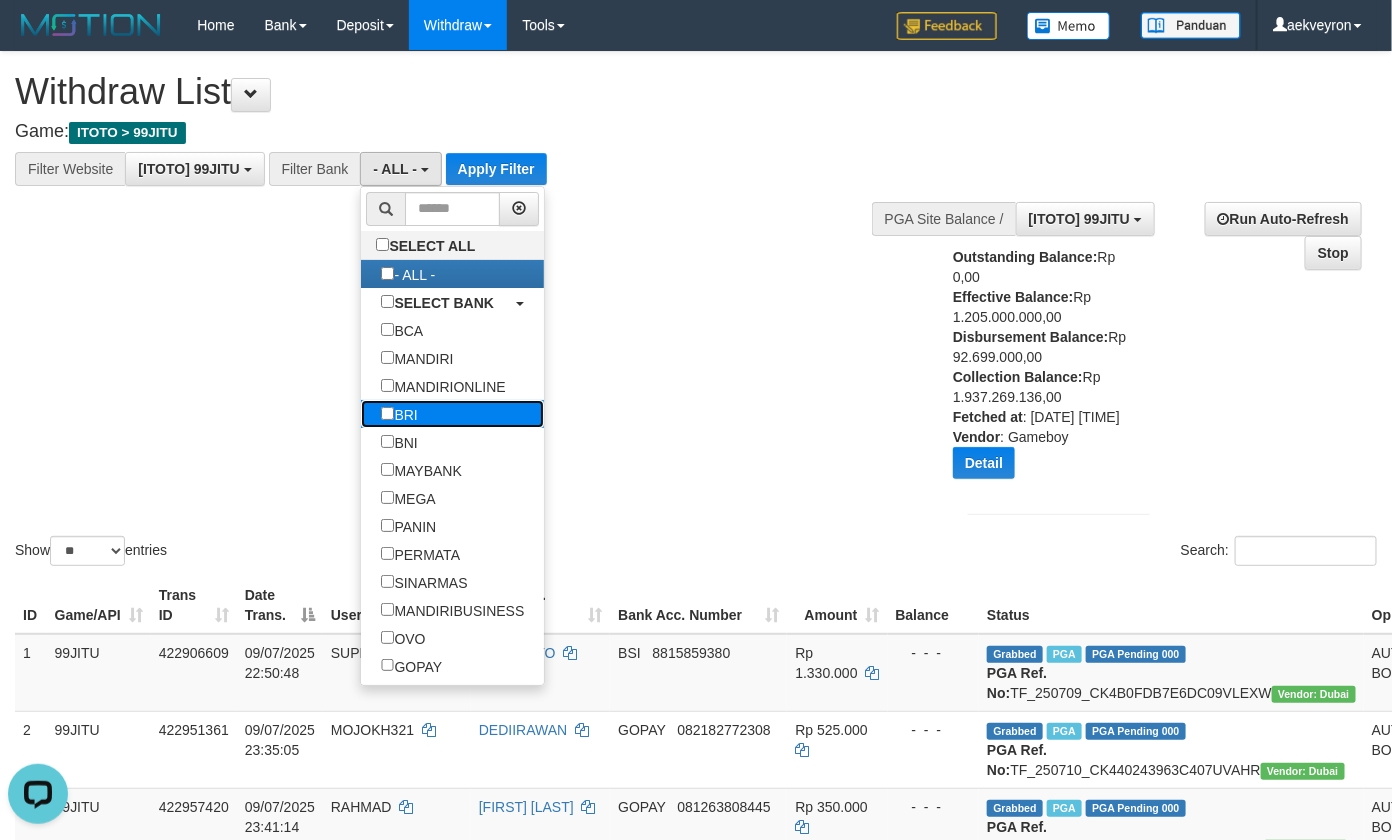 click on "BRI" at bounding box center [399, 414] 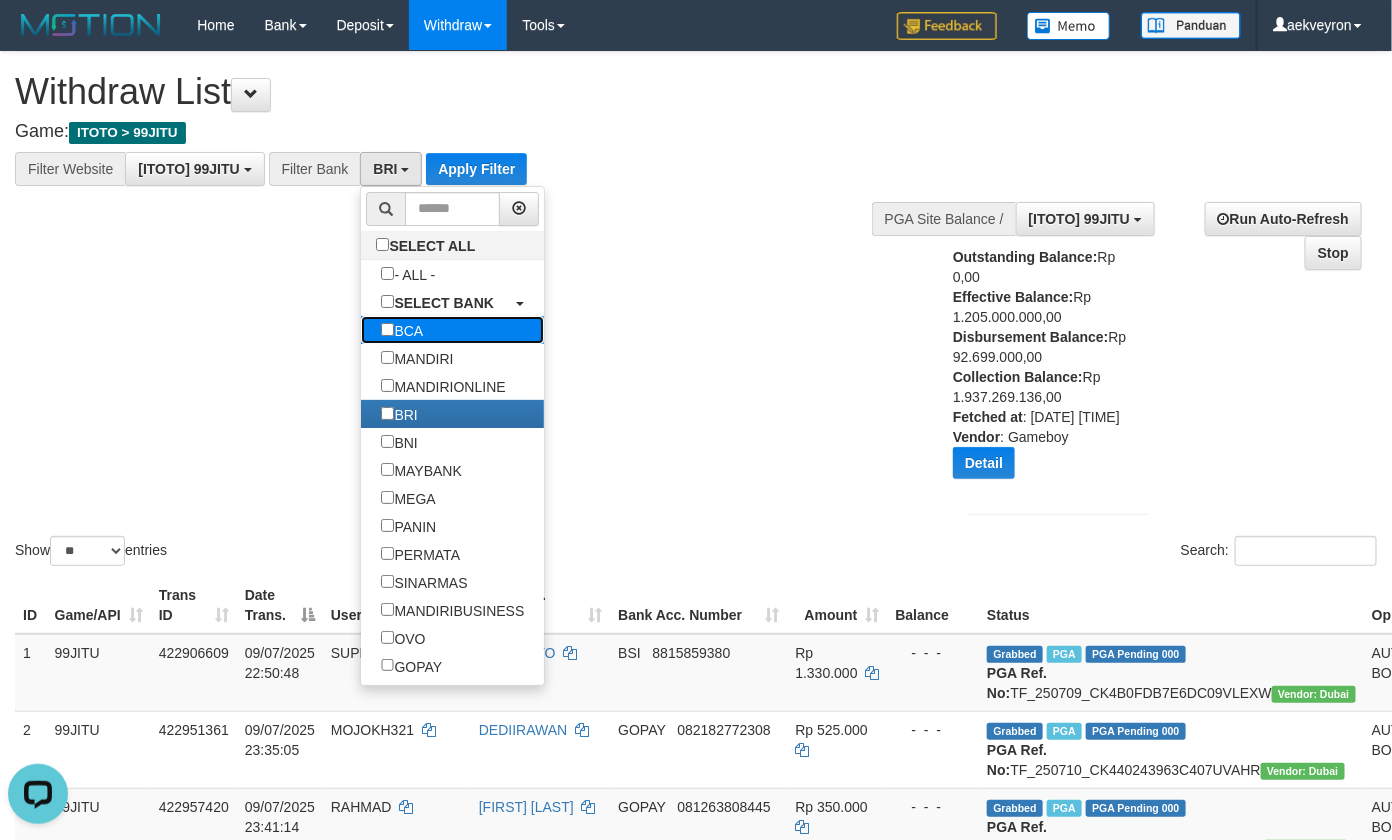 click on "BCA" at bounding box center [402, 330] 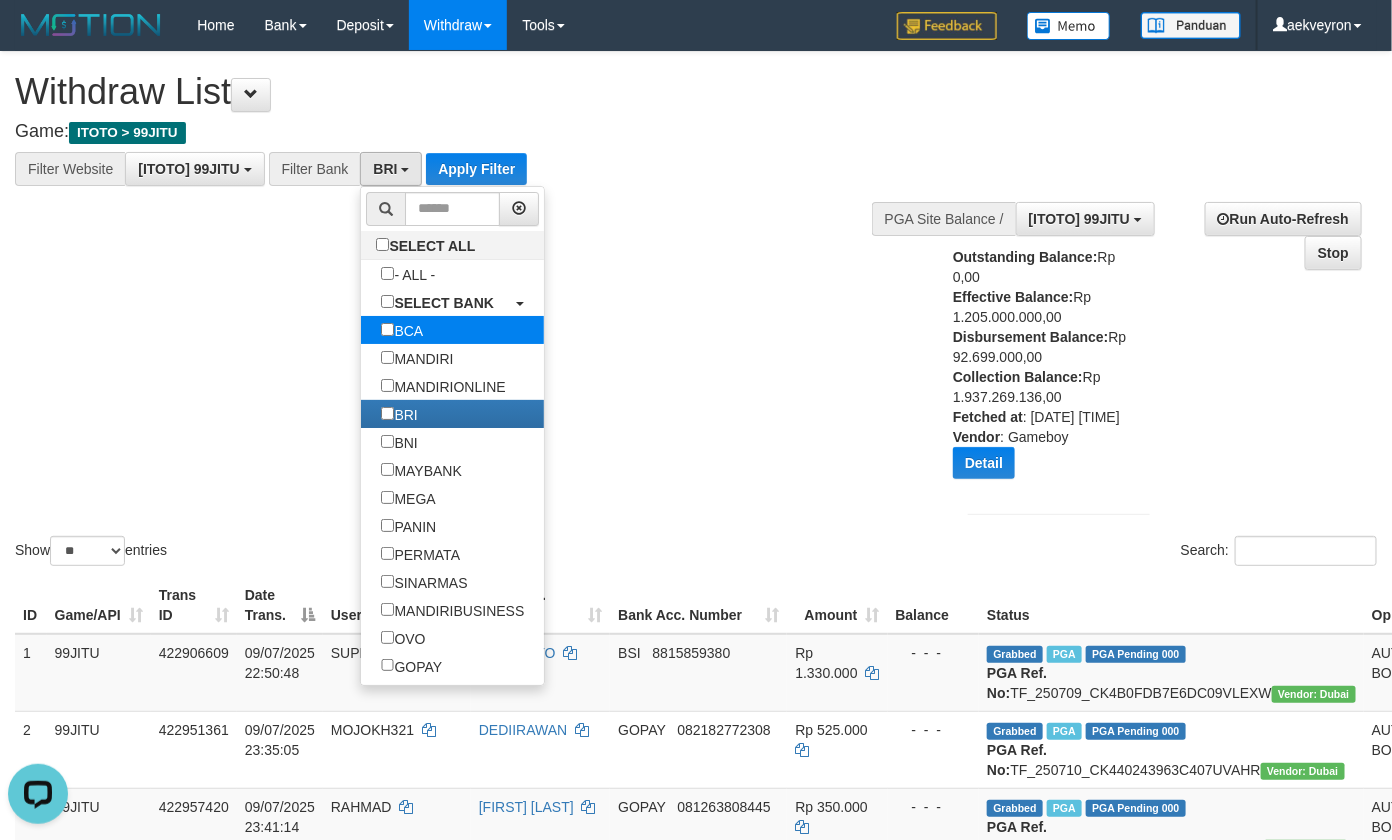 select on "***" 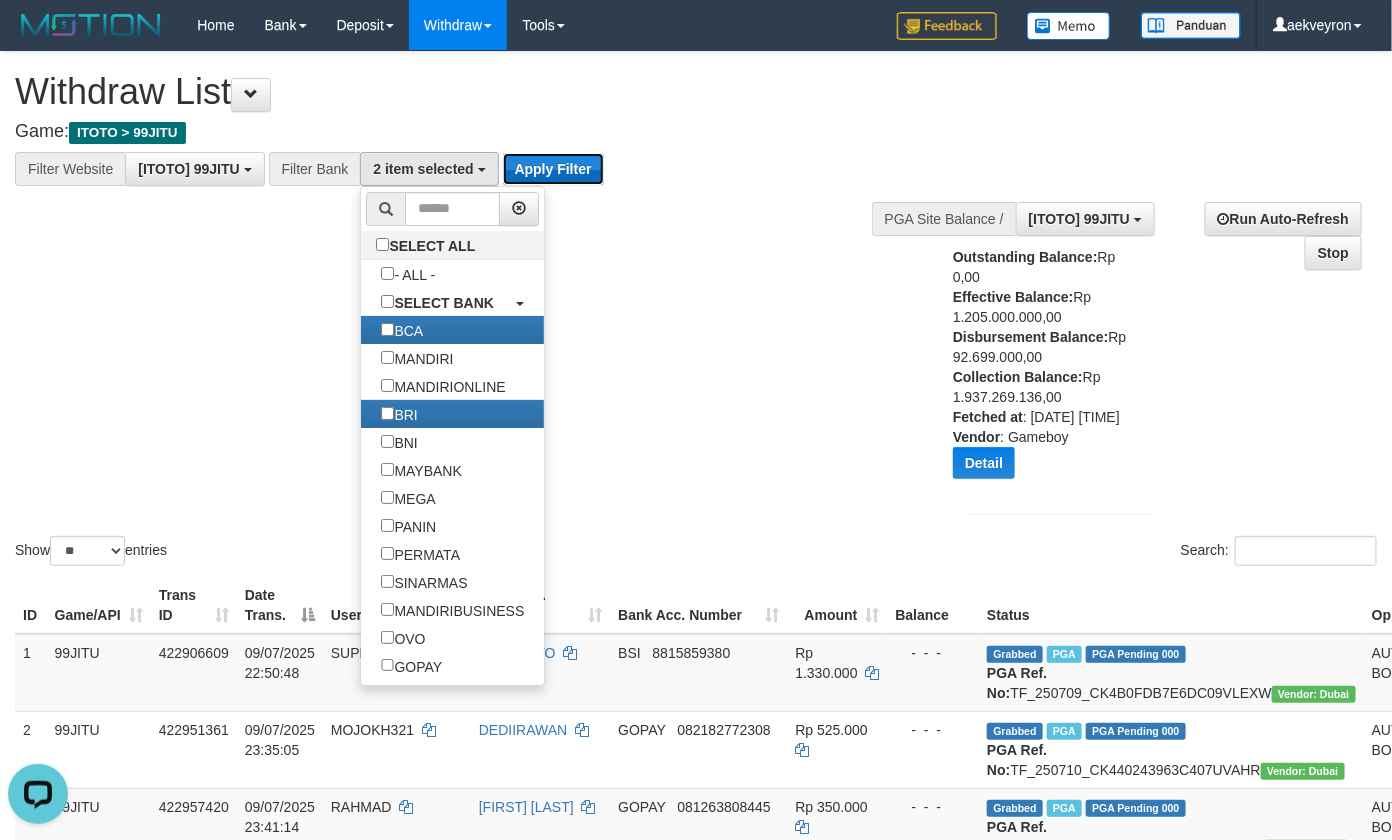 click on "Apply Filter" at bounding box center [553, 169] 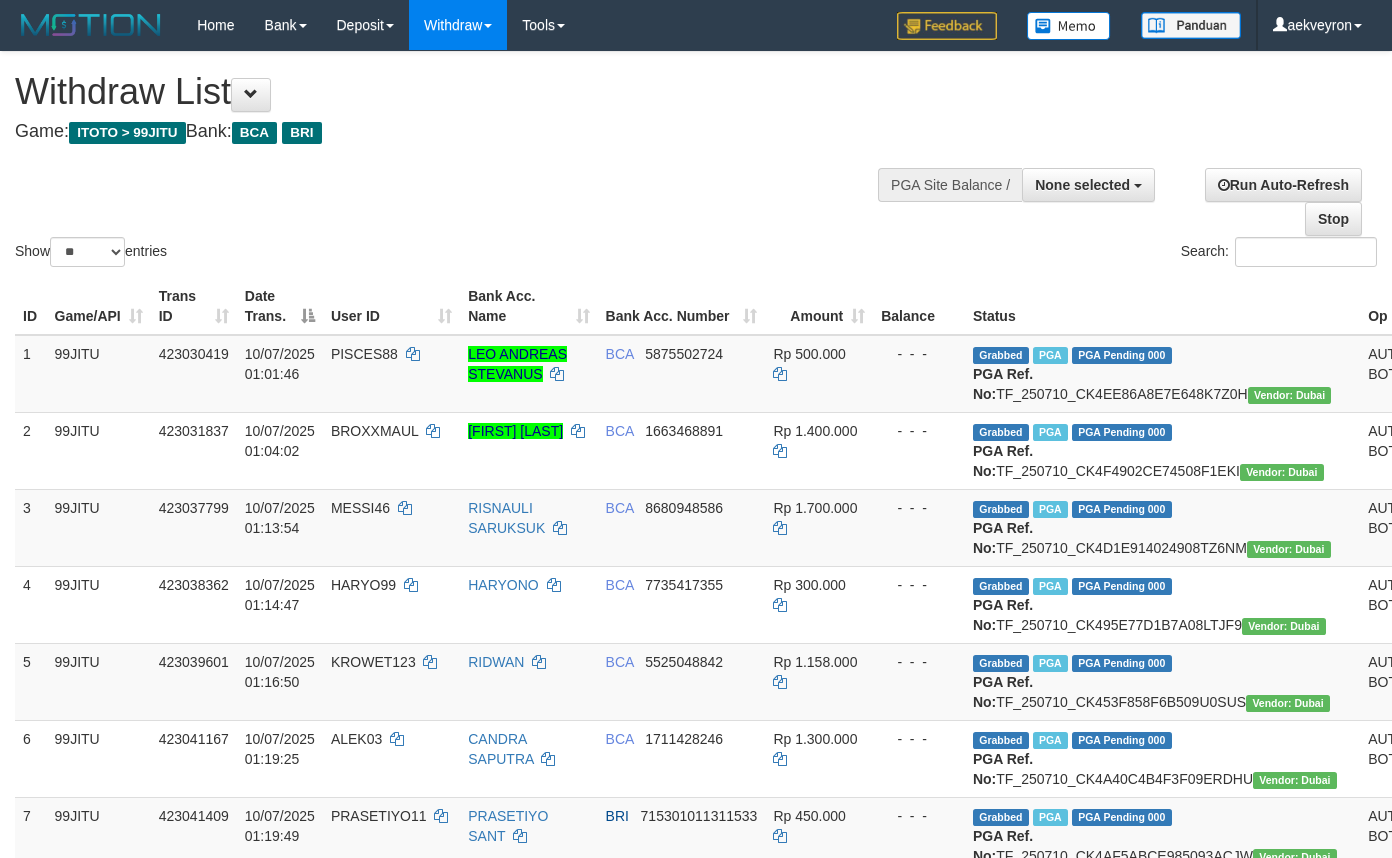 select 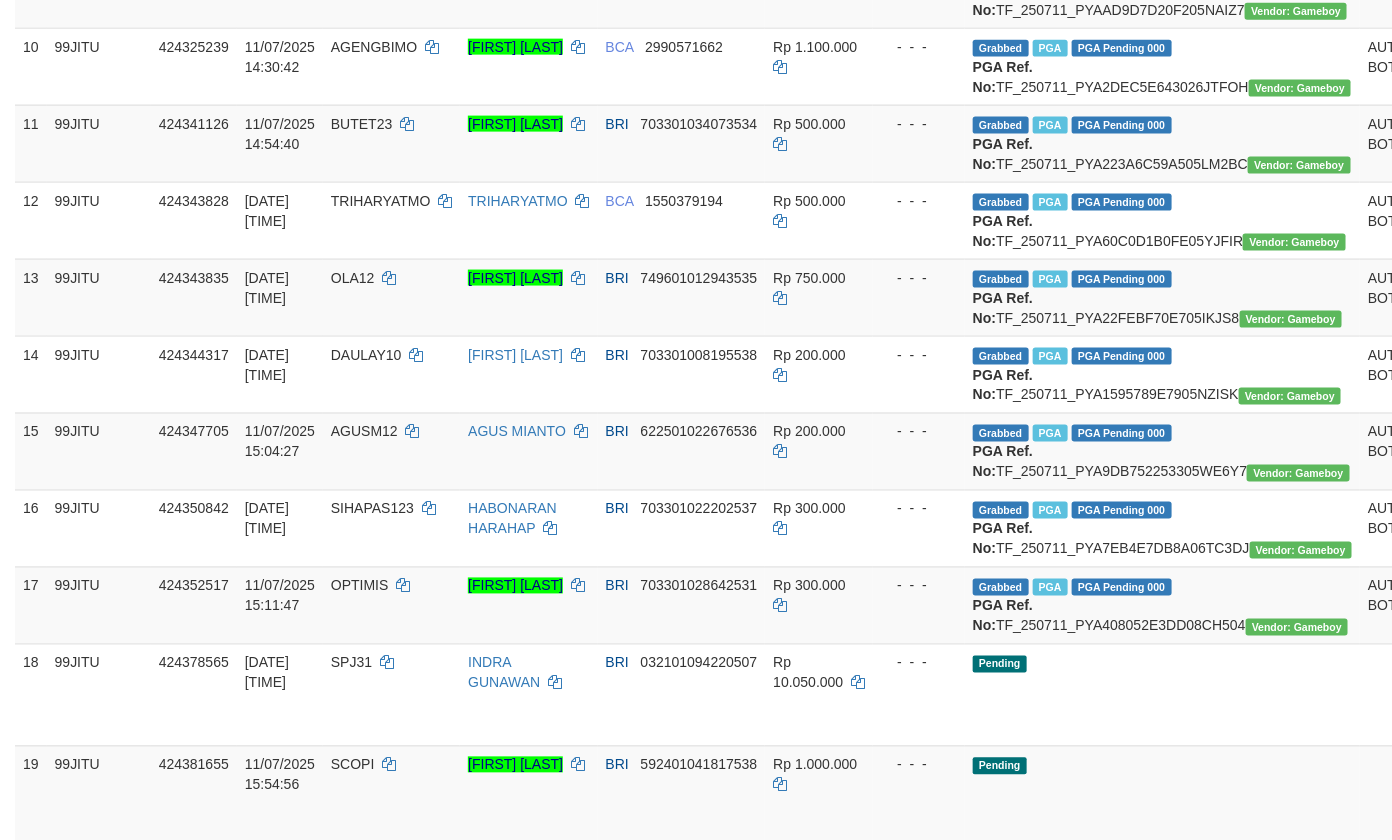 scroll, scrollTop: 2000, scrollLeft: 0, axis: vertical 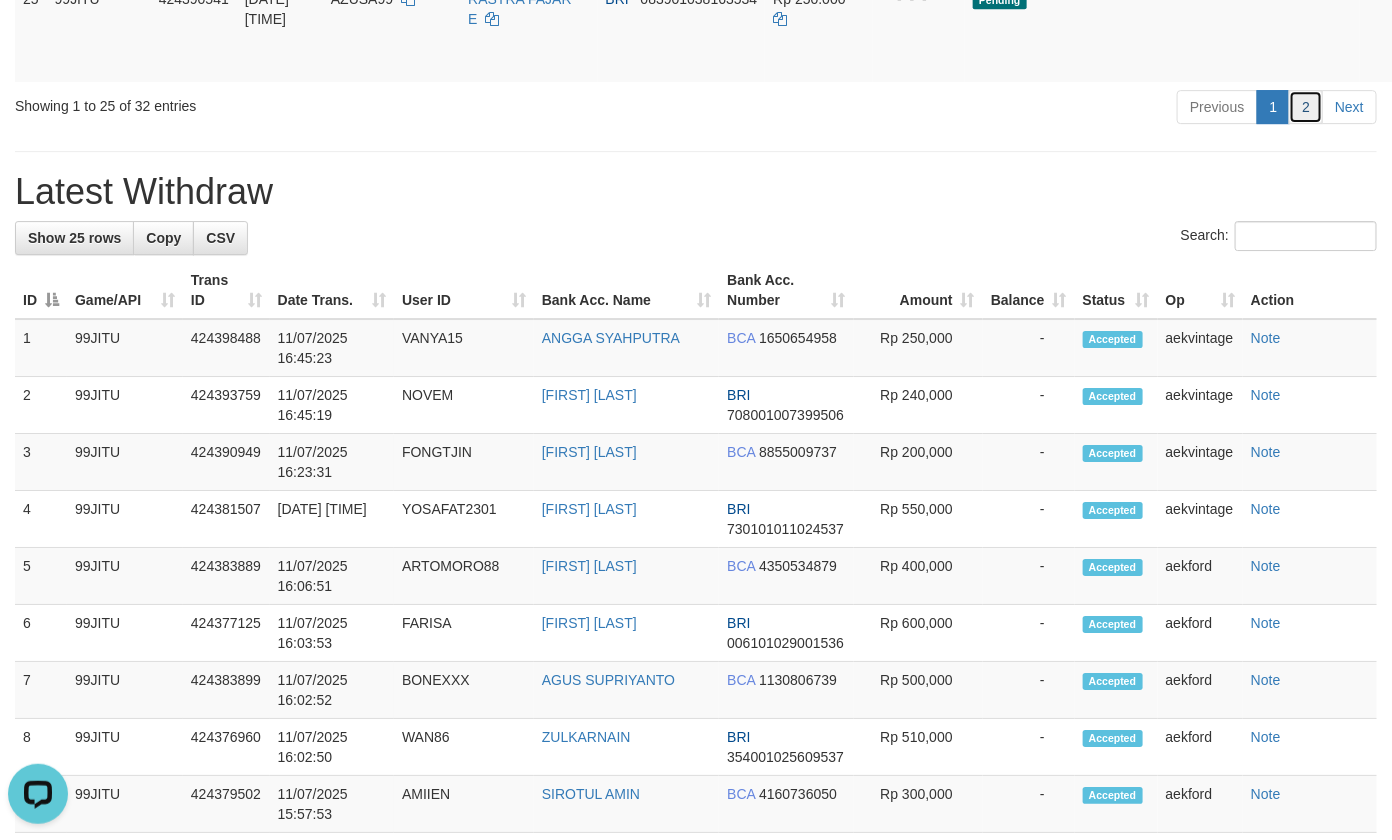 click on "2" at bounding box center (1306, 107) 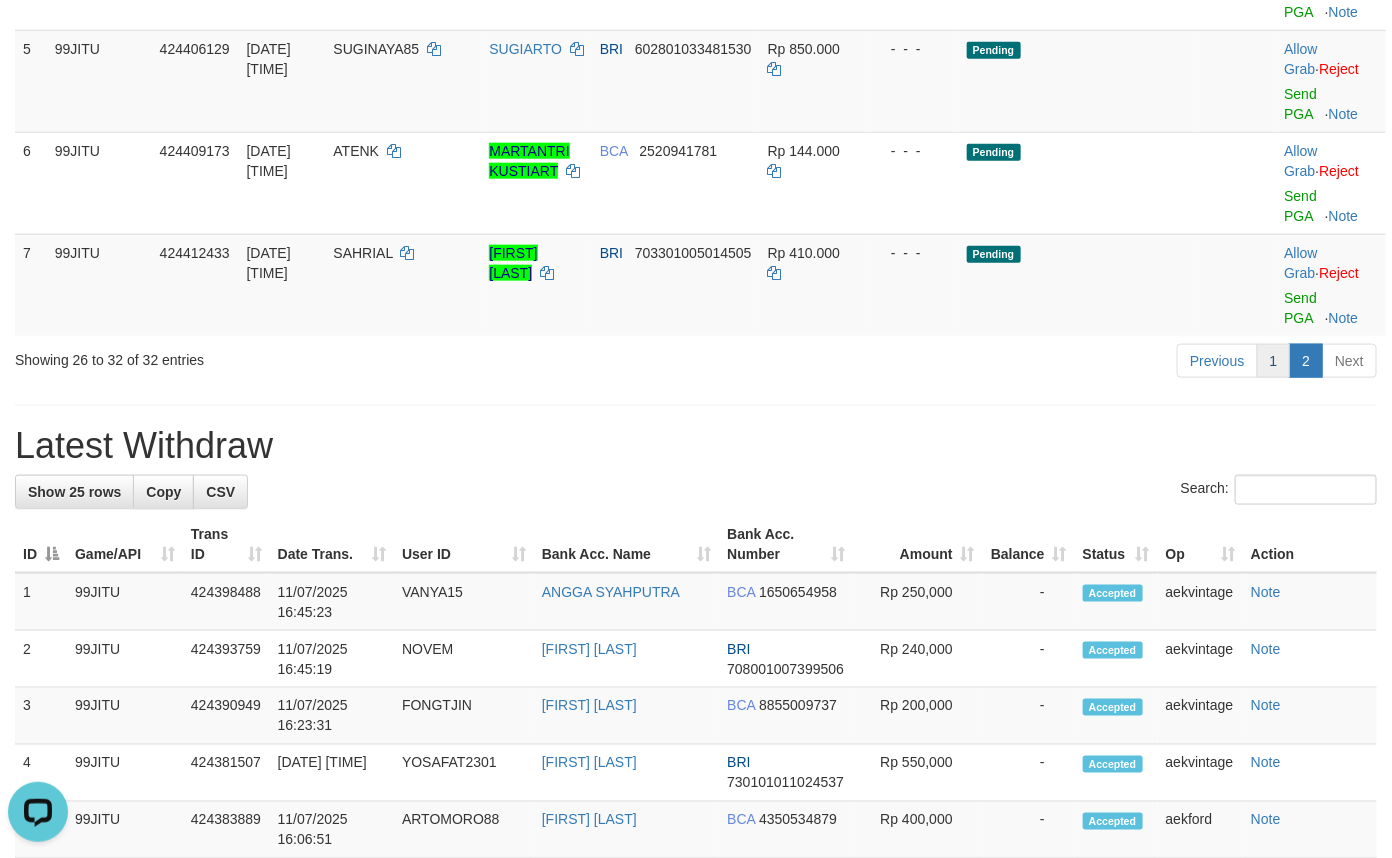 scroll, scrollTop: 666, scrollLeft: 0, axis: vertical 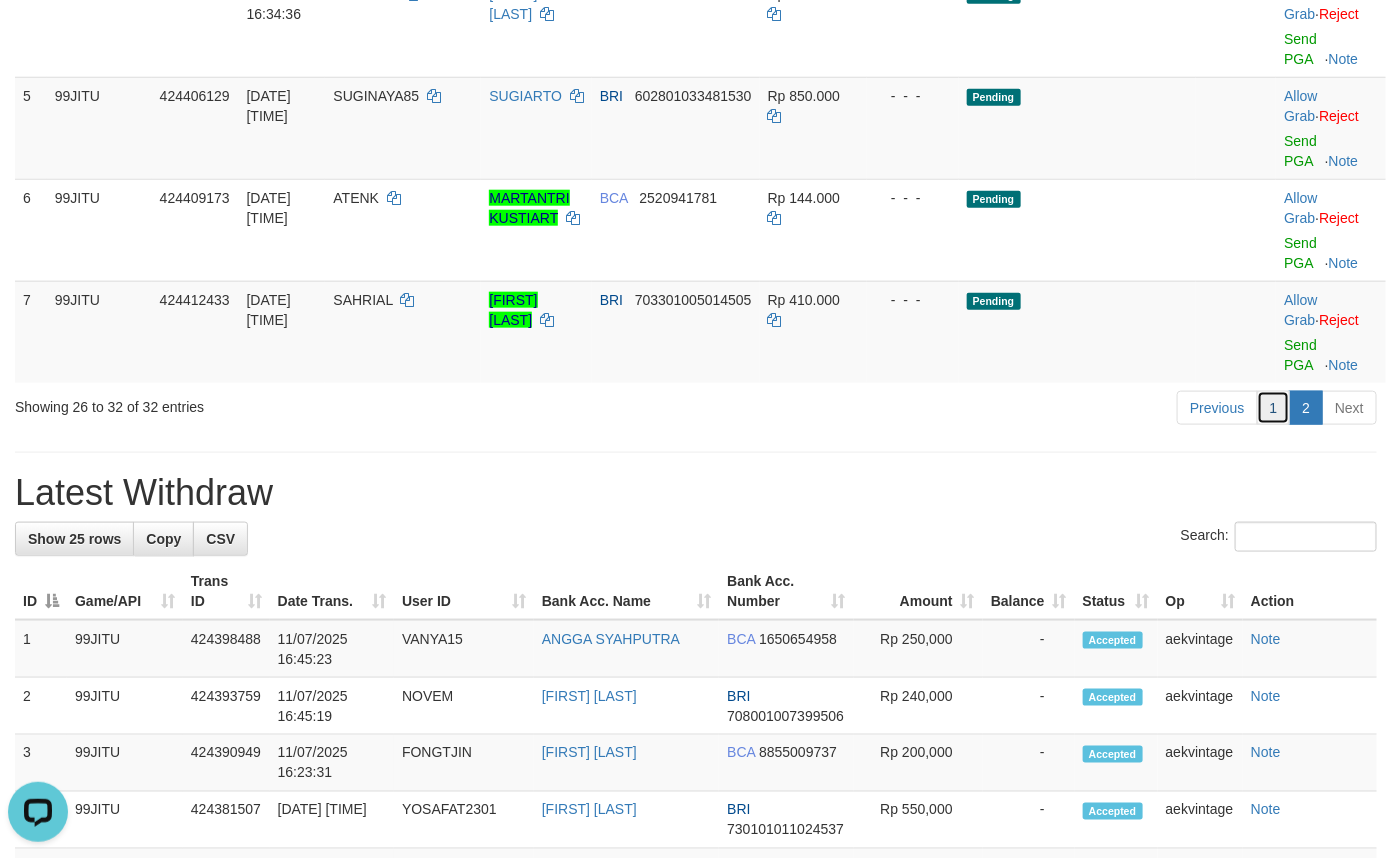click on "1" at bounding box center (1274, 408) 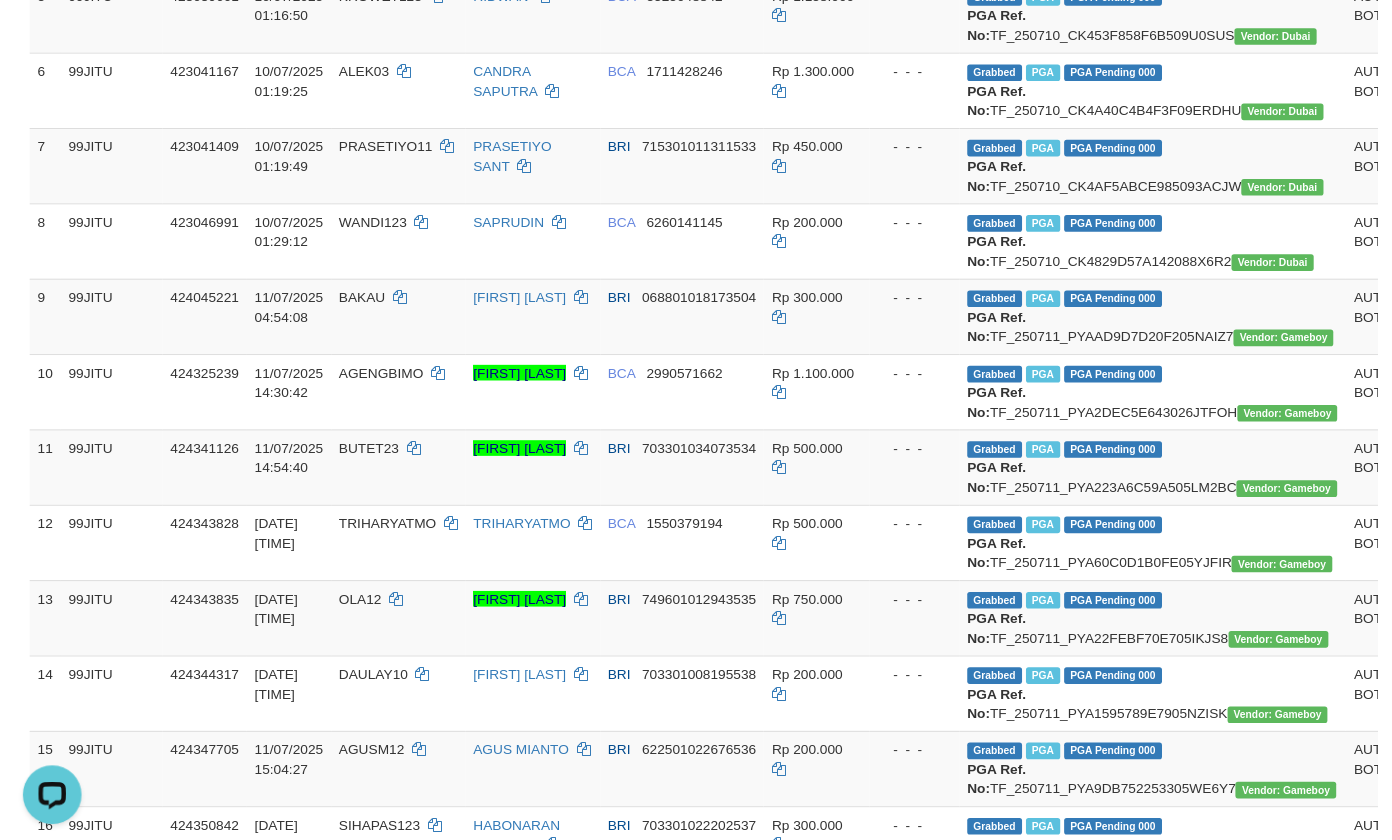 scroll, scrollTop: 2321, scrollLeft: 0, axis: vertical 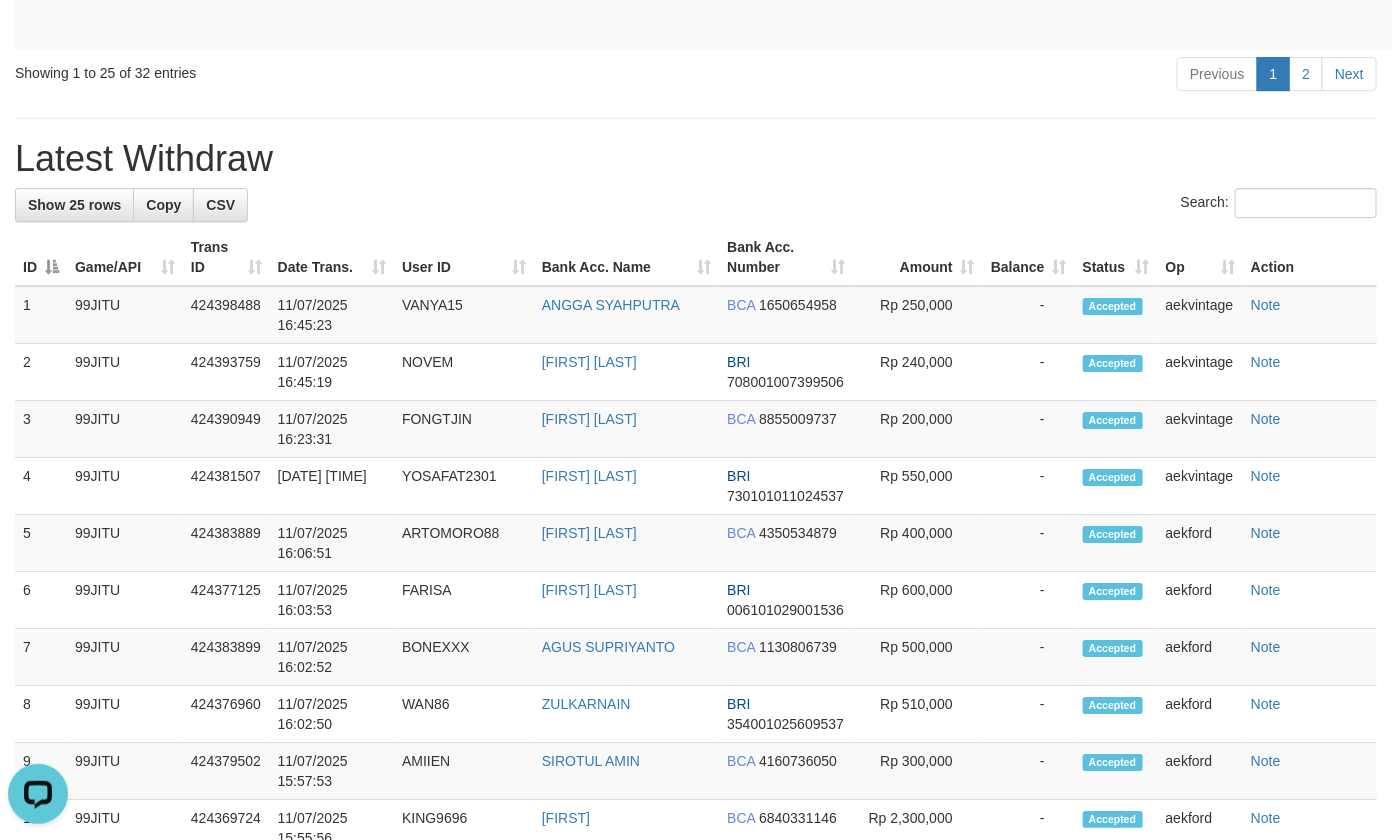 click on "Pending" at bounding box center (1162, -104) 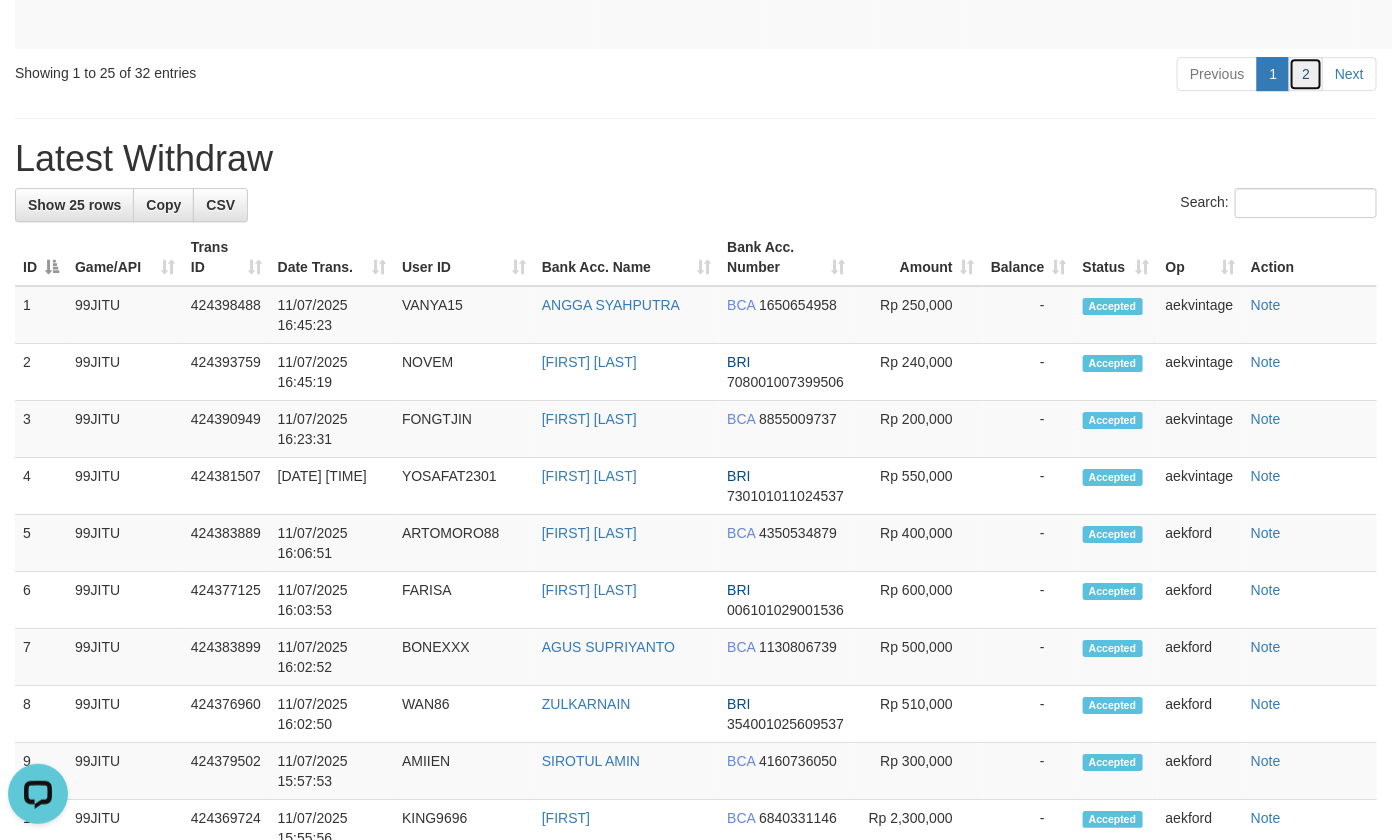 click on "2" at bounding box center (1306, 74) 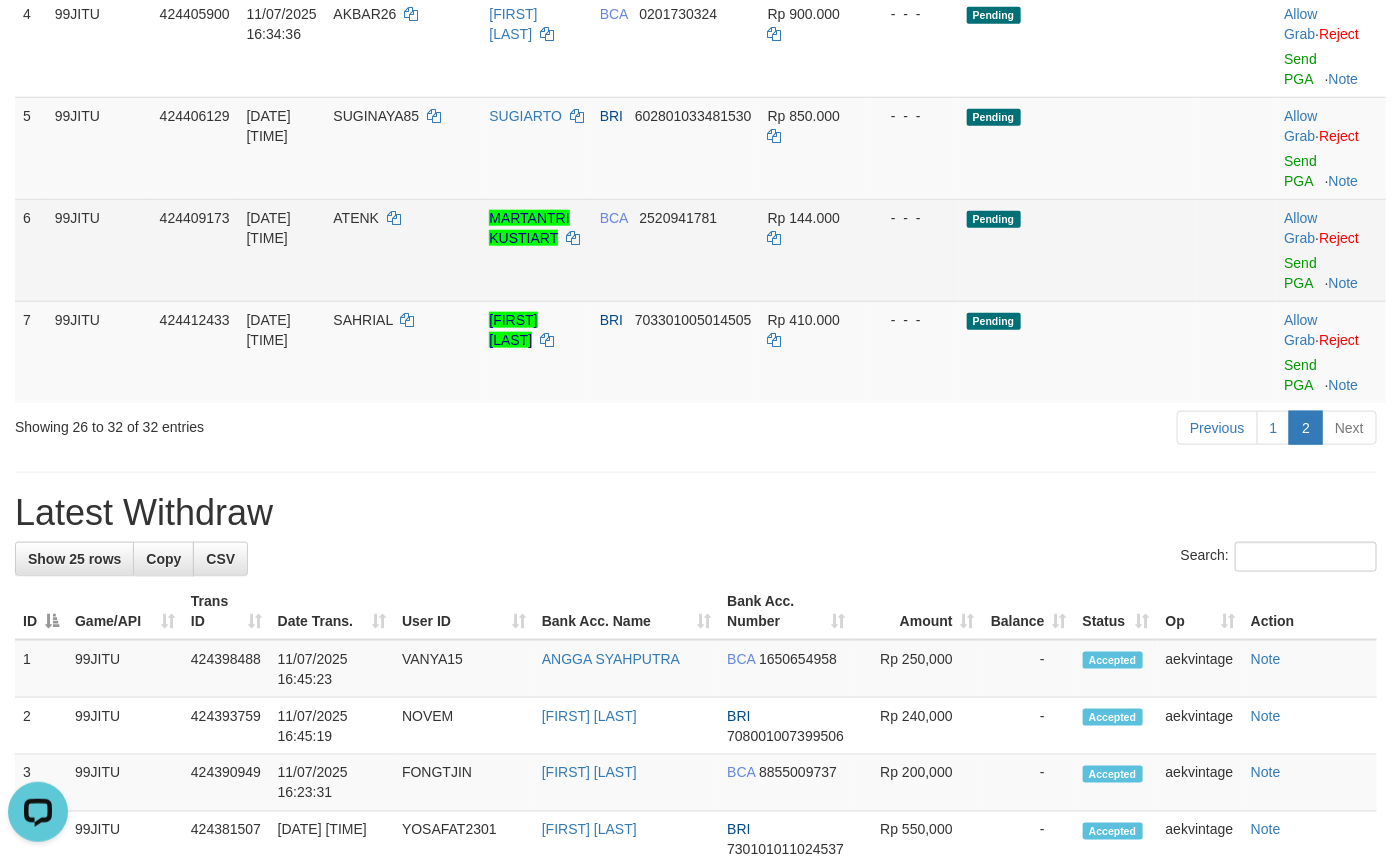 click on "Pending" at bounding box center [1078, 250] 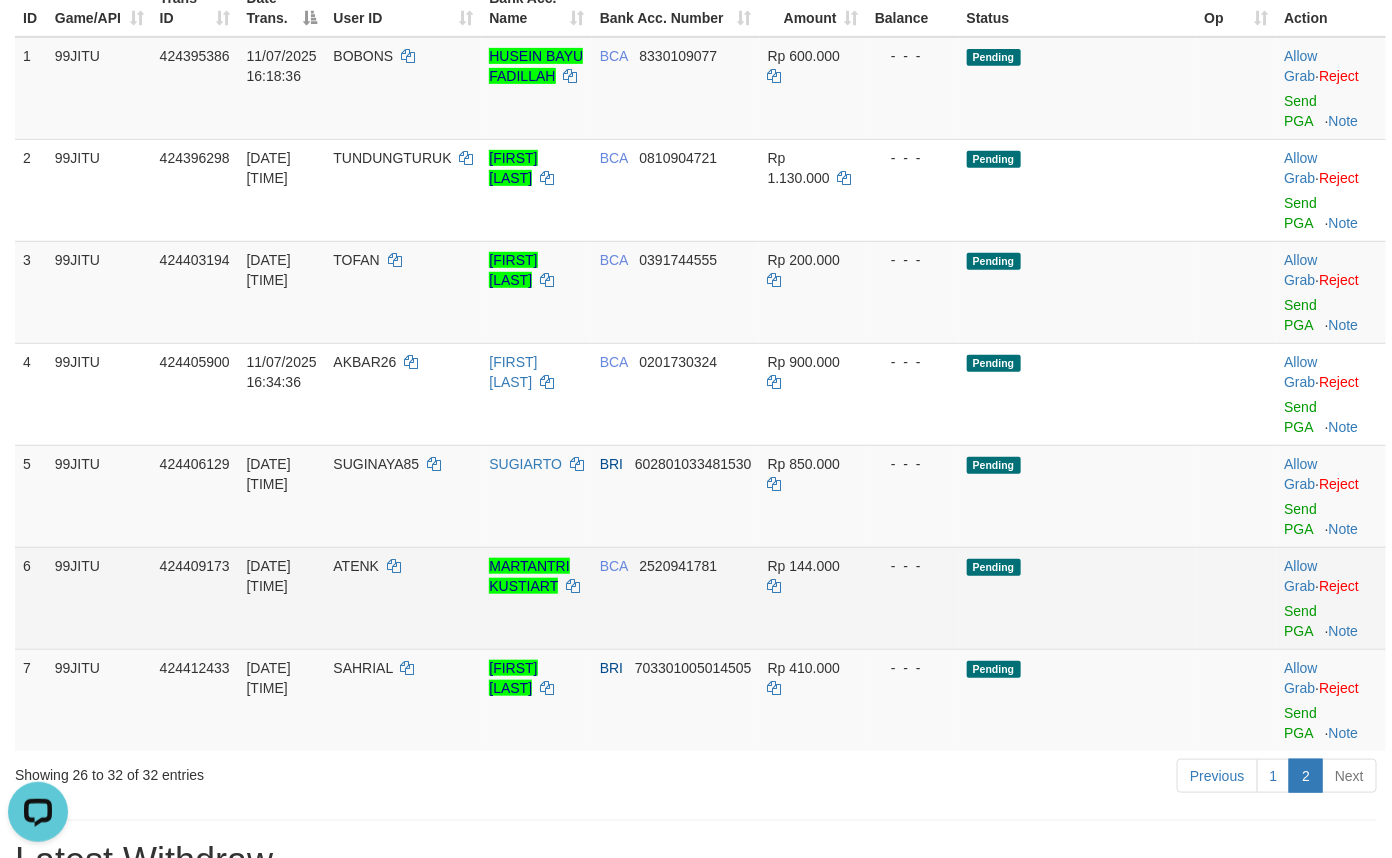 scroll, scrollTop: 146, scrollLeft: 0, axis: vertical 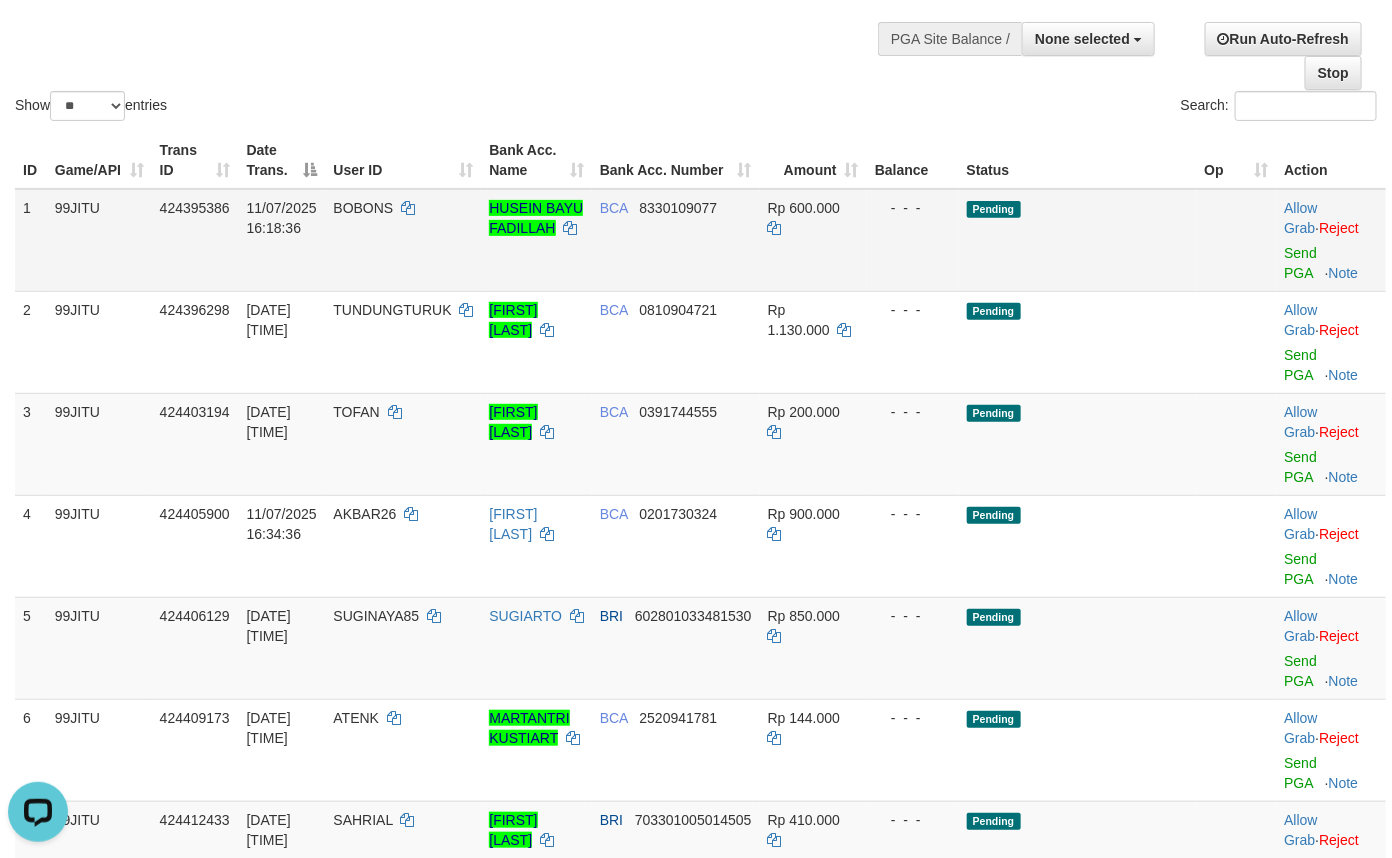click on "Pending" at bounding box center (1078, 240) 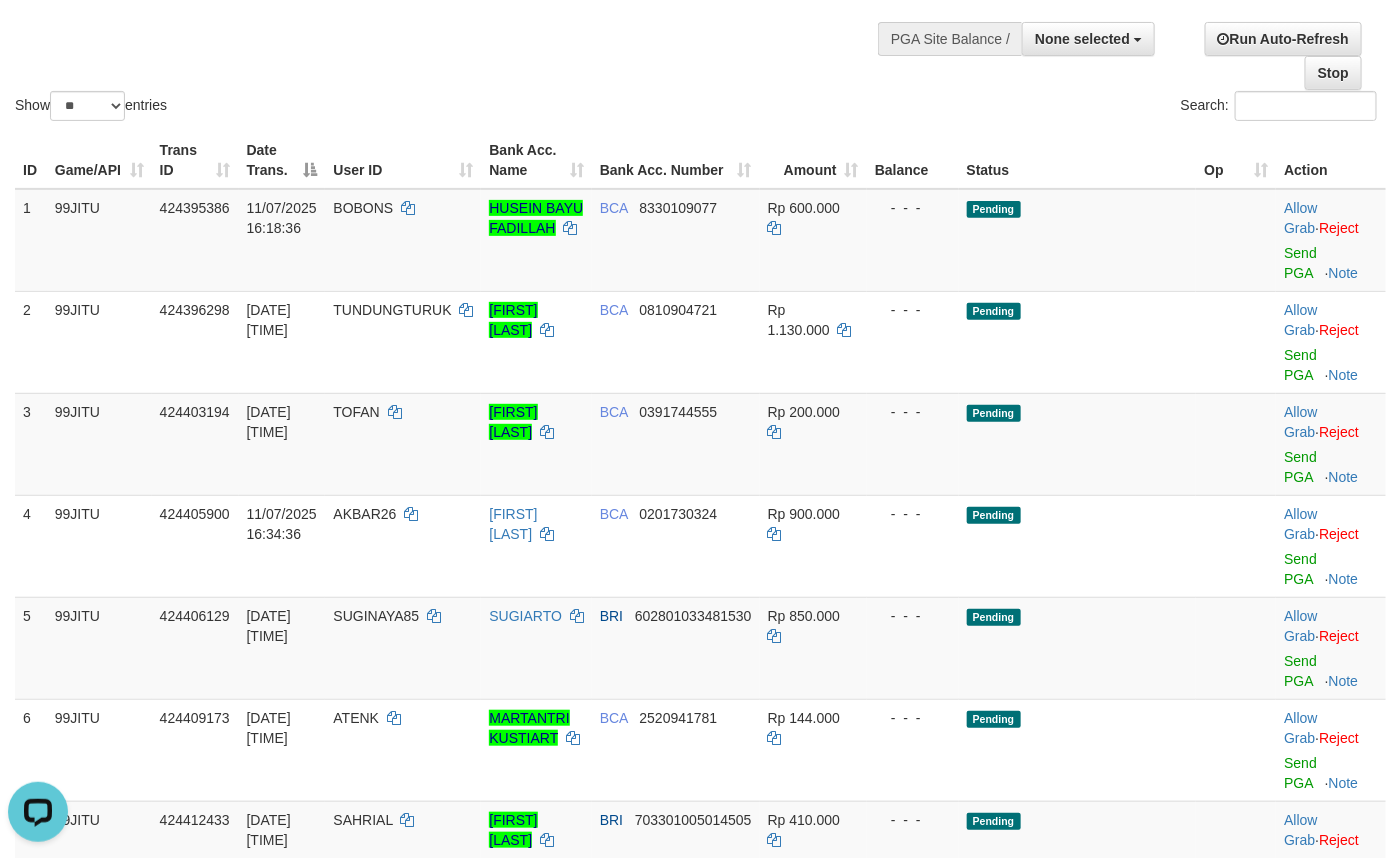 click on "Search:" at bounding box center [1044, 108] 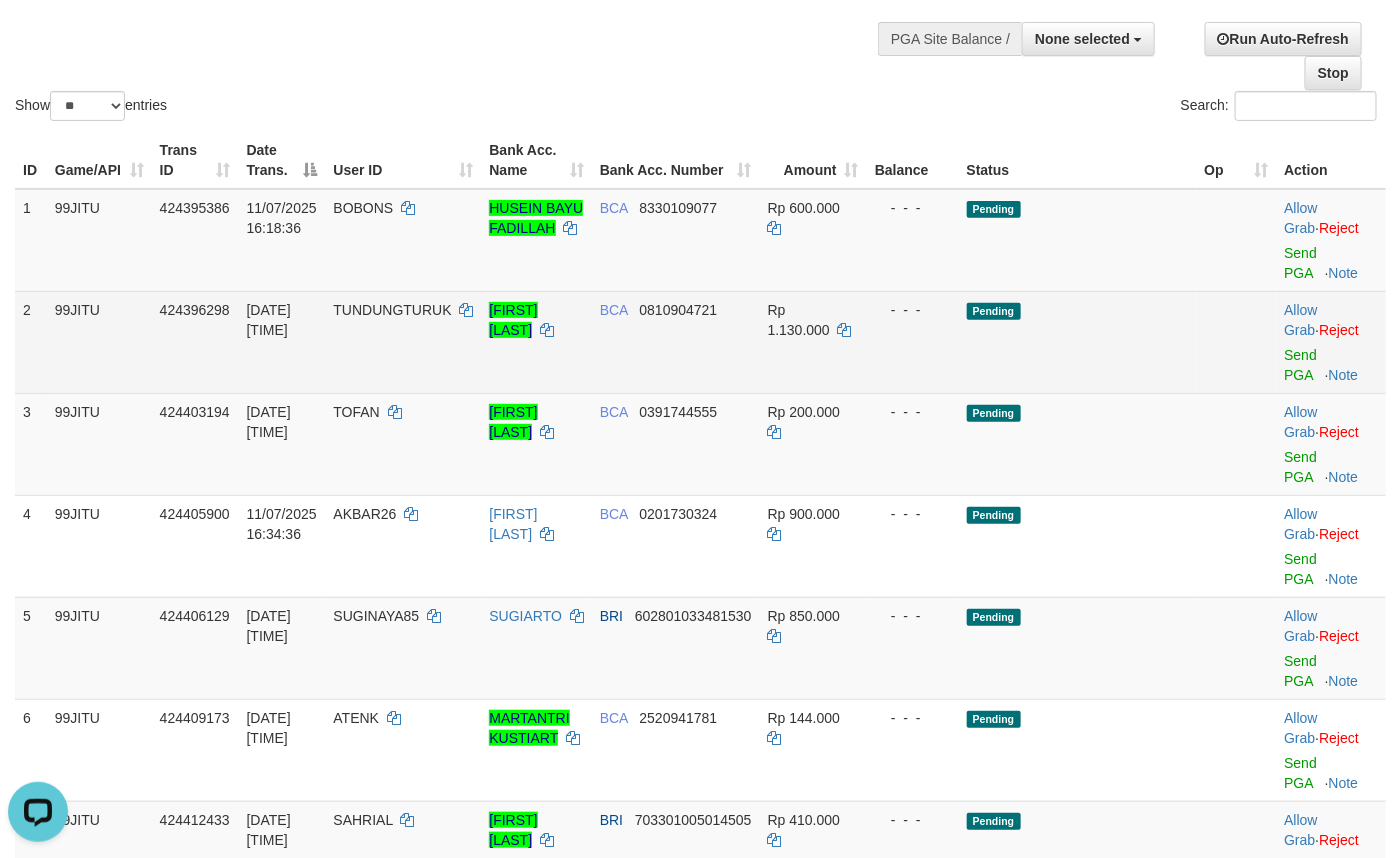 click on "BCA     0810904721" at bounding box center [676, 342] 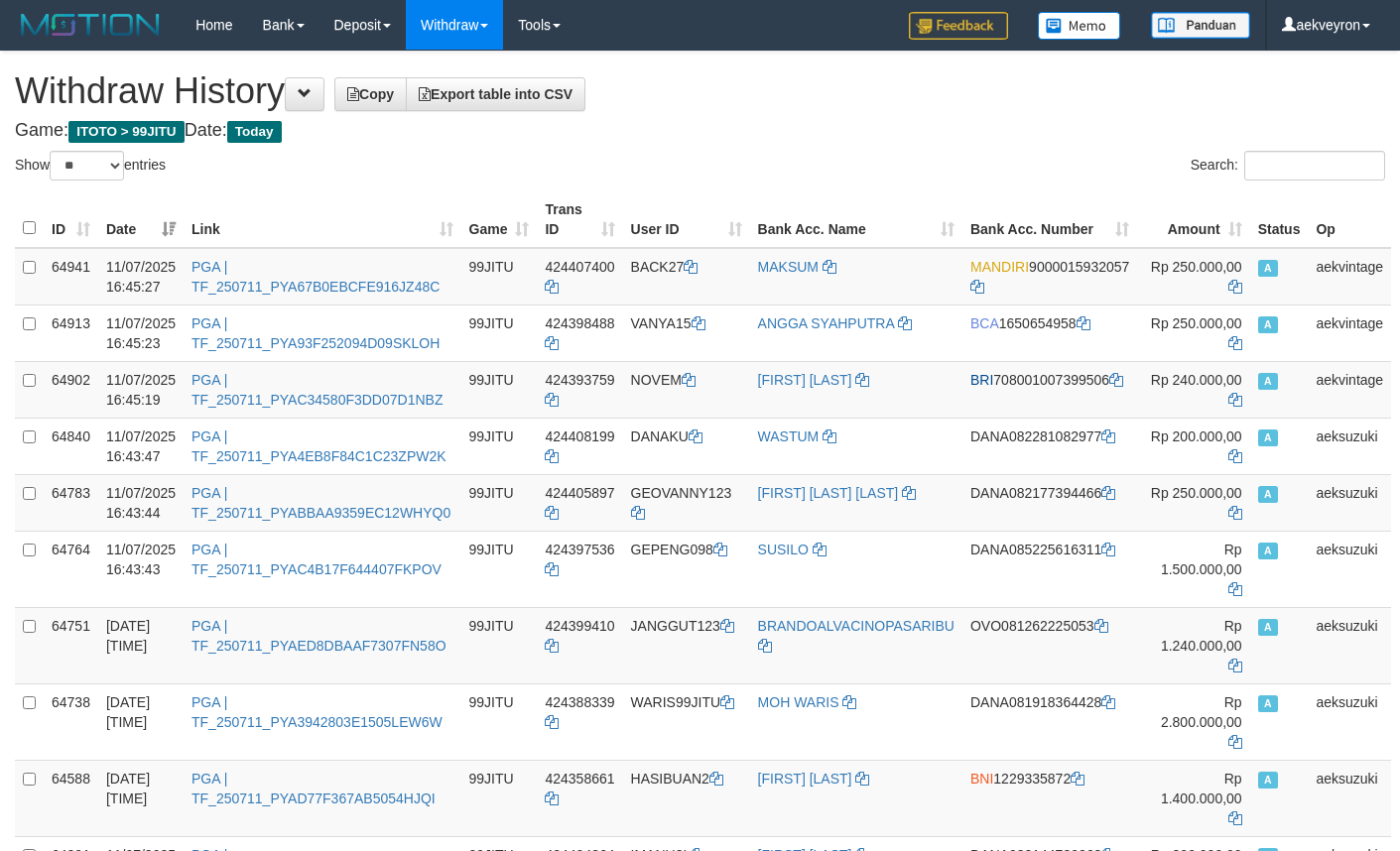 select on "**" 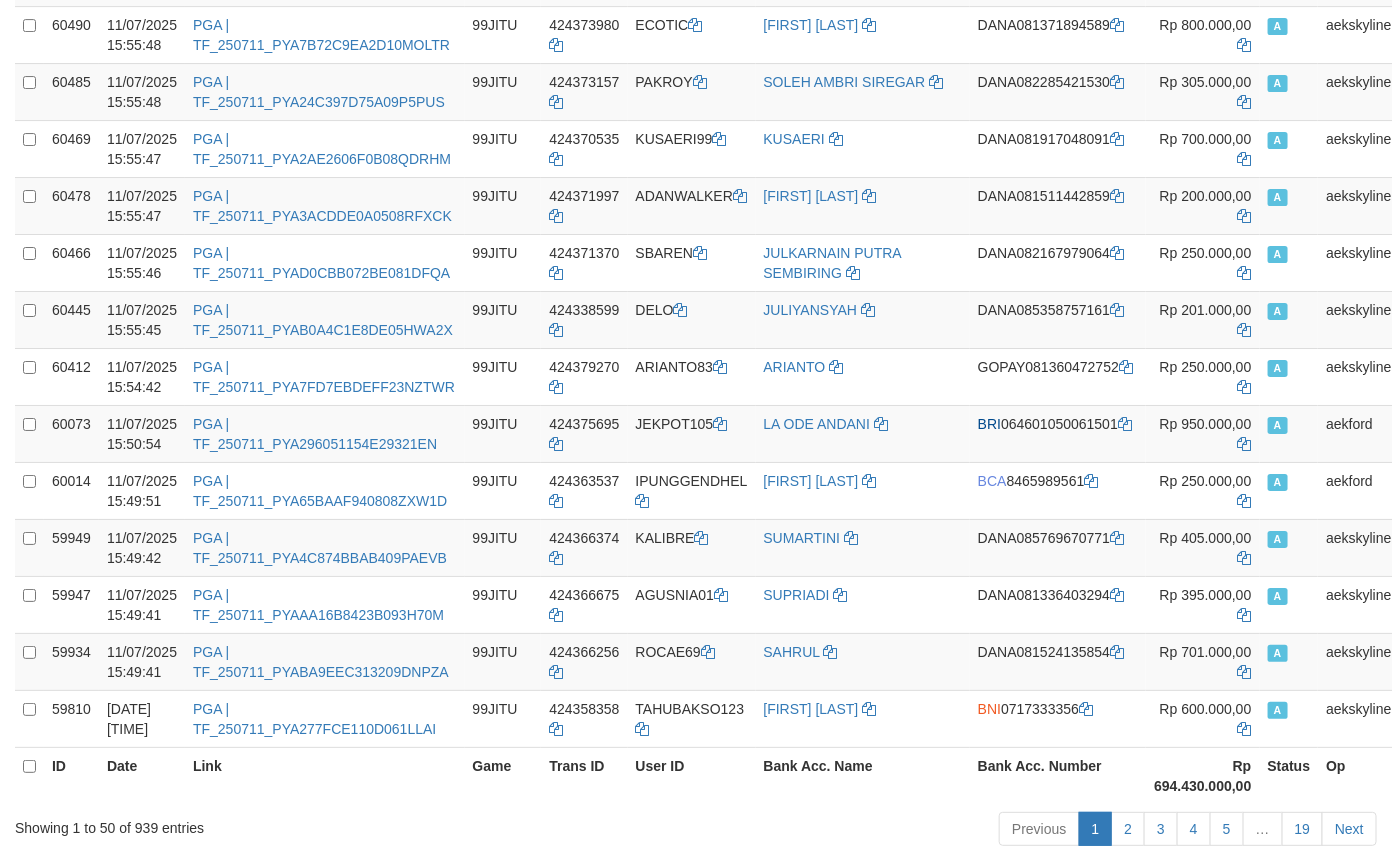 scroll, scrollTop: 2666, scrollLeft: 0, axis: vertical 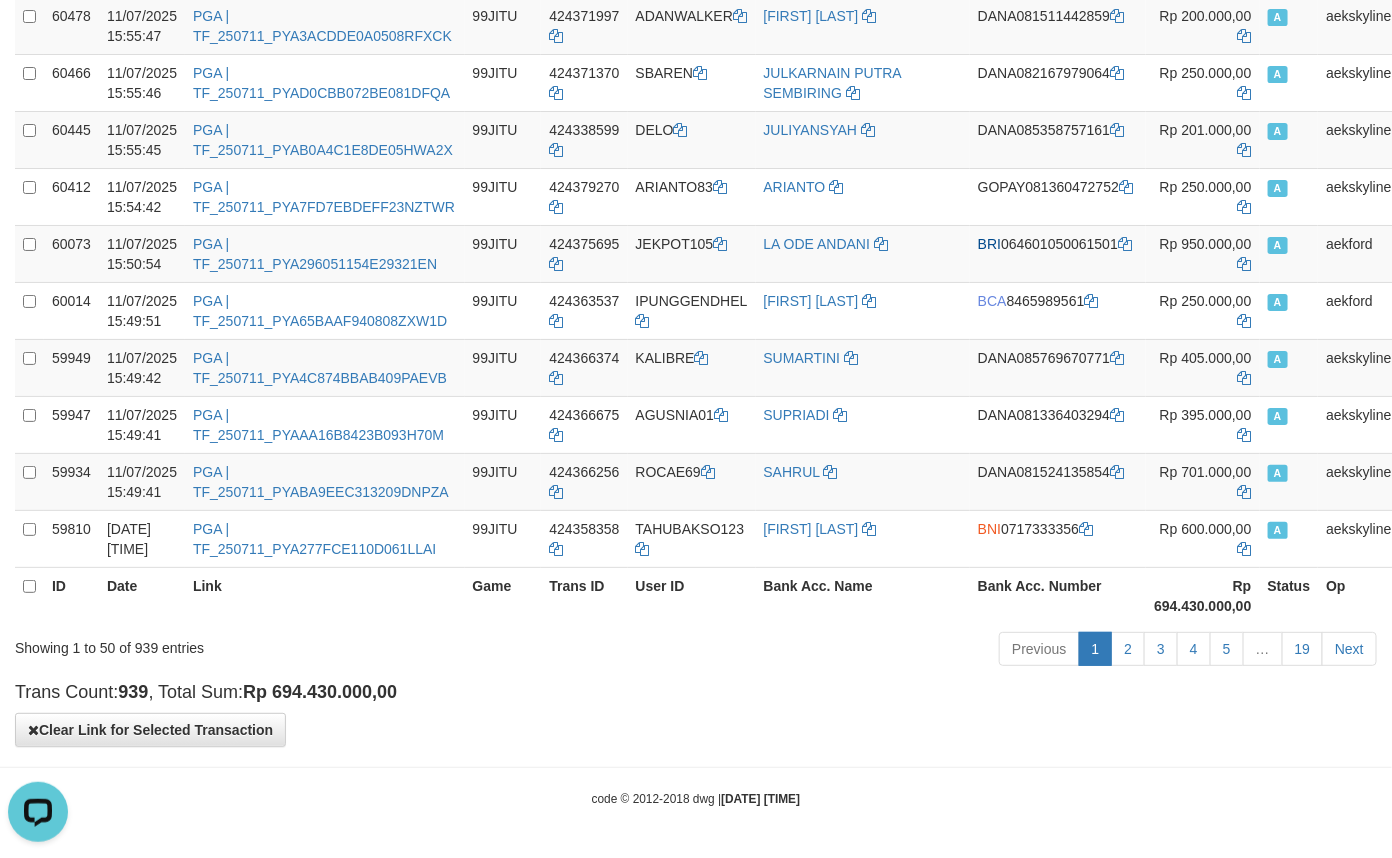 click on "Toggle navigation
Home
Bank
Account List
Load
By Website
Group
[ITOTO]													99JITU
Group
[ITOTO]													SICBOTOGEL
By Load Group (DPS)
Group aek-1" at bounding box center (696, -908) 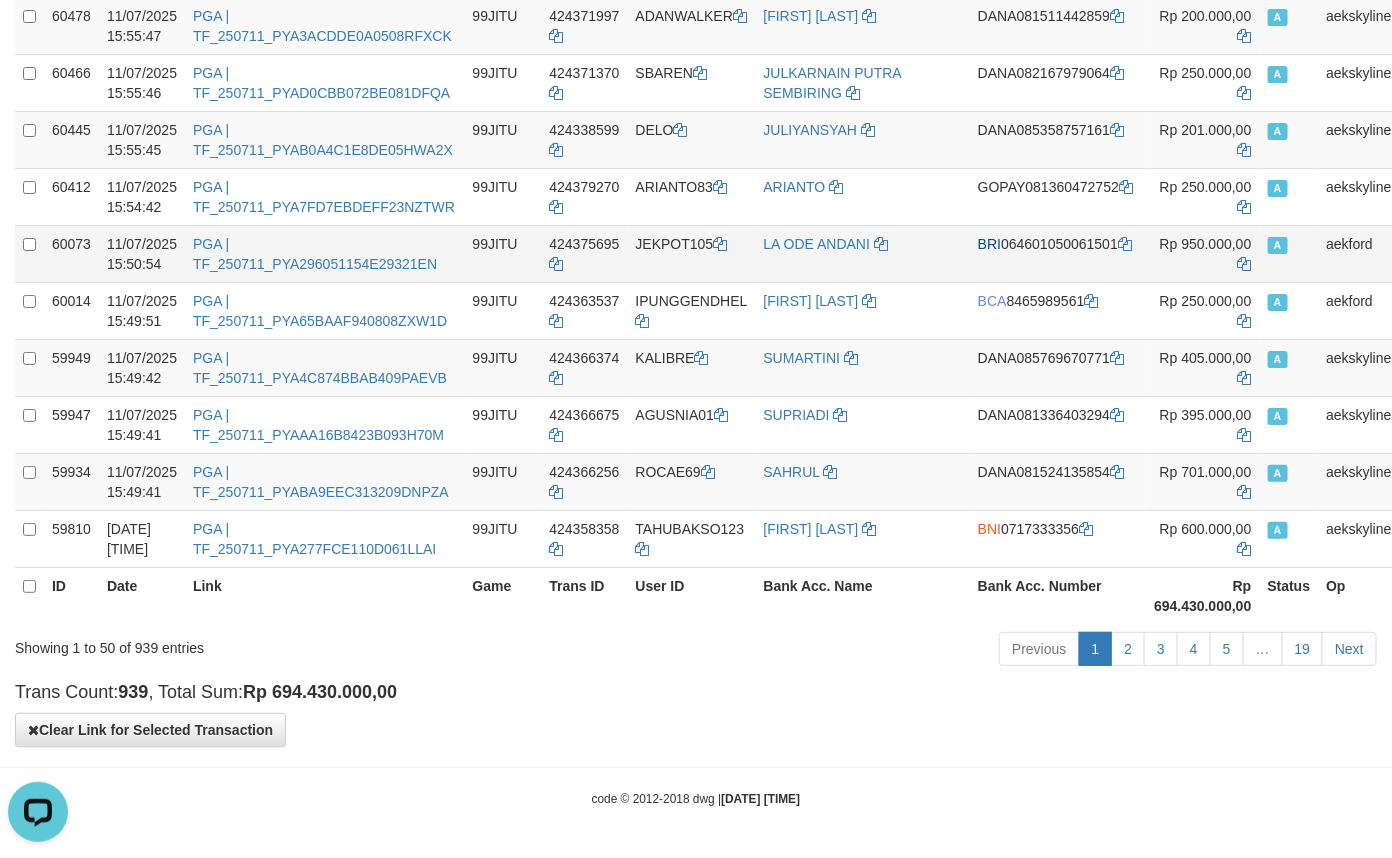 click on "Rp 950.000,00" at bounding box center (1206, 244) 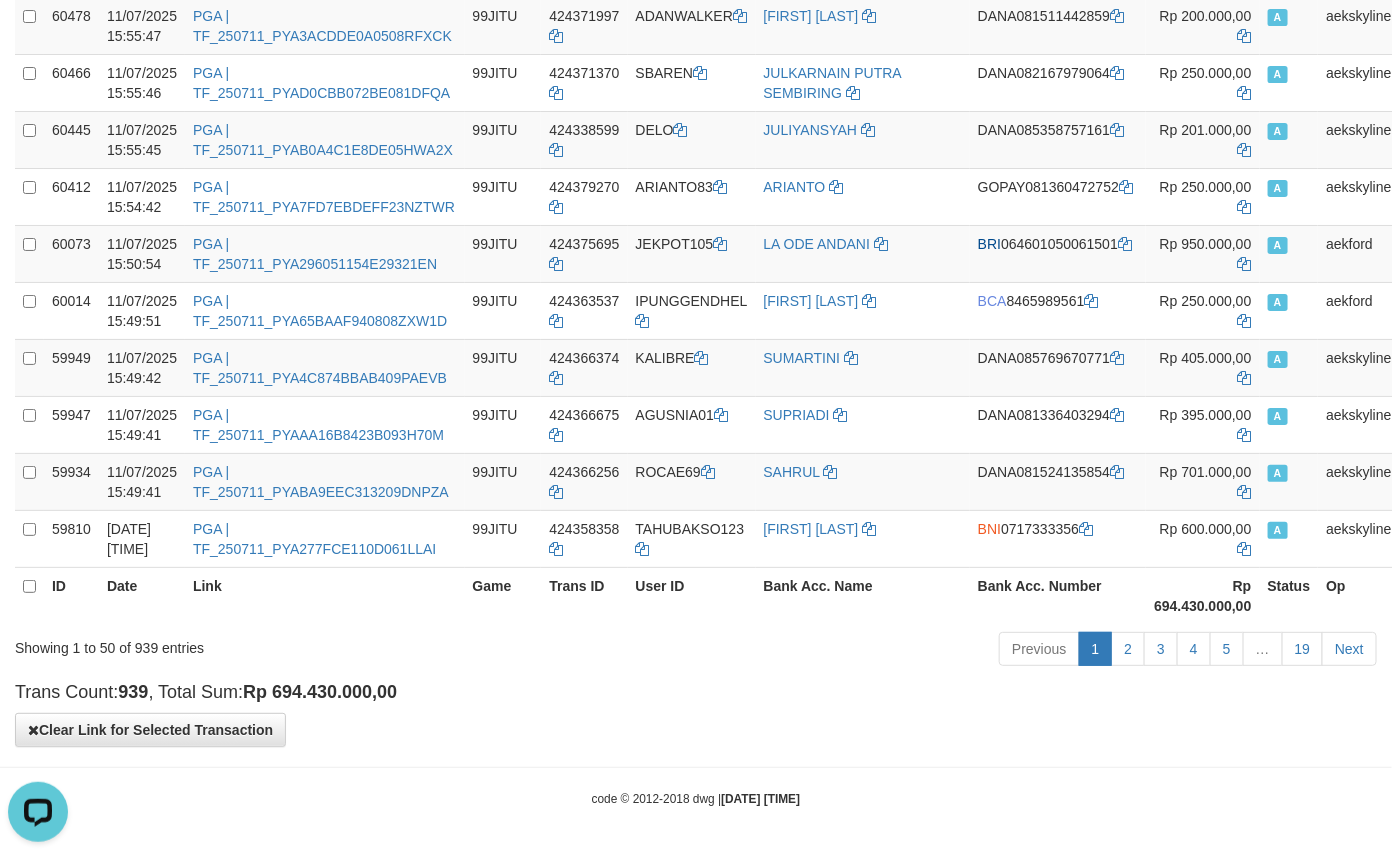 drag, startPoint x: 563, startPoint y: 653, endPoint x: 600, endPoint y: 665, distance: 38.8973 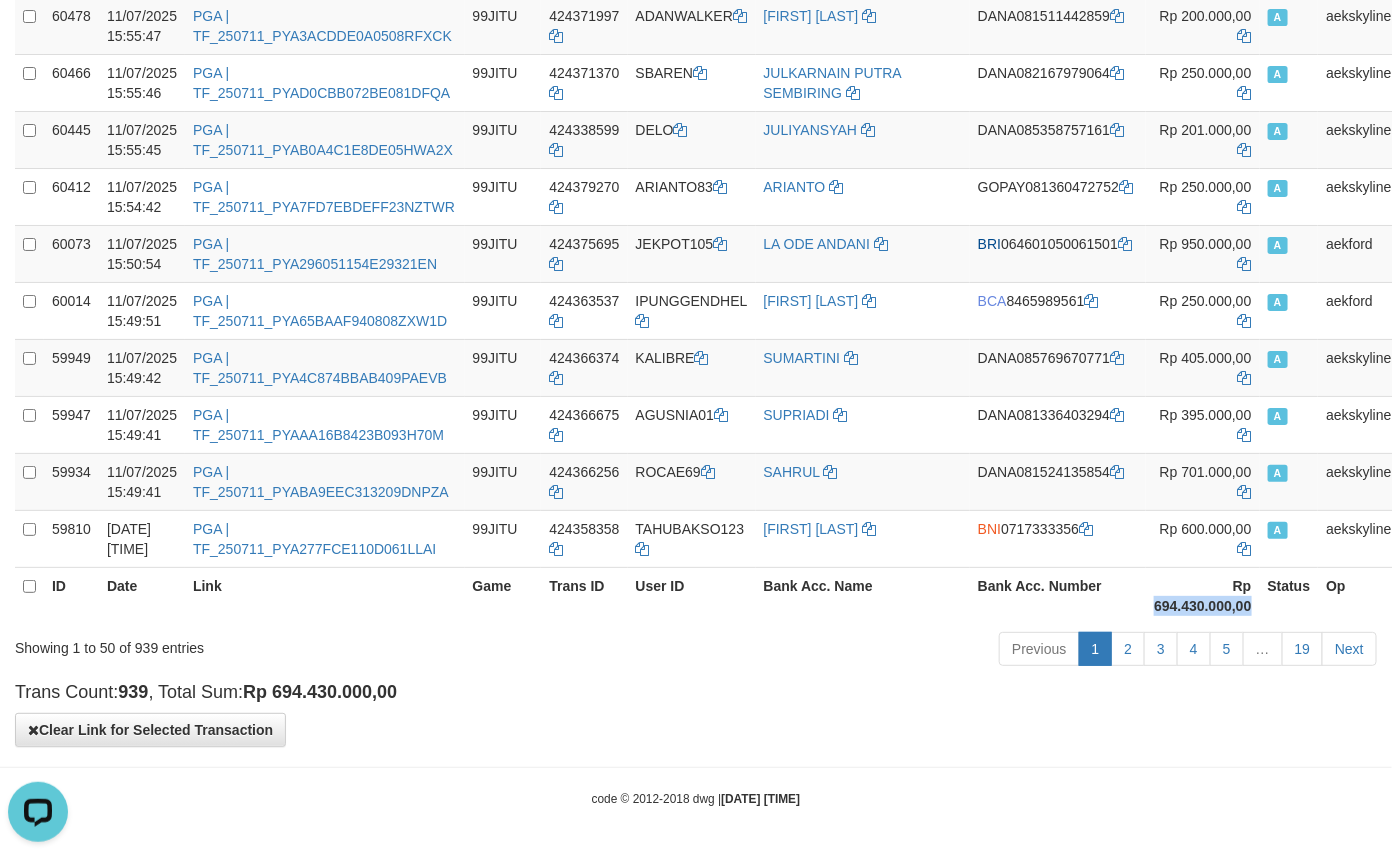click on "Rp 694.430.000,00" at bounding box center [1202, 596] 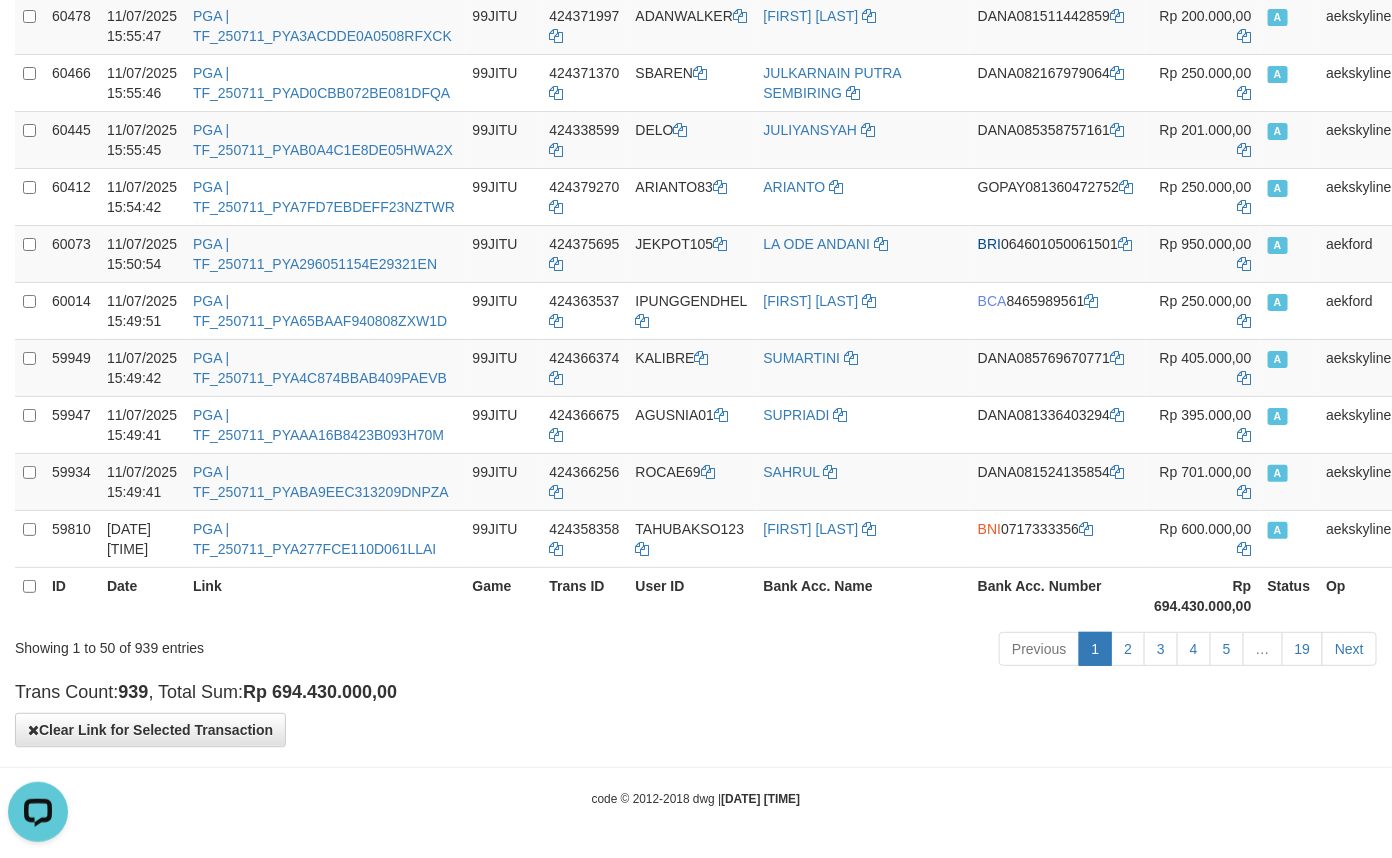 drag, startPoint x: 551, startPoint y: 672, endPoint x: 560, endPoint y: 657, distance: 17.492855 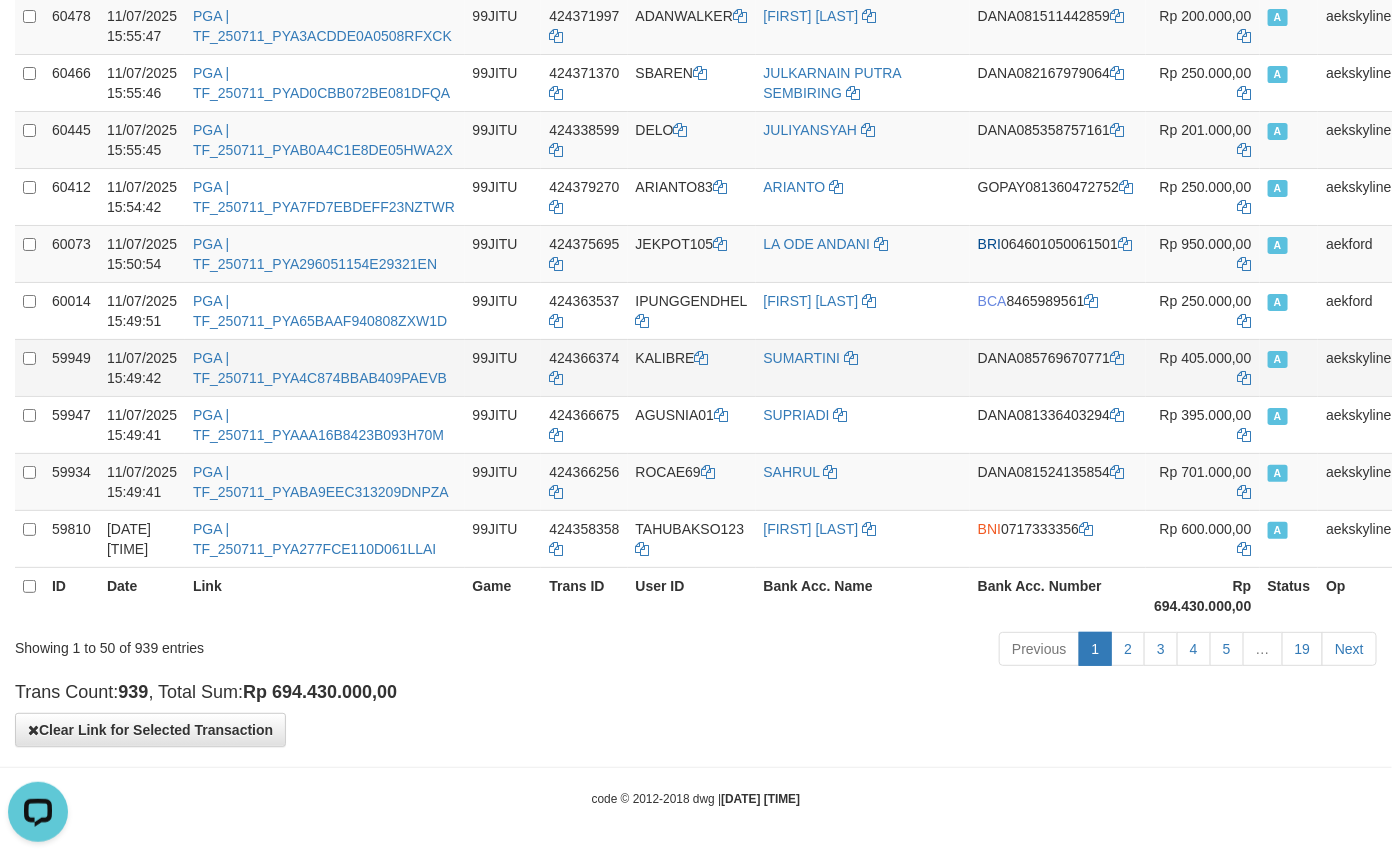 click on "KALIBRE" at bounding box center (692, 367) 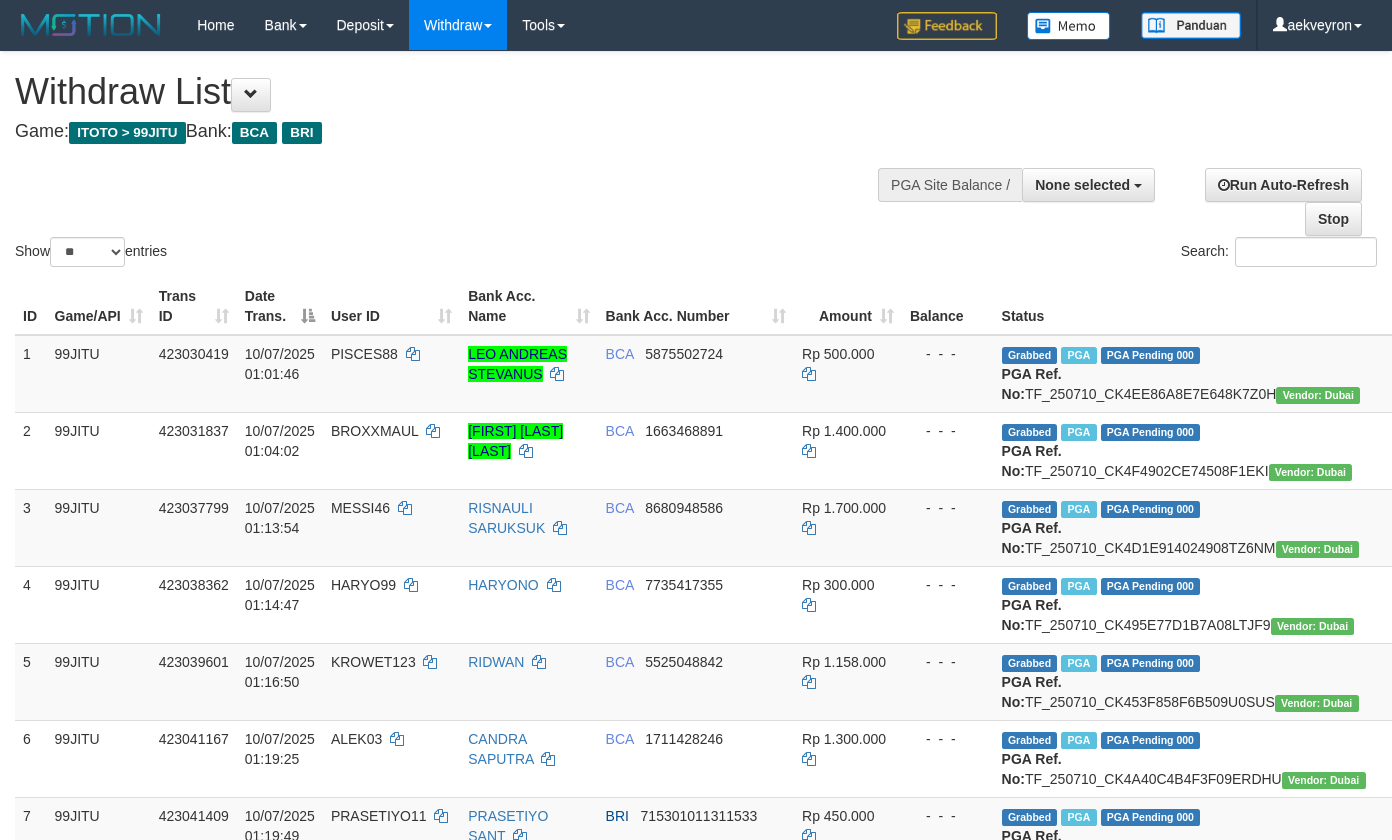select 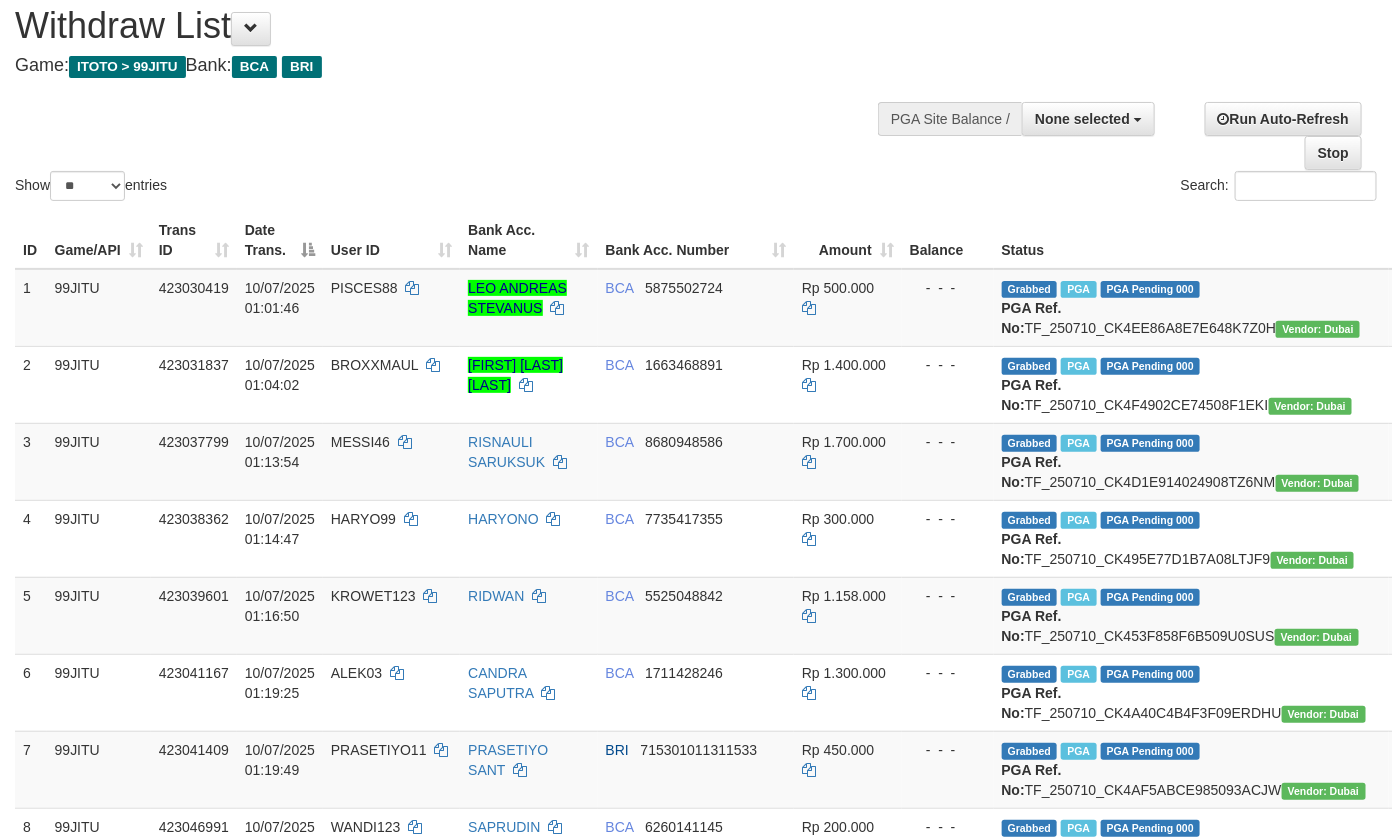 scroll, scrollTop: 0, scrollLeft: 0, axis: both 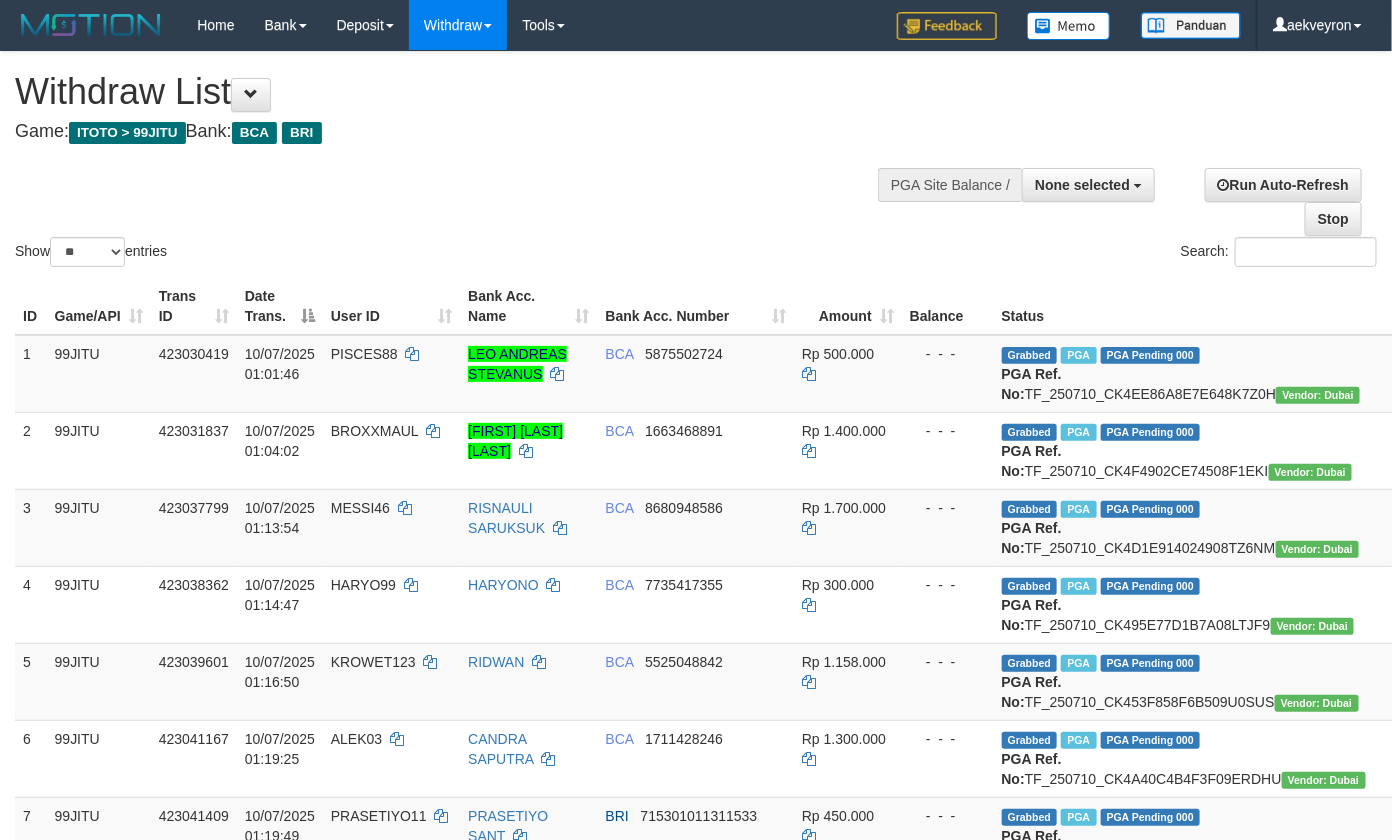 click on "Withdraw List" at bounding box center [461, 92] 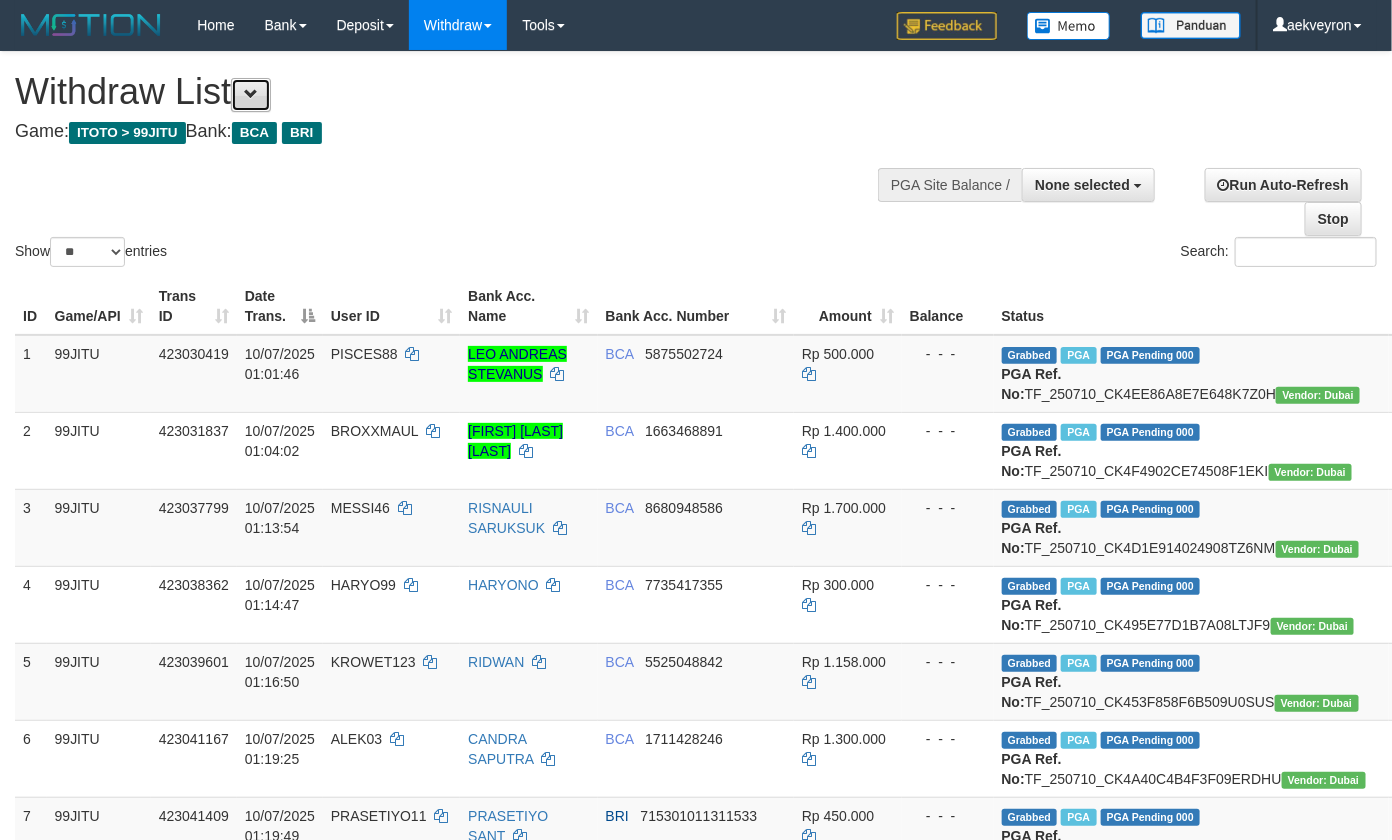click at bounding box center (251, 95) 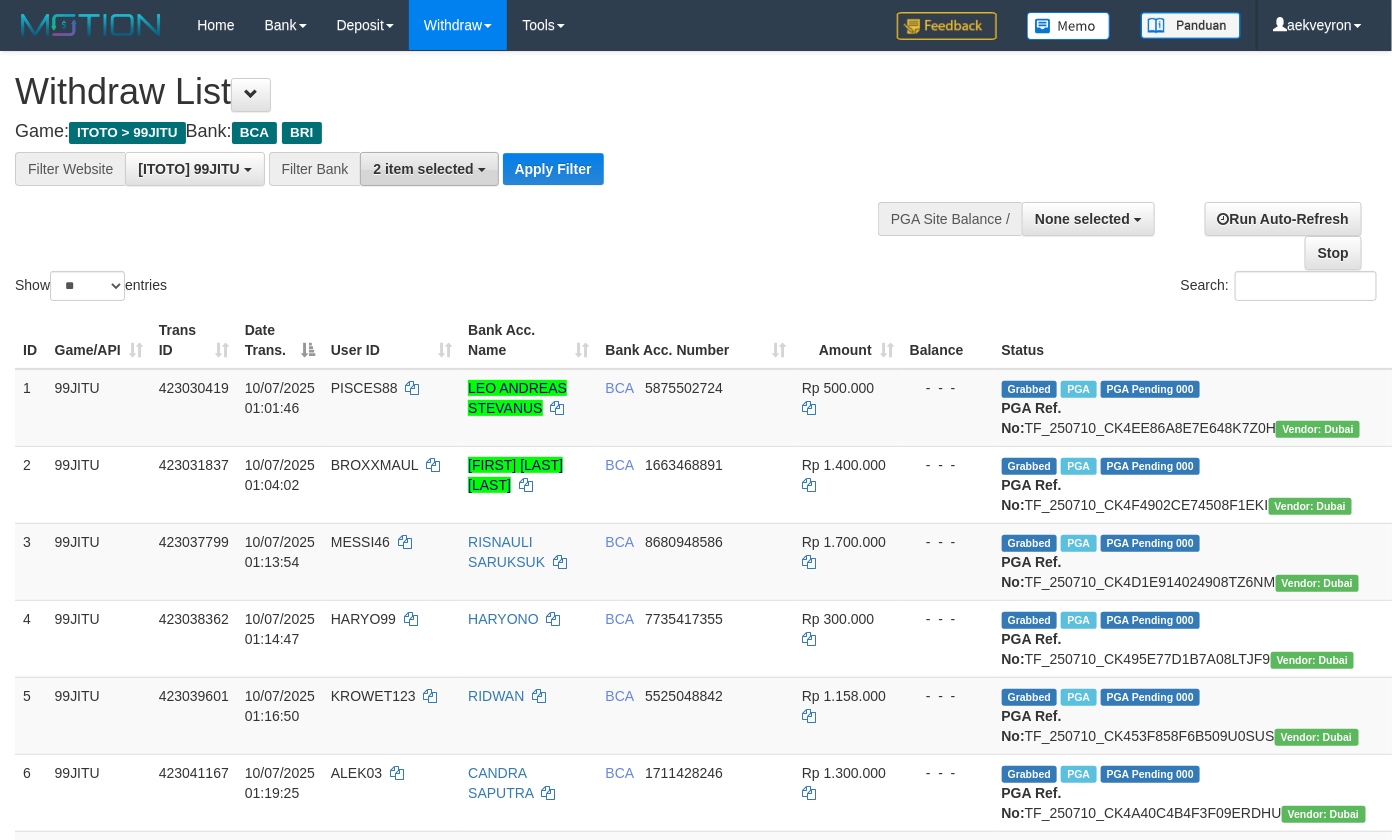 click on "2 item selected" at bounding box center (423, 169) 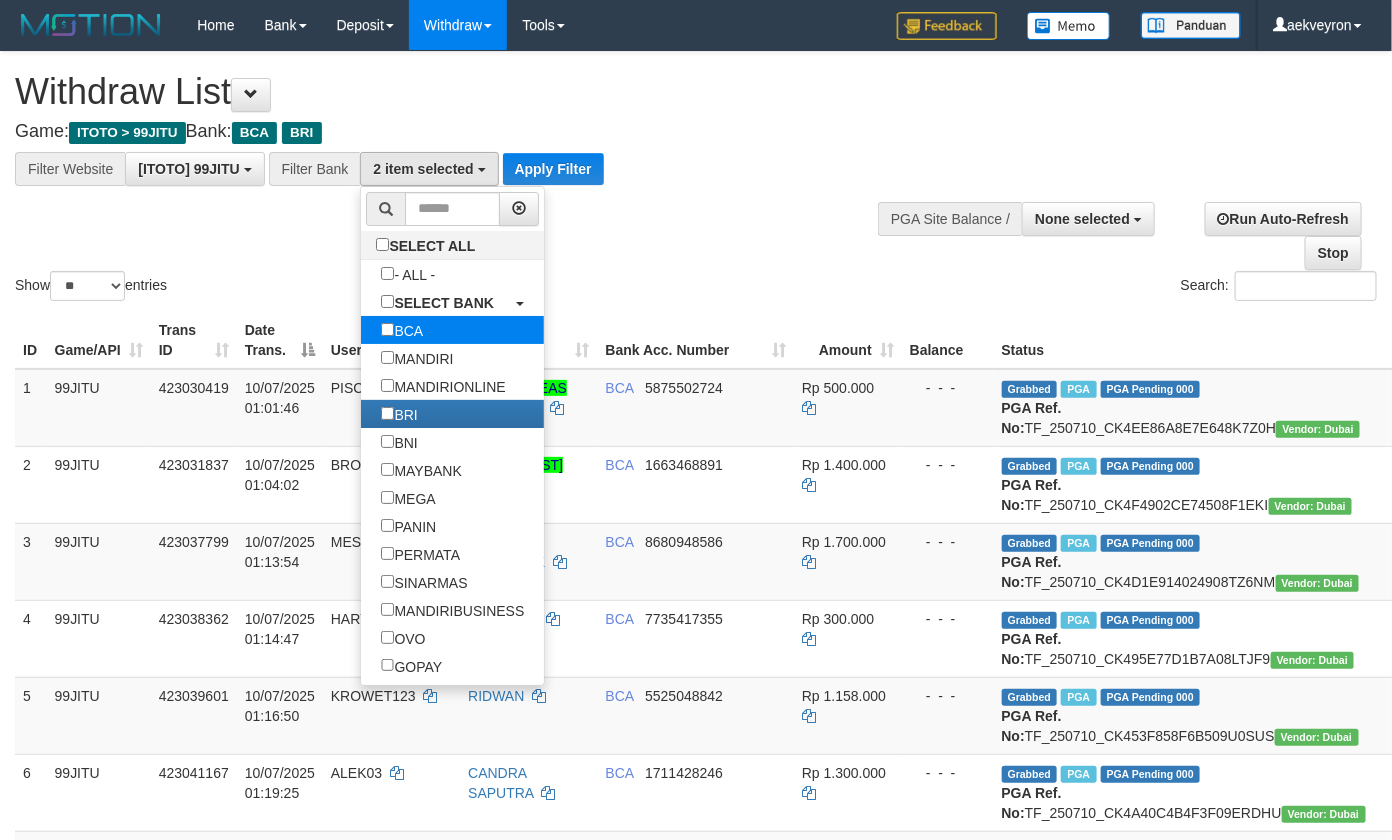 click on "BCA" at bounding box center [402, 330] 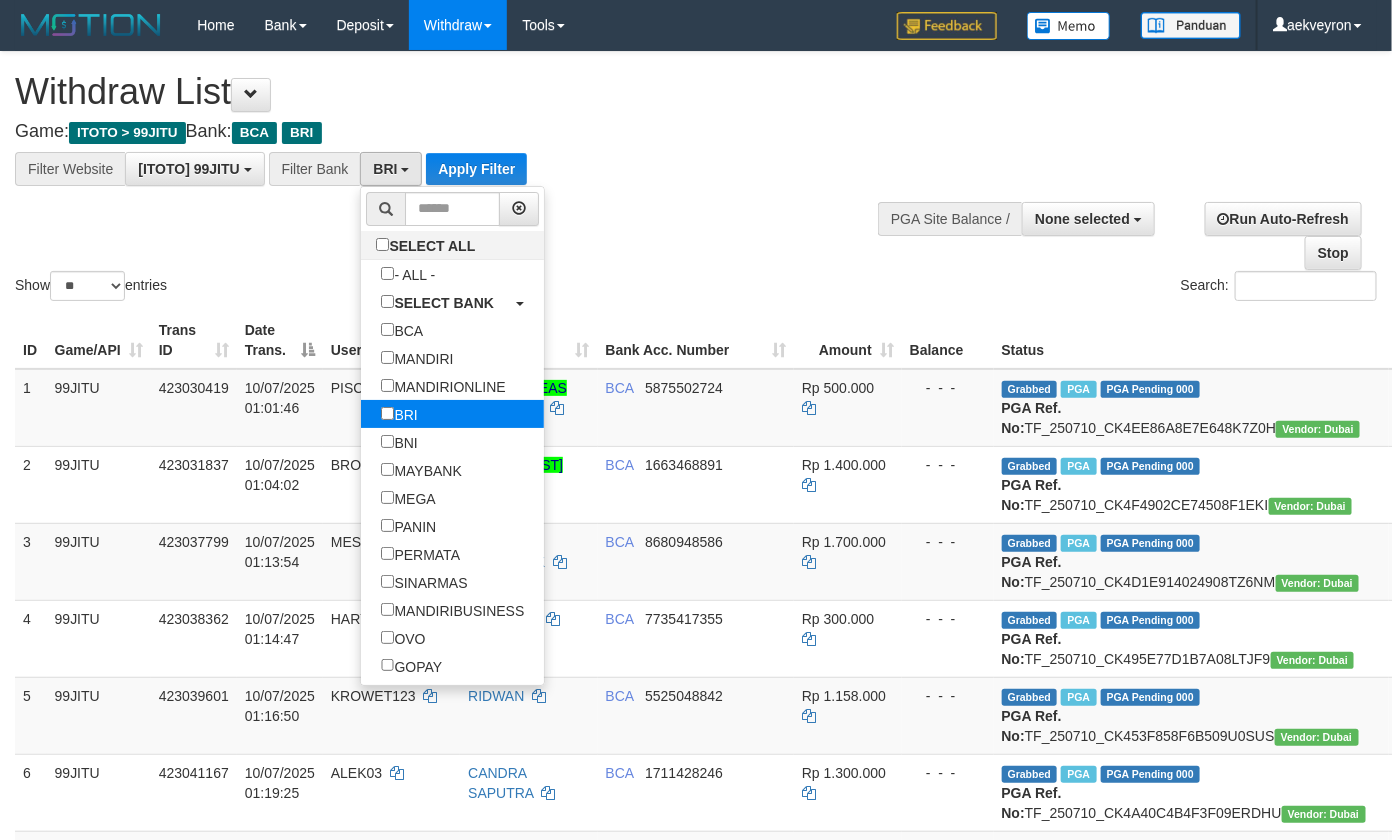 scroll, scrollTop: 35, scrollLeft: 0, axis: vertical 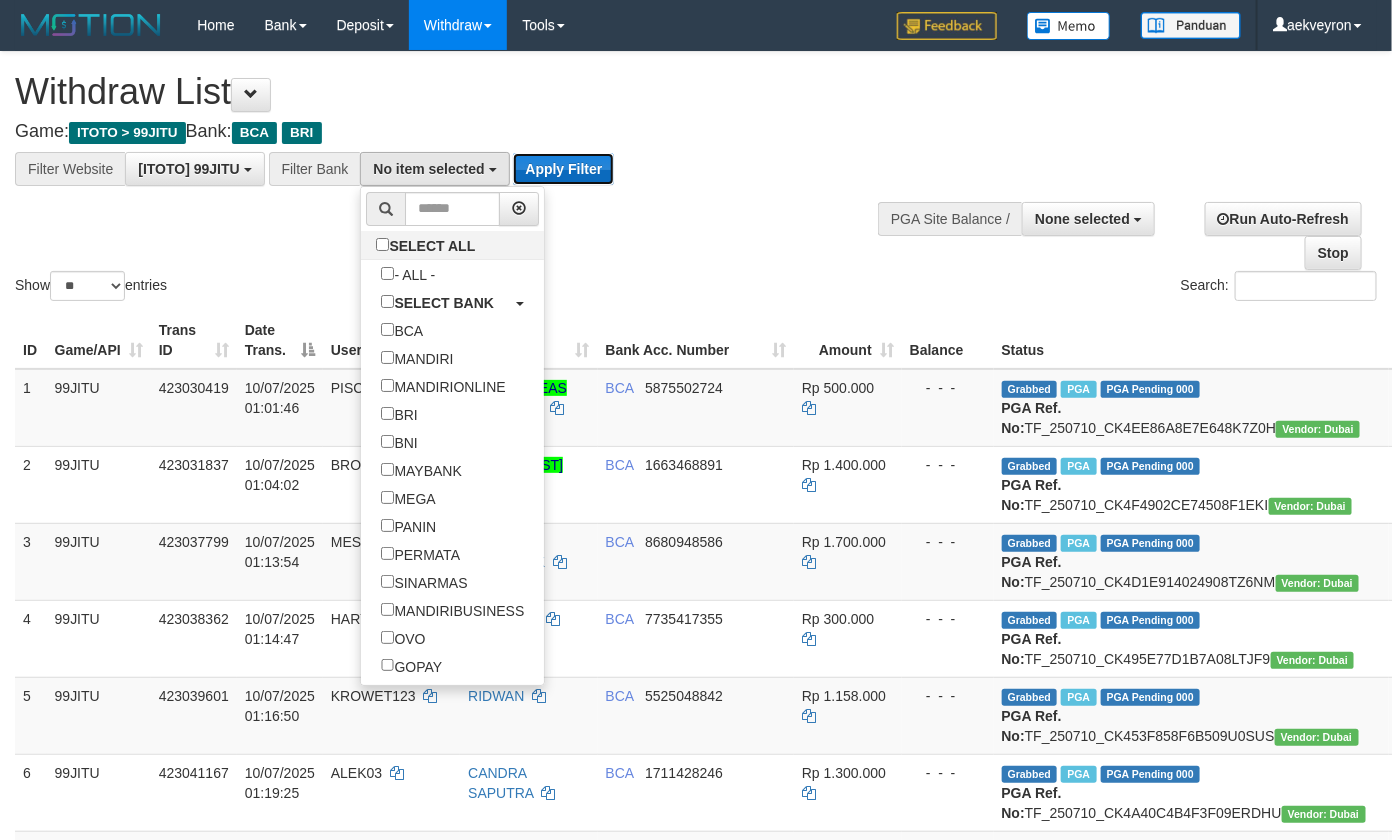 click on "Apply Filter" at bounding box center (563, 169) 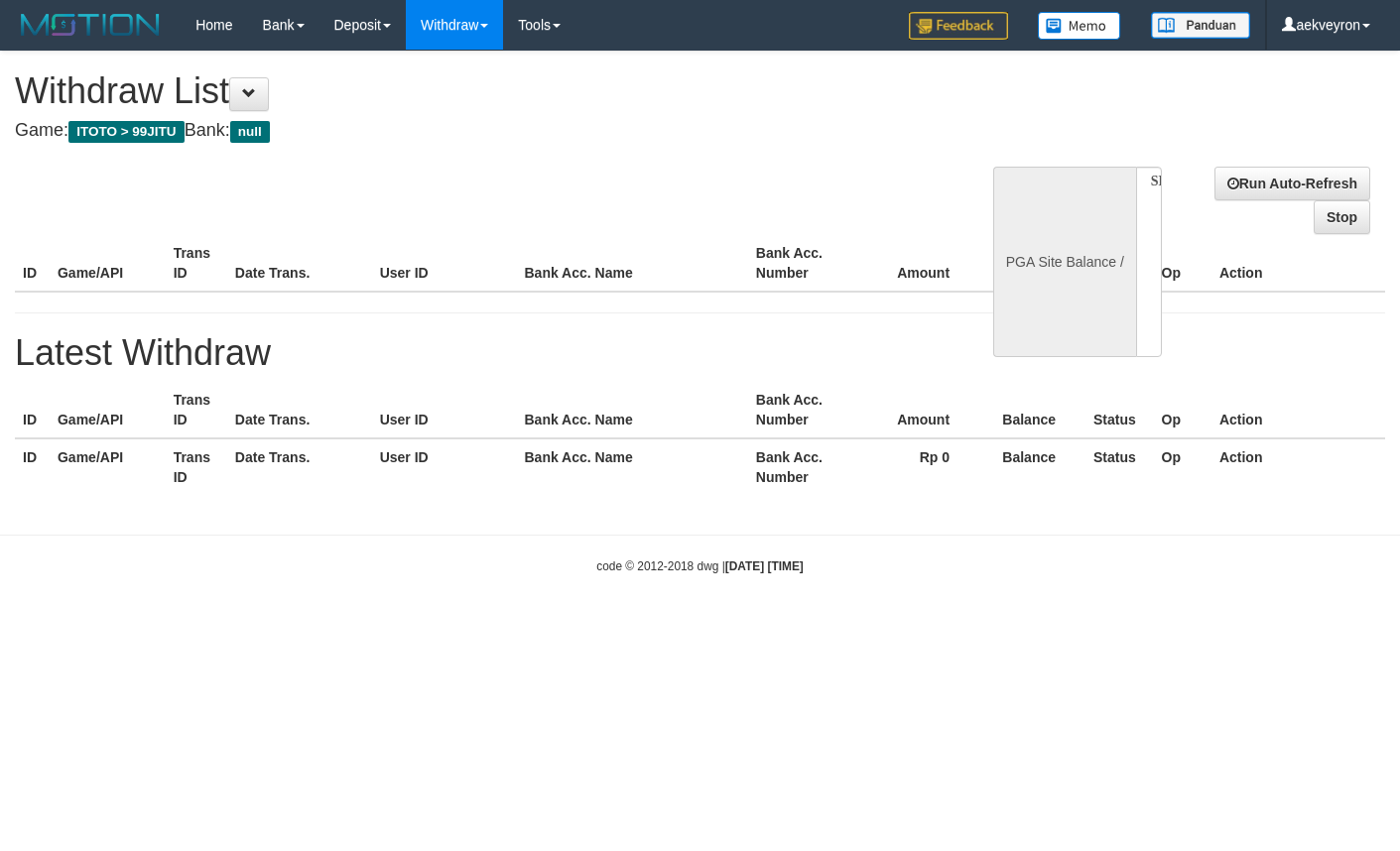 select 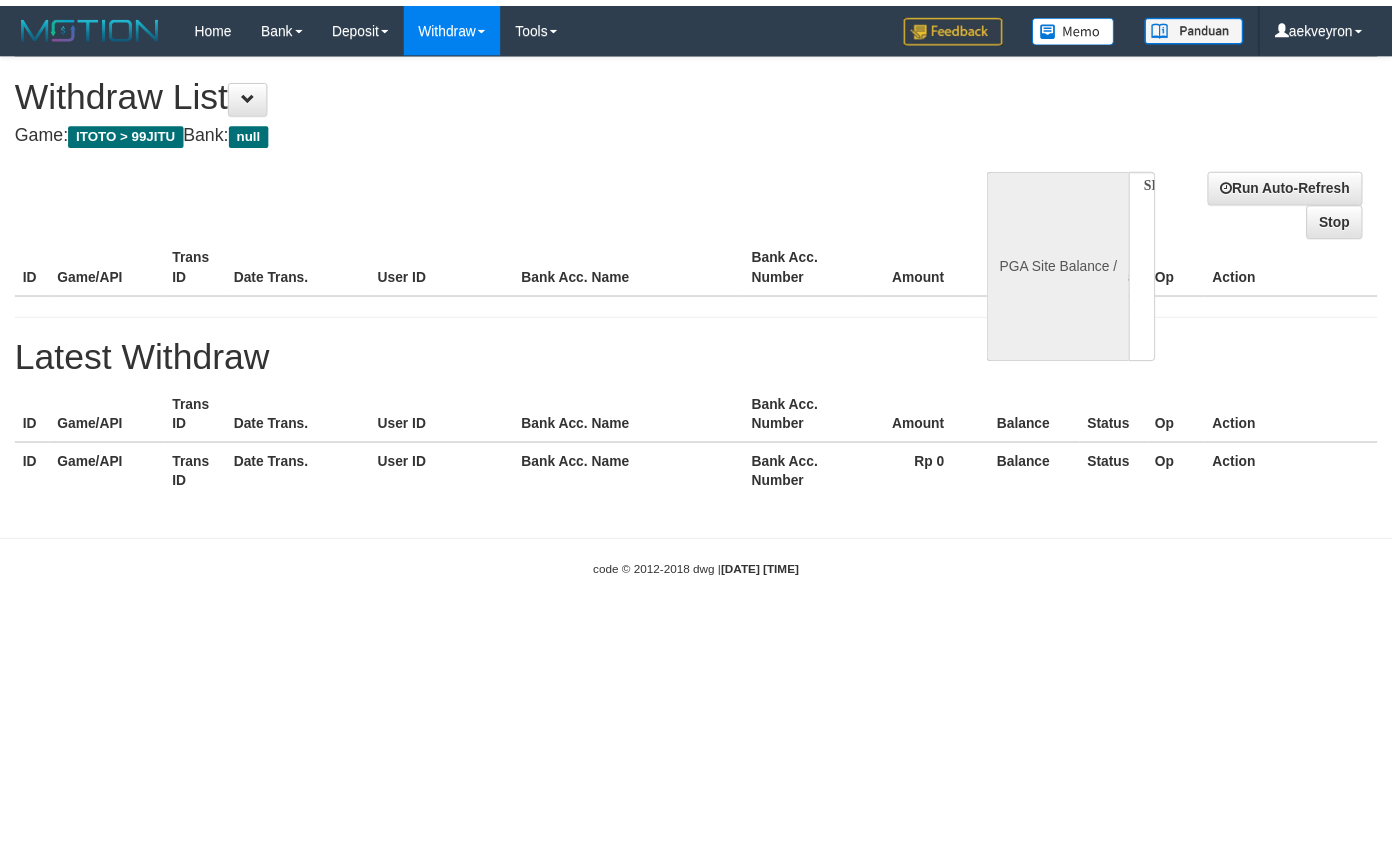 scroll, scrollTop: 0, scrollLeft: 0, axis: both 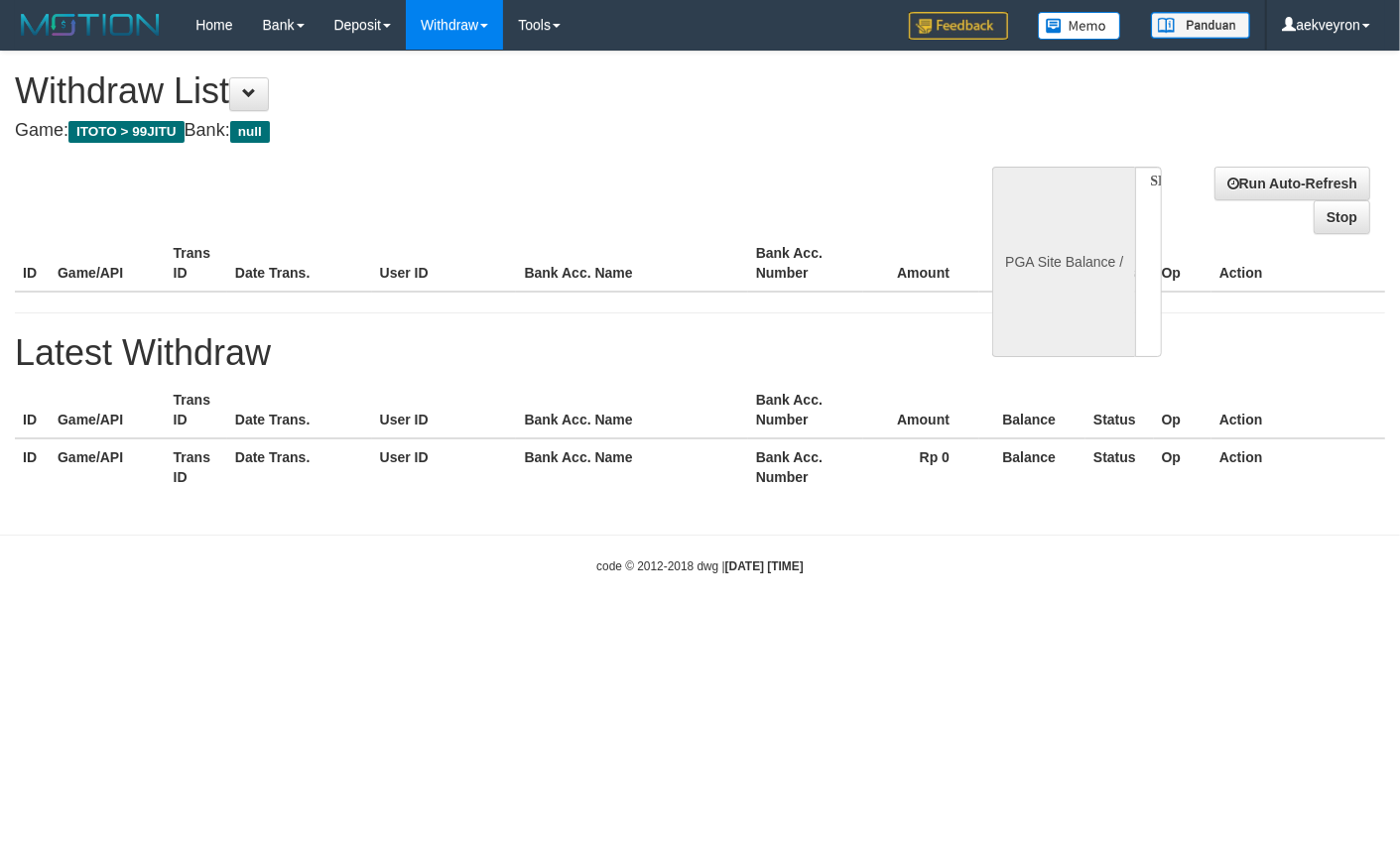 select on "**" 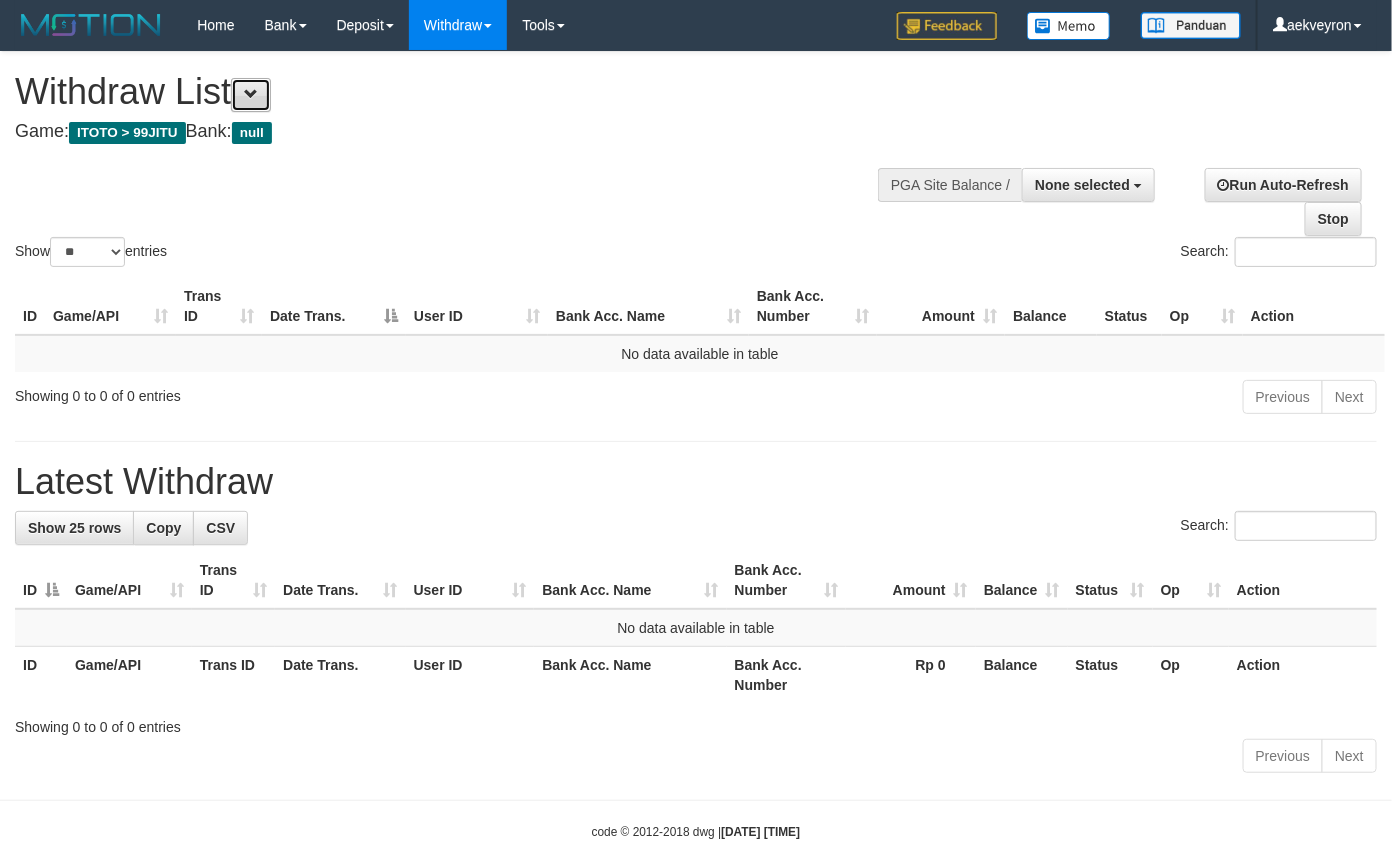 click at bounding box center (251, 94) 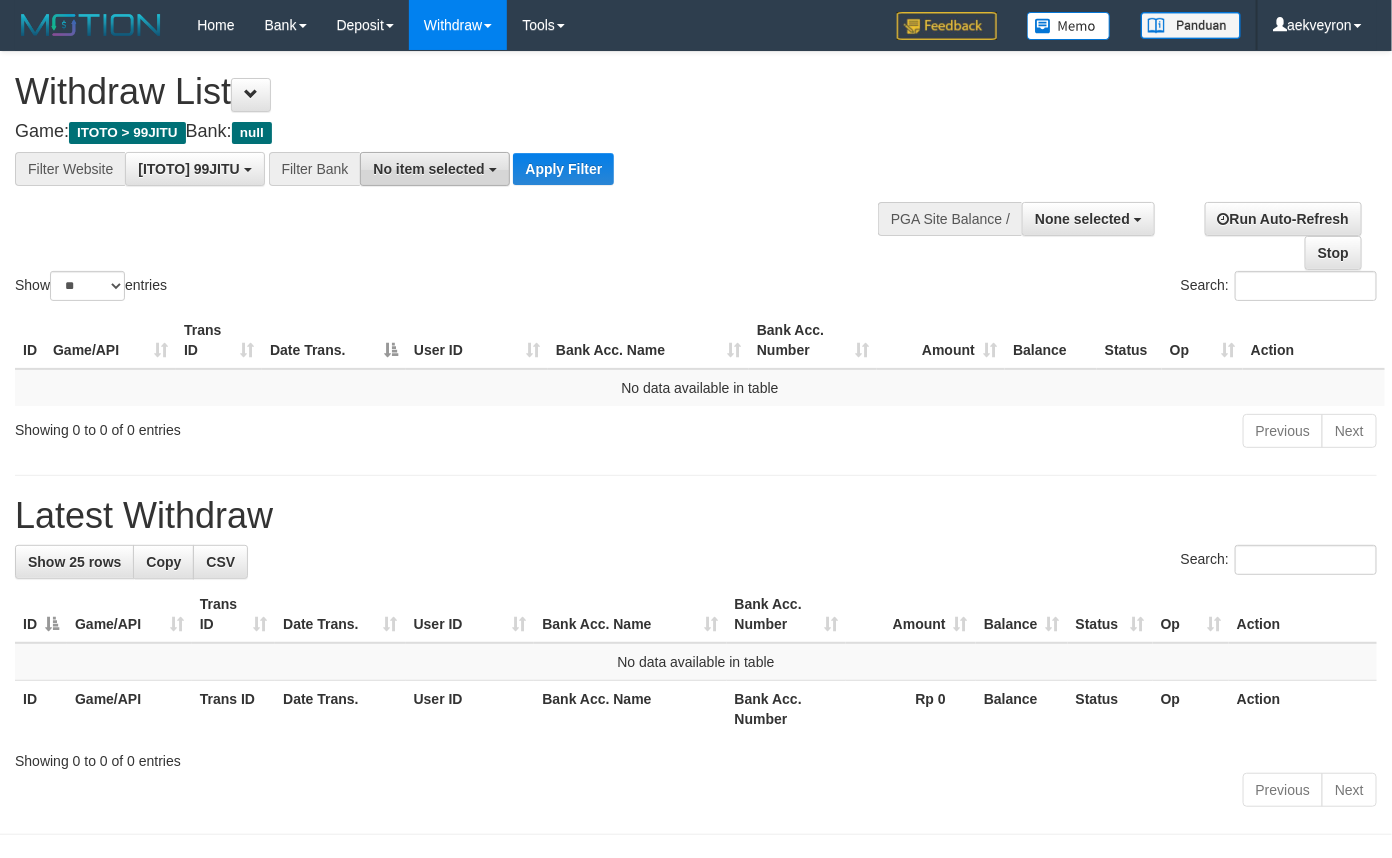 click on "No item selected" at bounding box center (428, 169) 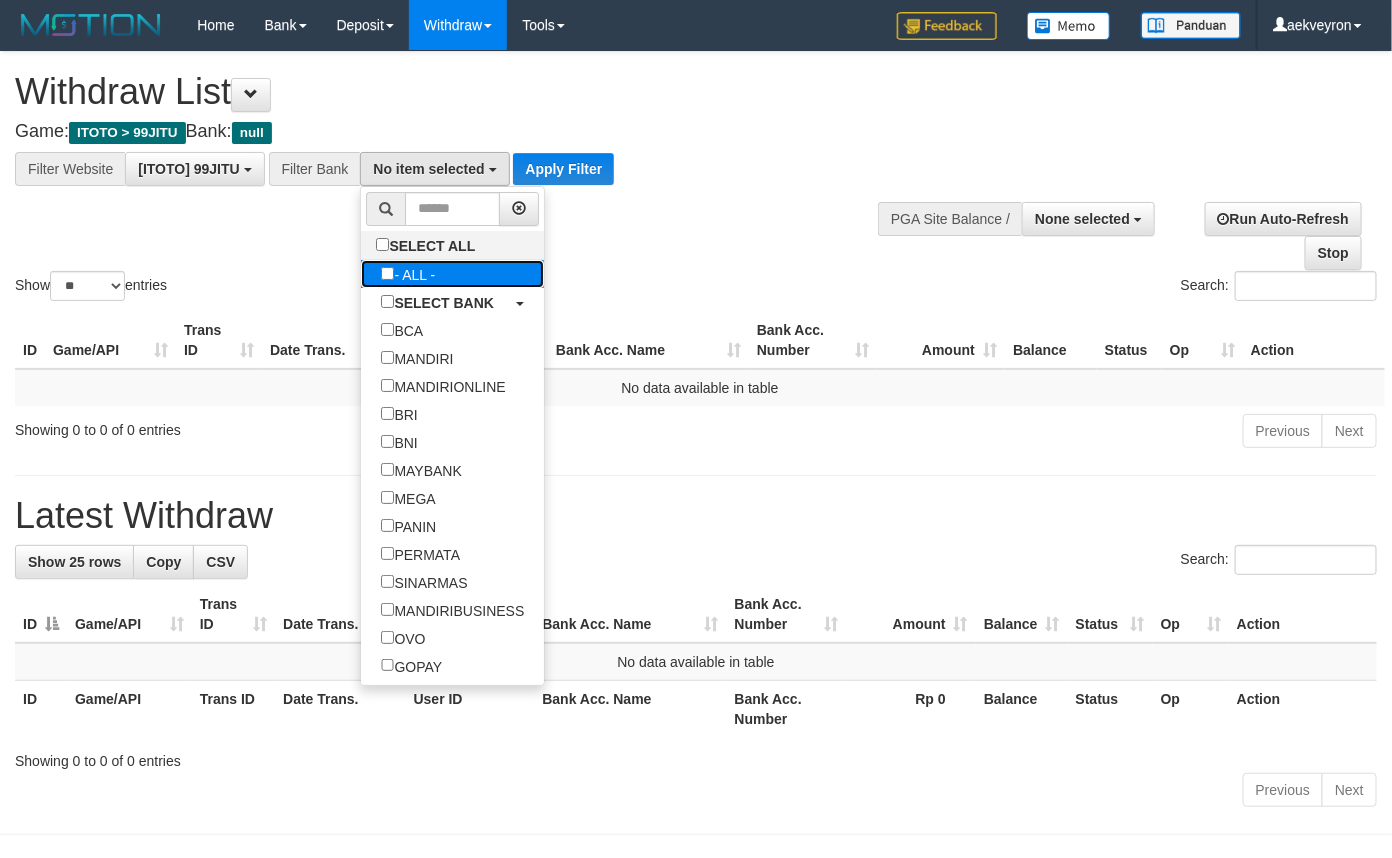 click on "- ALL -" at bounding box center (408, 274) 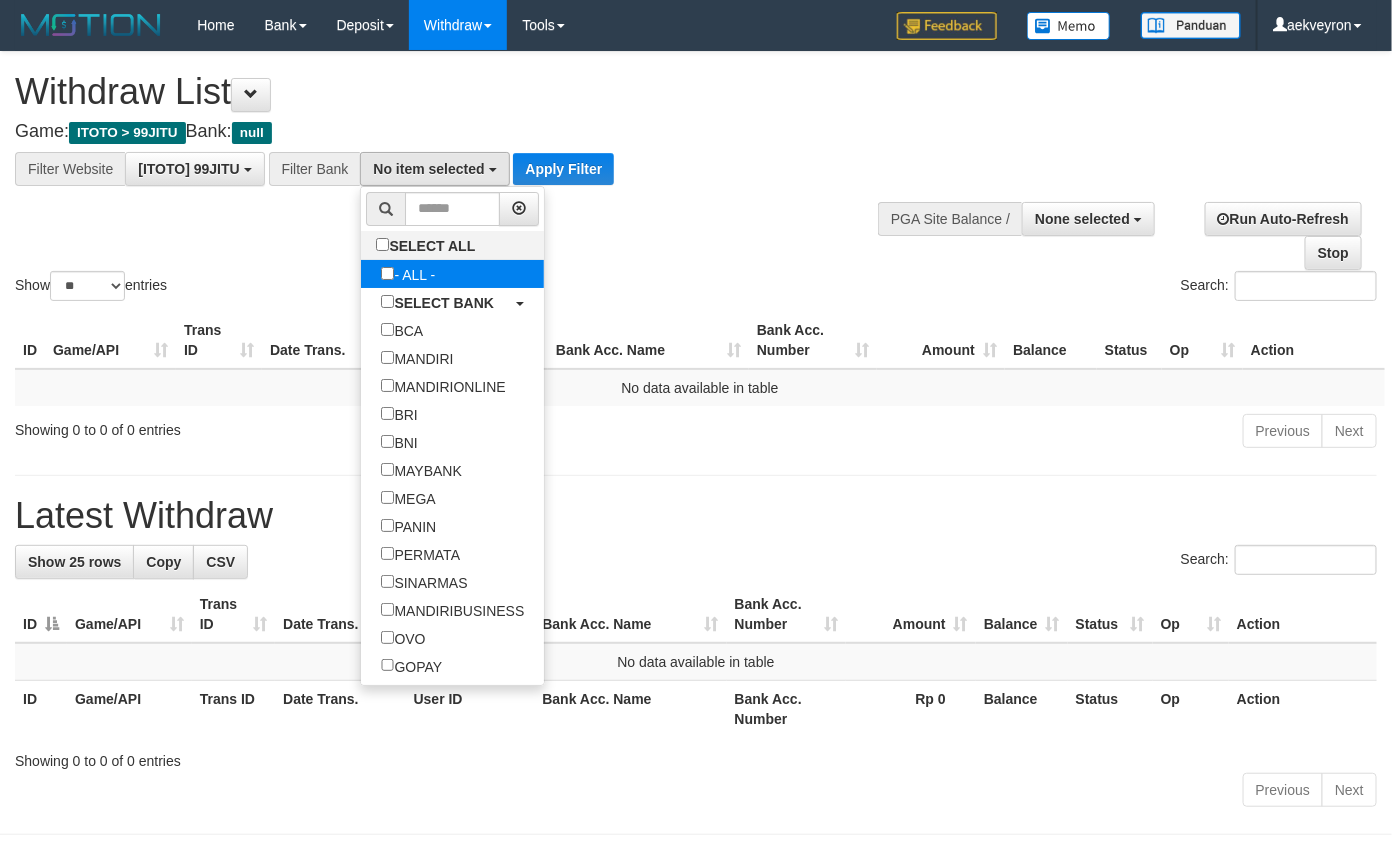 select on "***" 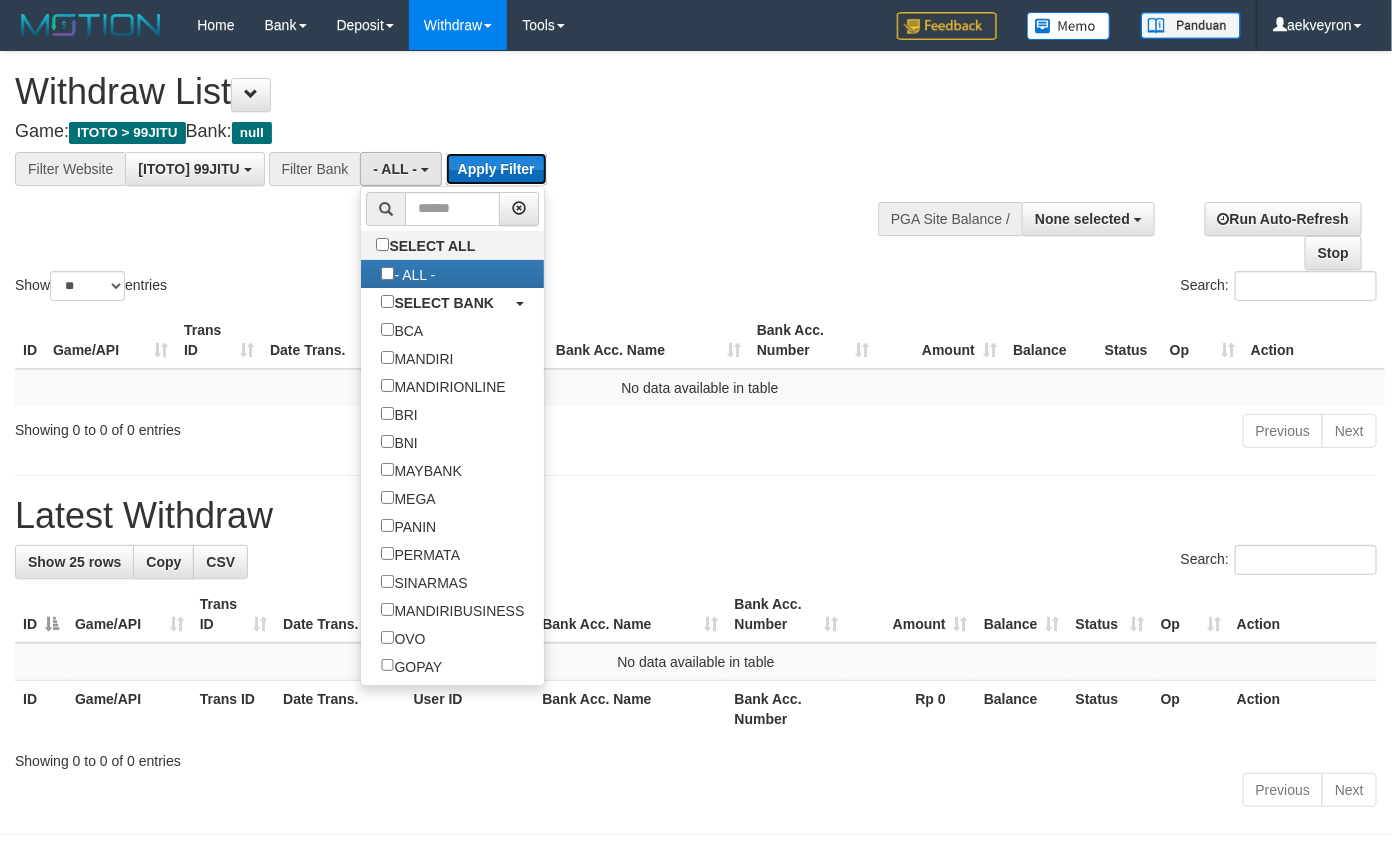 click on "Apply Filter" at bounding box center (496, 169) 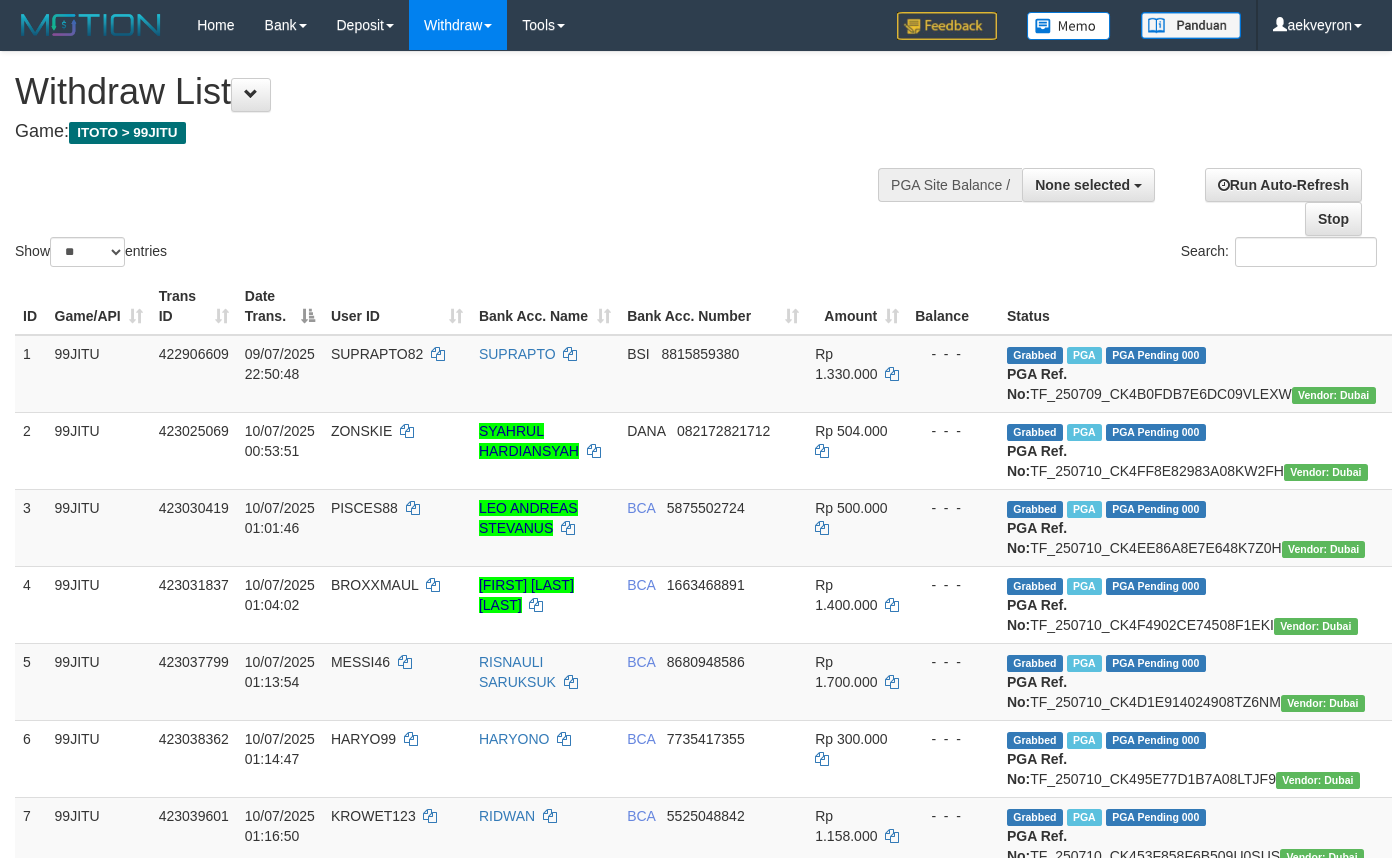 select 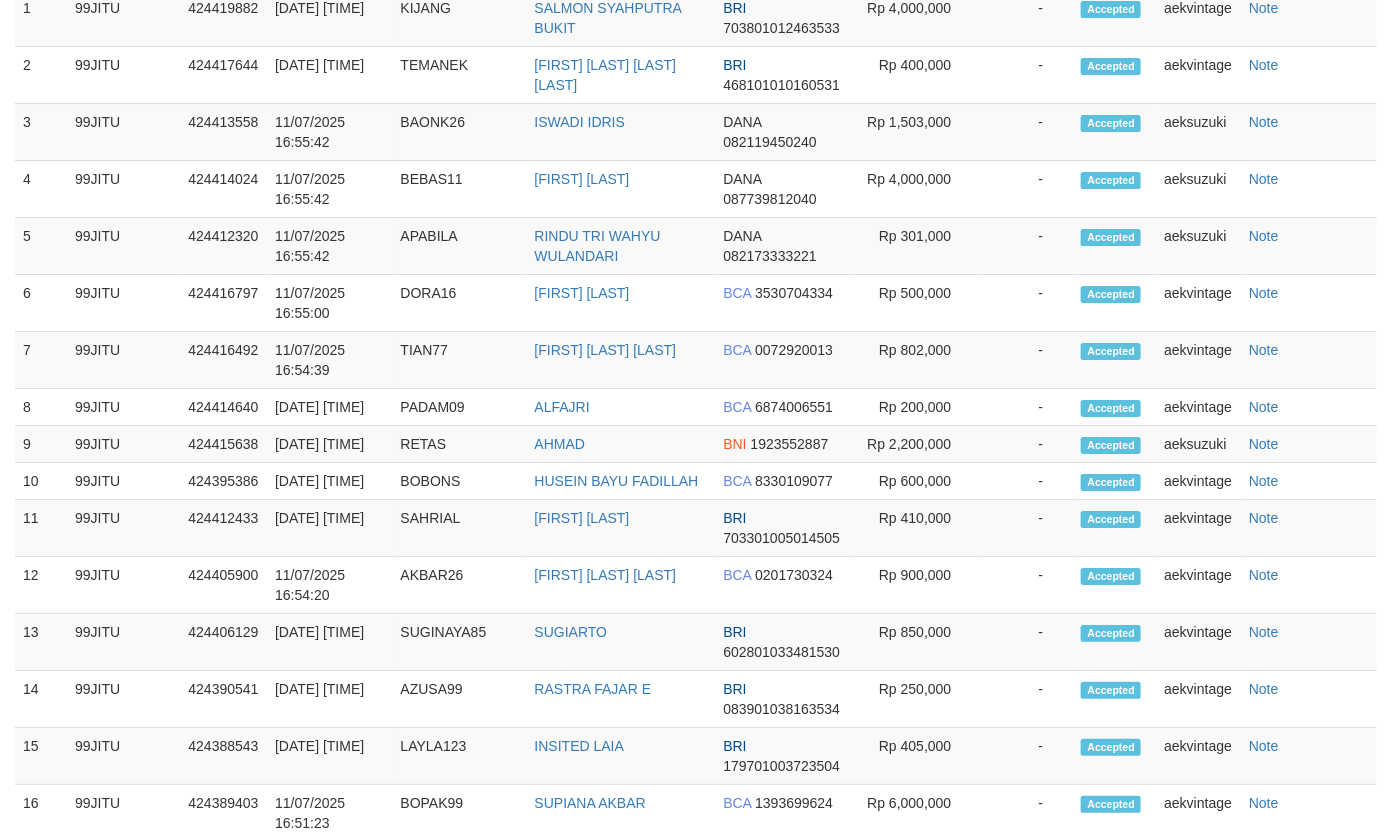 scroll, scrollTop: 2333, scrollLeft: 0, axis: vertical 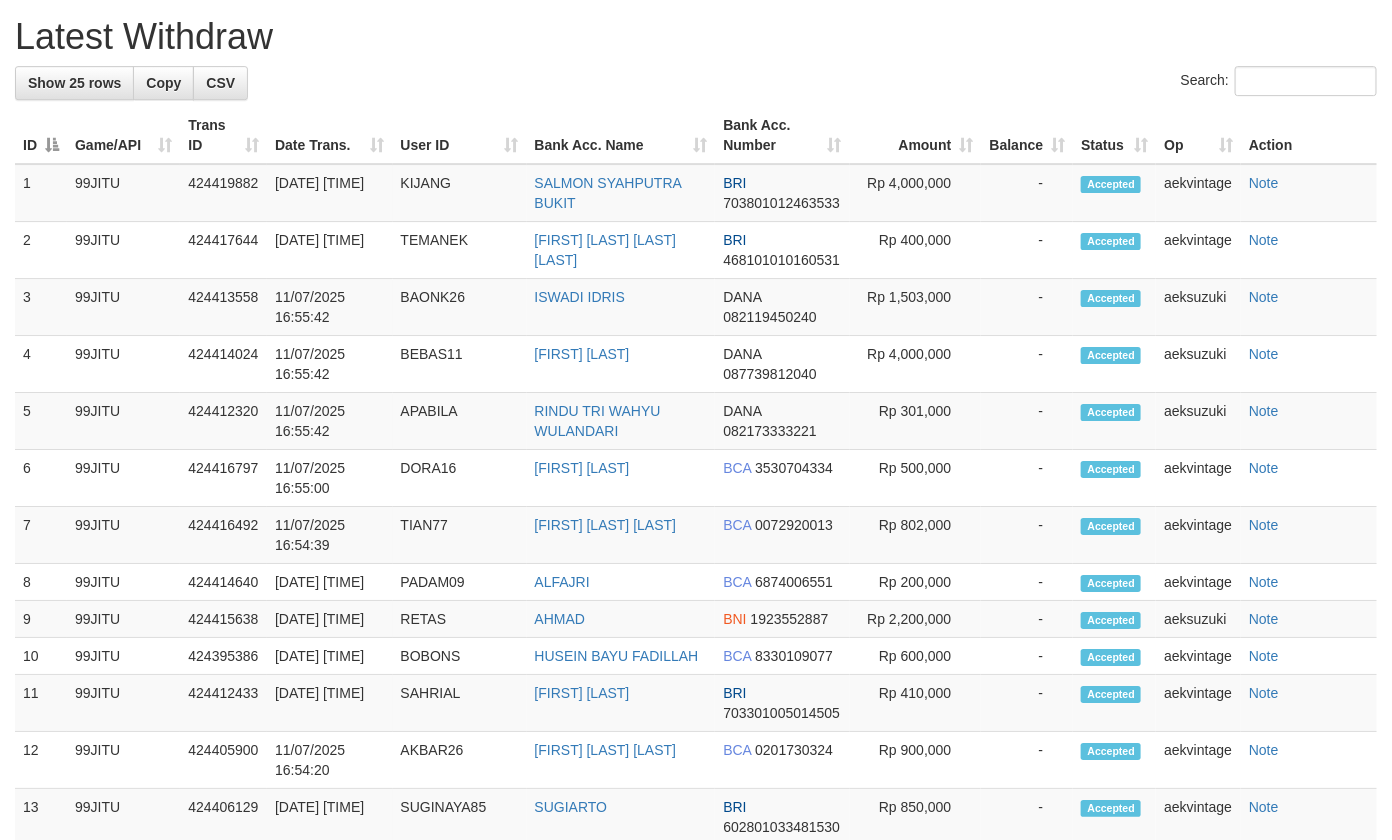 click on "2" at bounding box center (1274, -48) 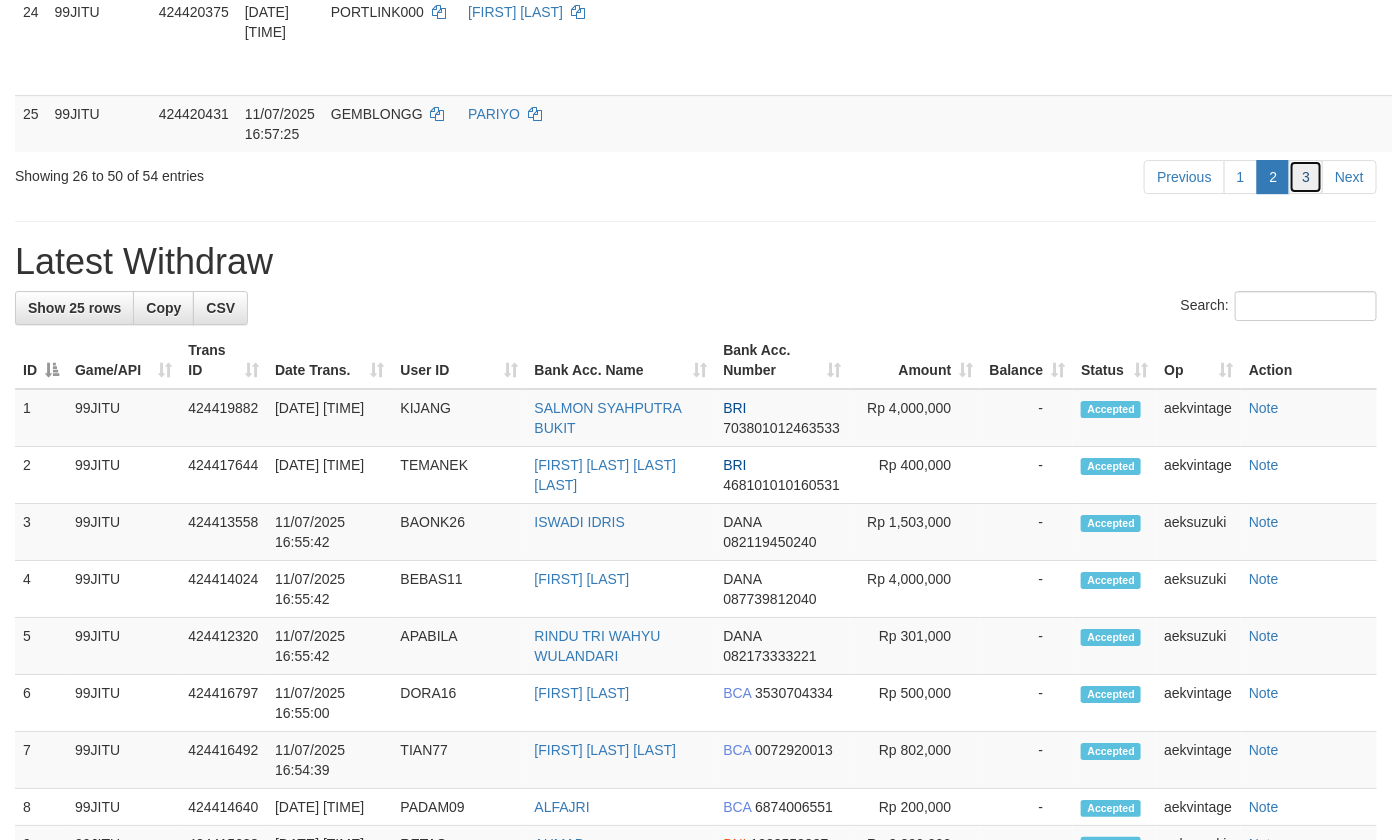 click on "3" at bounding box center (1306, 177) 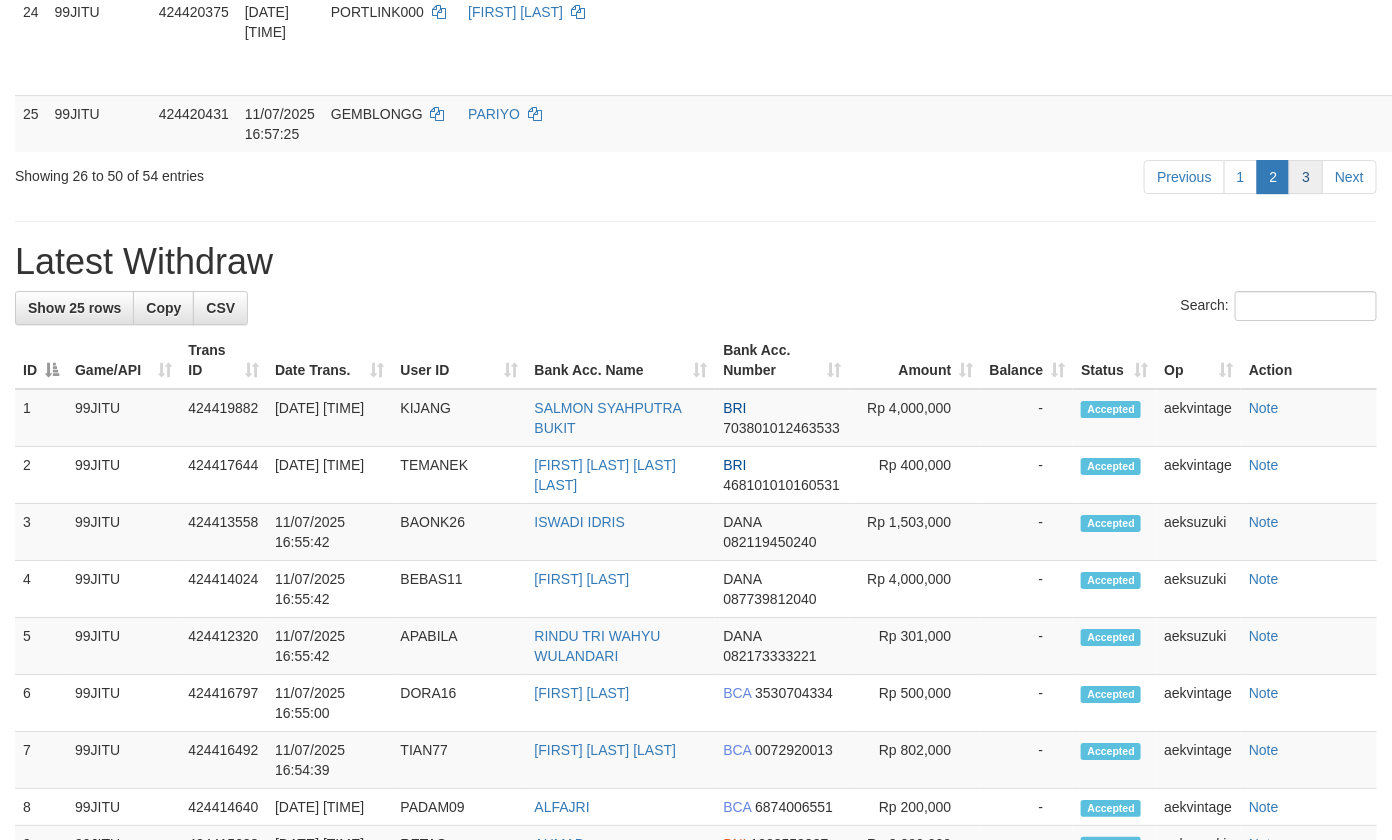 scroll, scrollTop: 303, scrollLeft: 0, axis: vertical 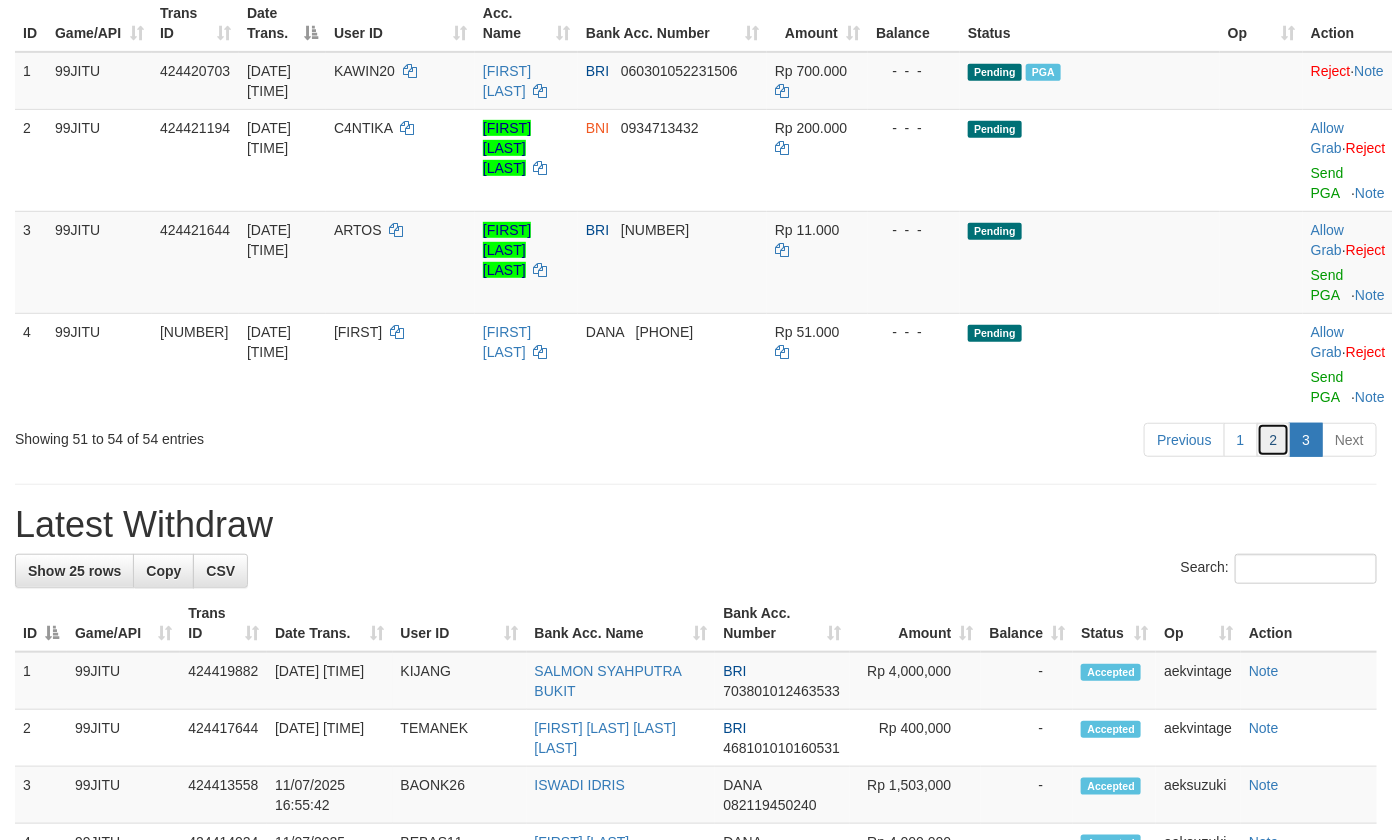 click on "2" at bounding box center (1274, 440) 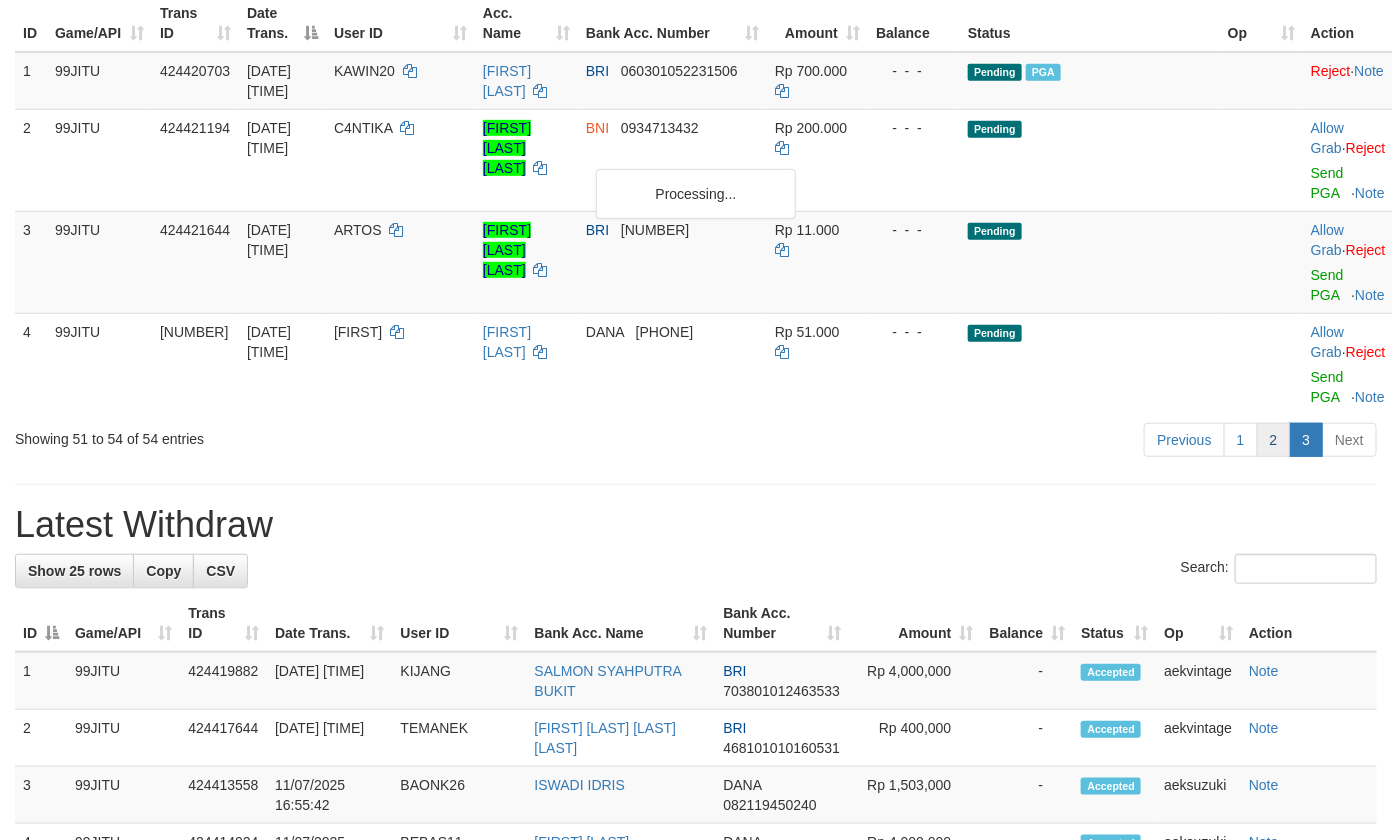 scroll, scrollTop: 2376, scrollLeft: 0, axis: vertical 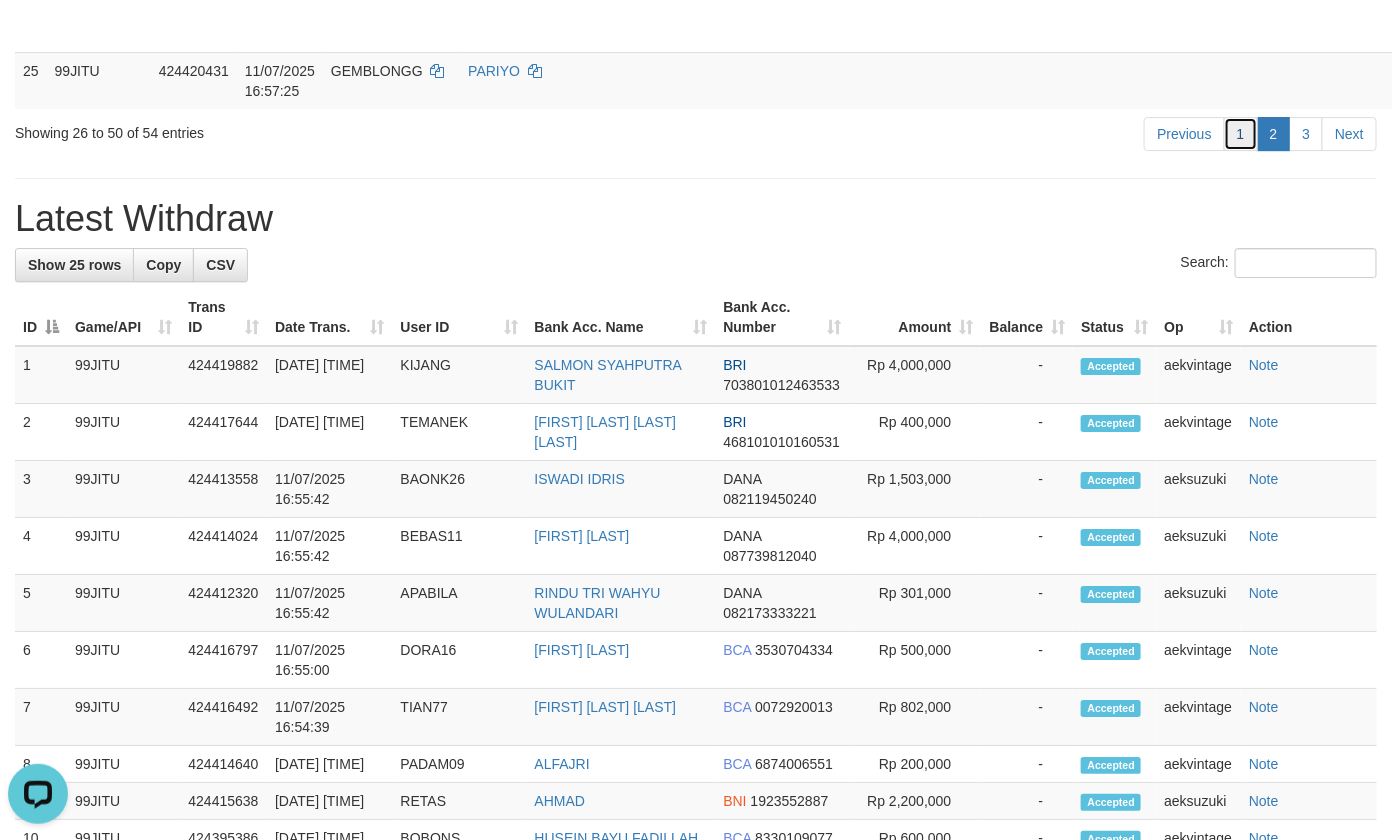 click on "1" at bounding box center [1241, 134] 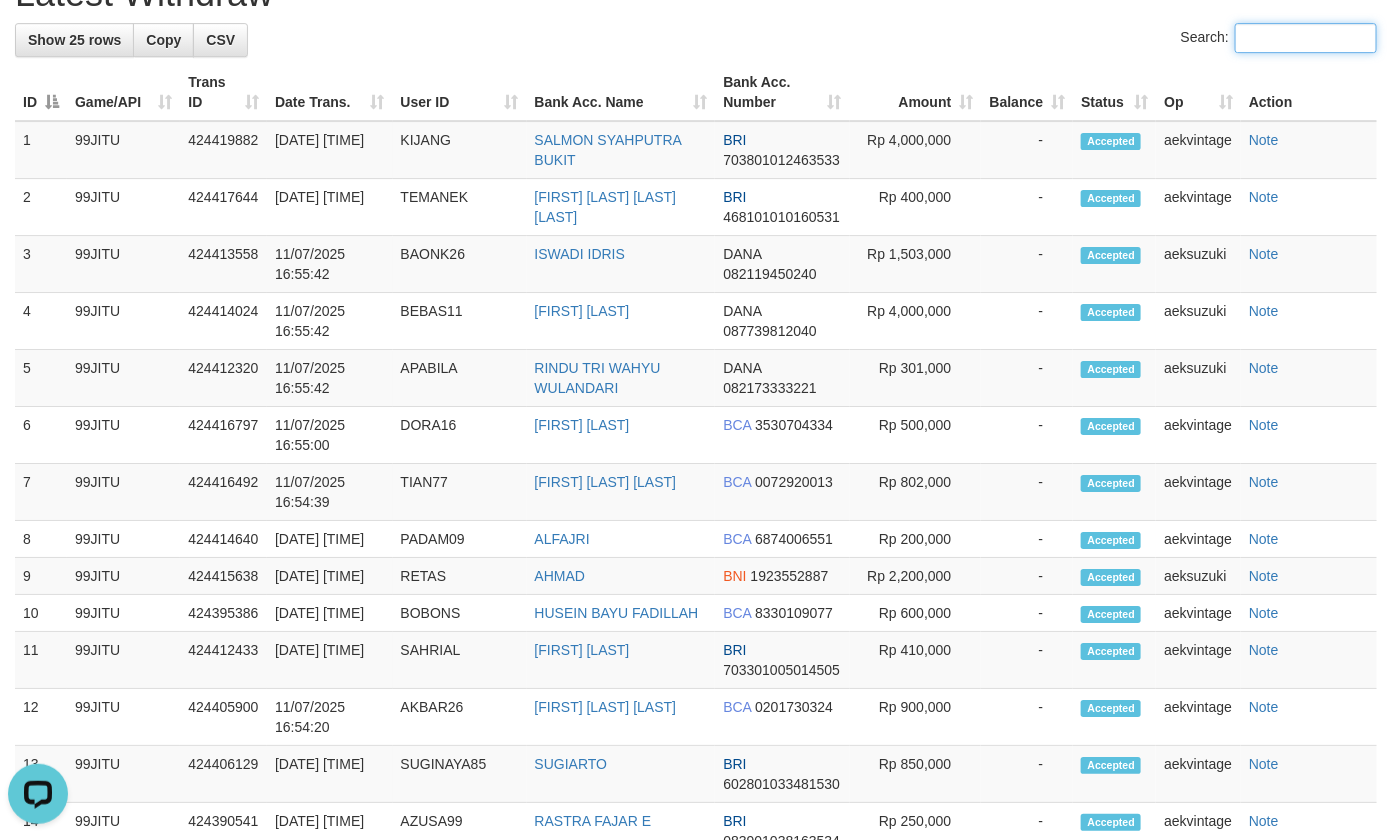 click on "Search:" at bounding box center [1306, 38] 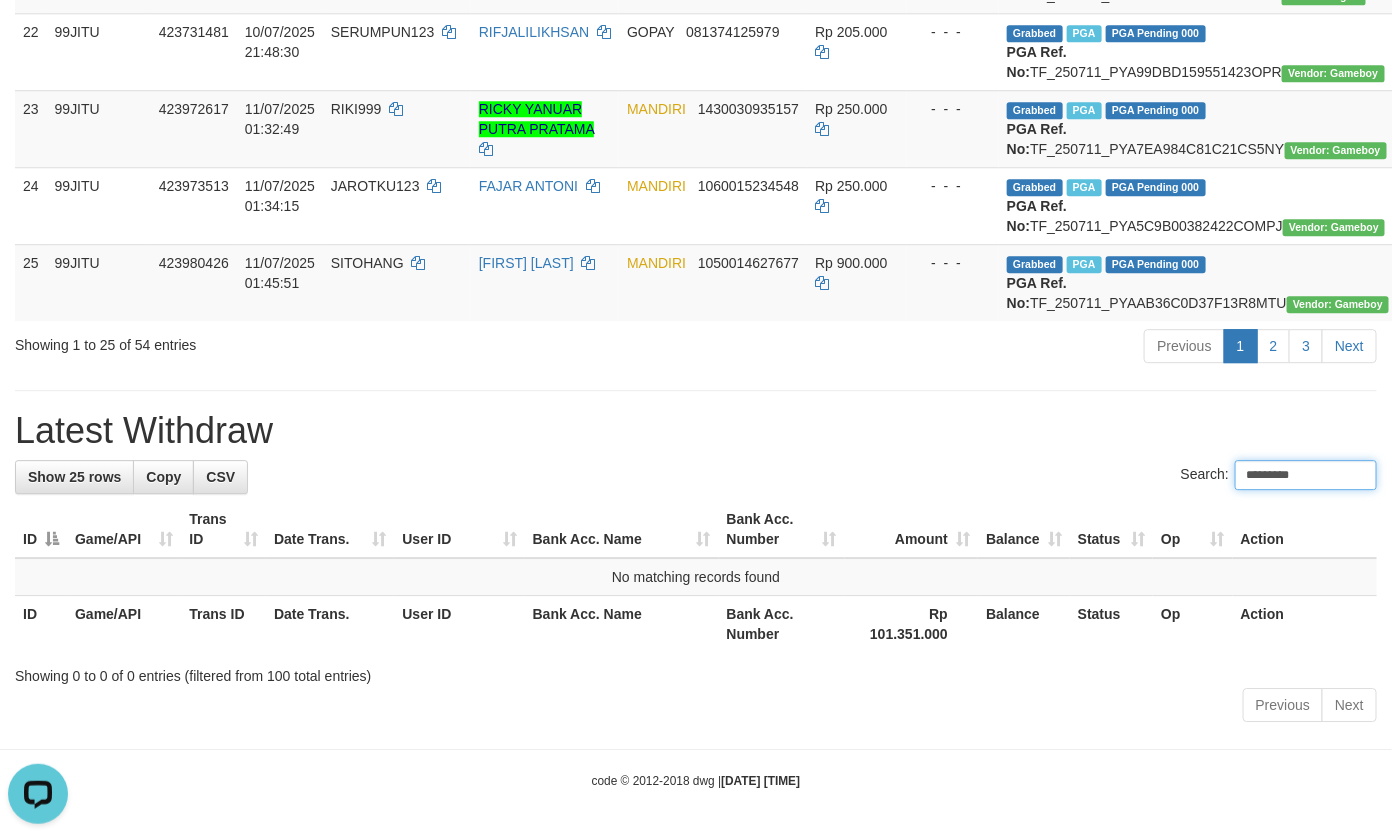 type on "*********" 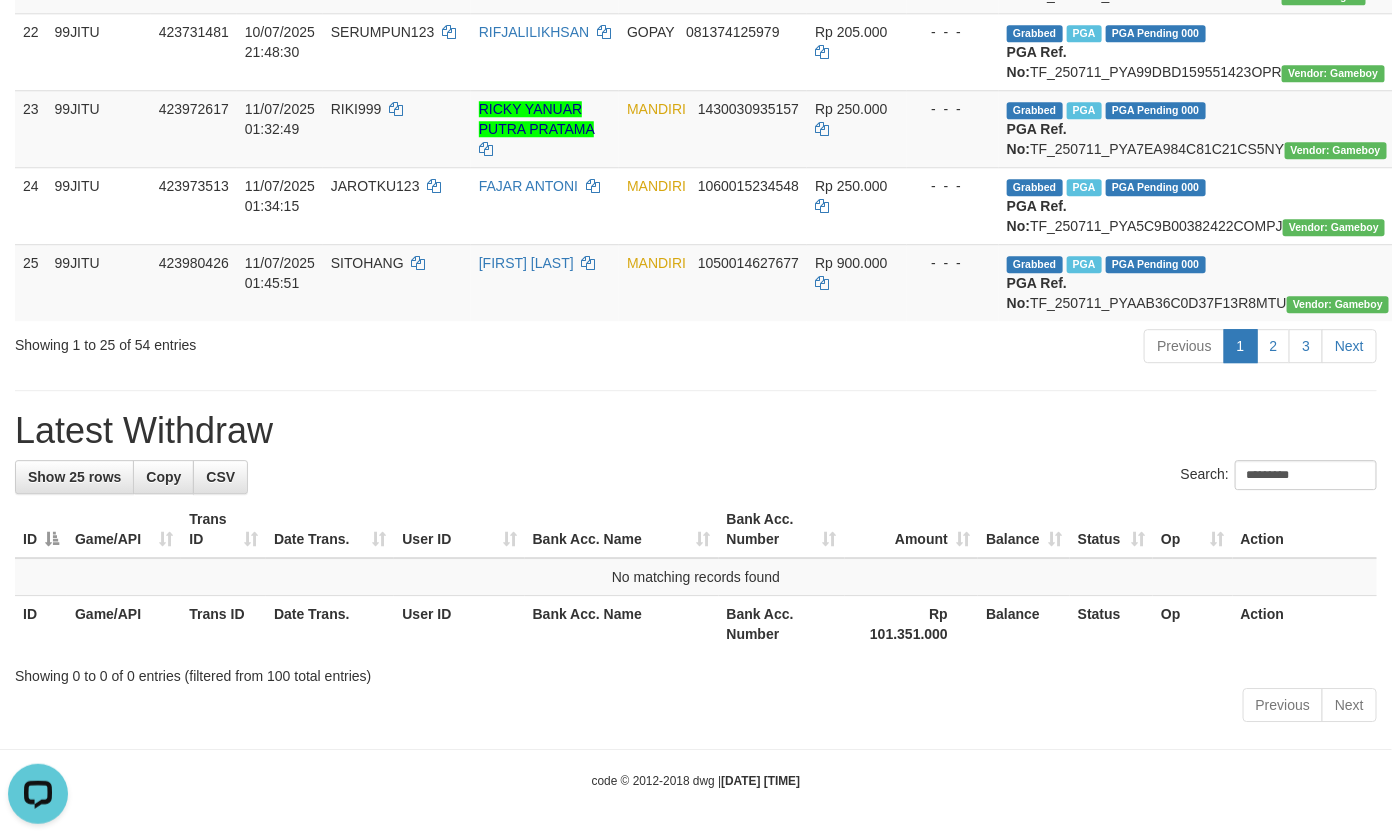 click on "Latest Withdraw" at bounding box center [696, 431] 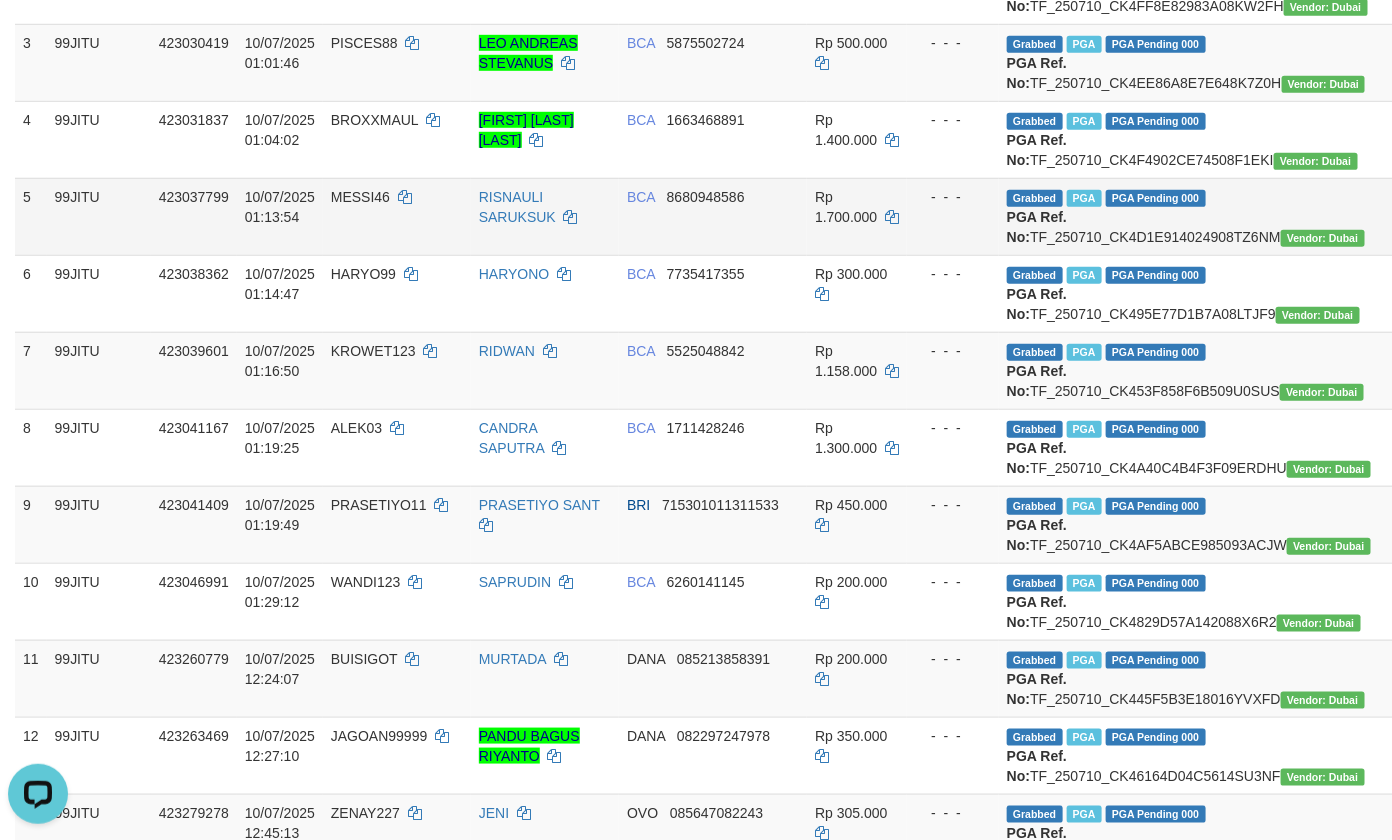 scroll, scrollTop: 376, scrollLeft: 0, axis: vertical 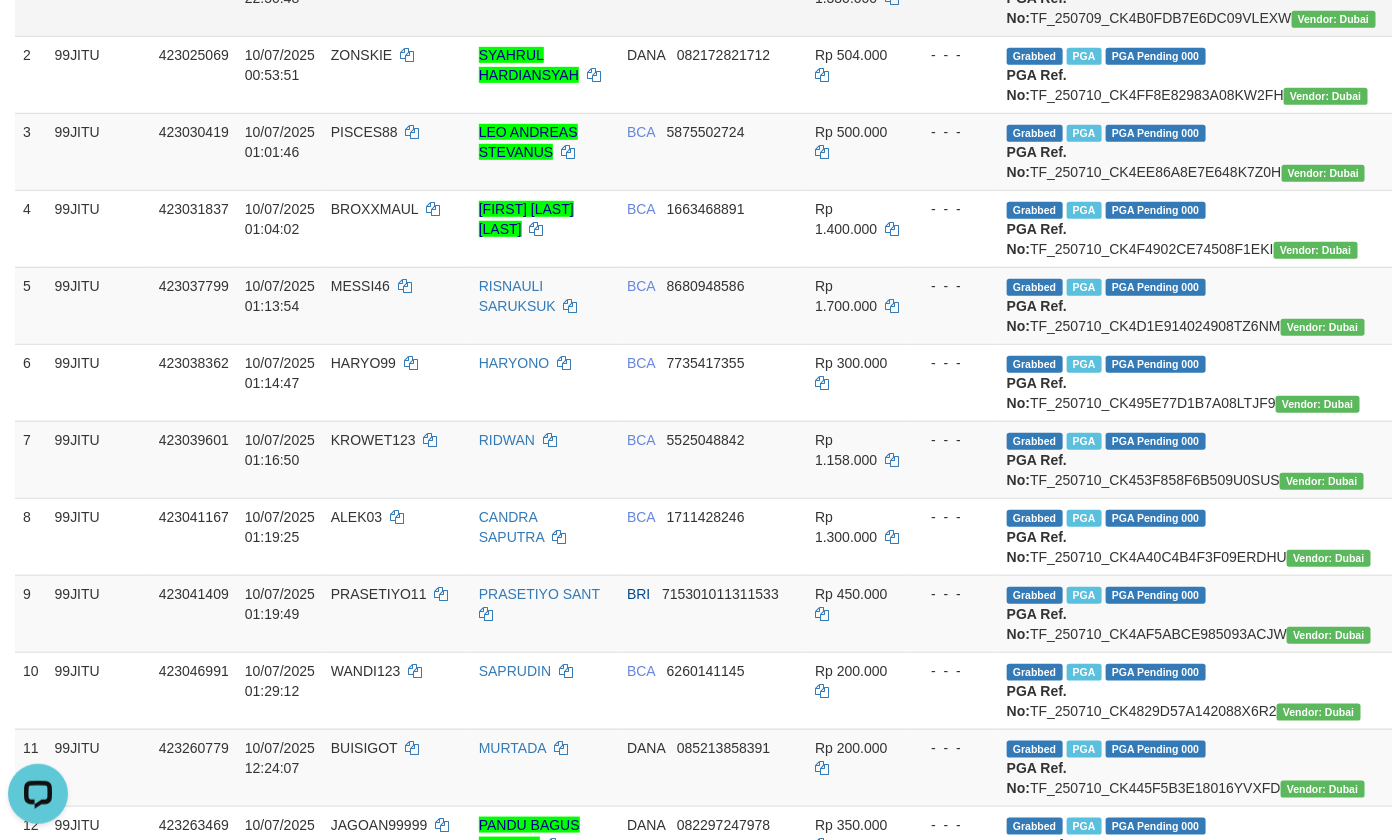 type 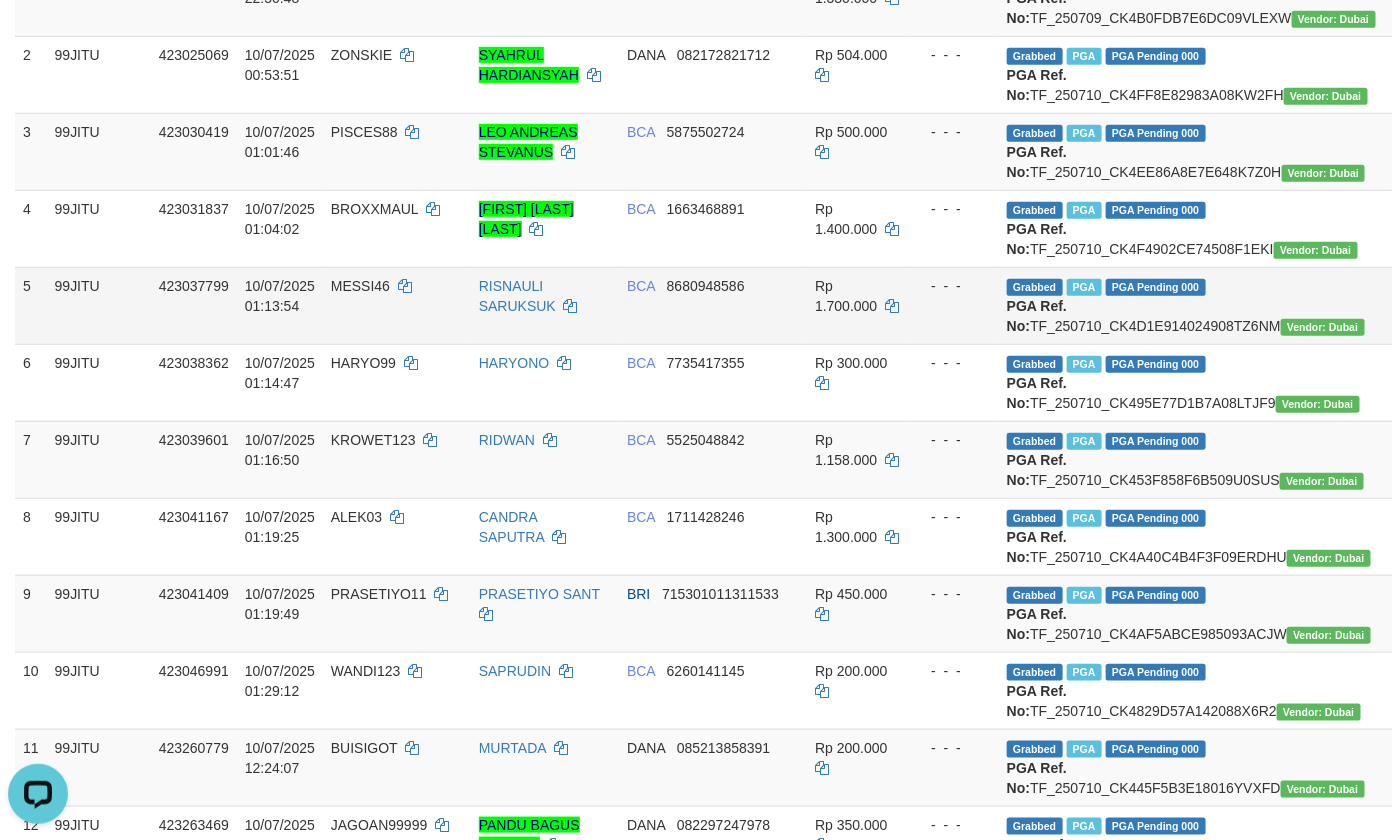 click on "Grabbed   PGA   PGA Pending 000 {"status":"000","data":{"unique_id":"357-423037799-20250710","reference_no":"TF_250710_CK4D1E914024908TZ6NM","amount":"1700000.00","fee":"0.00","merchant_surcharge_rate":"0.00","charge_to":"MERC","payout_amount":"1700000.00","disbursement_status":0,"disbursement_description":"ON PROCESS","created_at":"2025-07-10 01:33:08","executed_at":"2025-07-10 01:33:08","bank":{"code":"014","name":"BANK CENTRAL ASIA","account_number":"8680948586","account_name":"RISNAULI SARUKSUK"},"note":"aekchevrolet","merchant_balance":{"balance_effective":3750166085,"balance_pending":612221827,"balance_disbursement":161117000,"balance_collection":33233592322}}} PGA Ref. No:  TF_250710_CK4D1E914024908TZ6NM  Vendor: Dubai" at bounding box center [1198, 305] 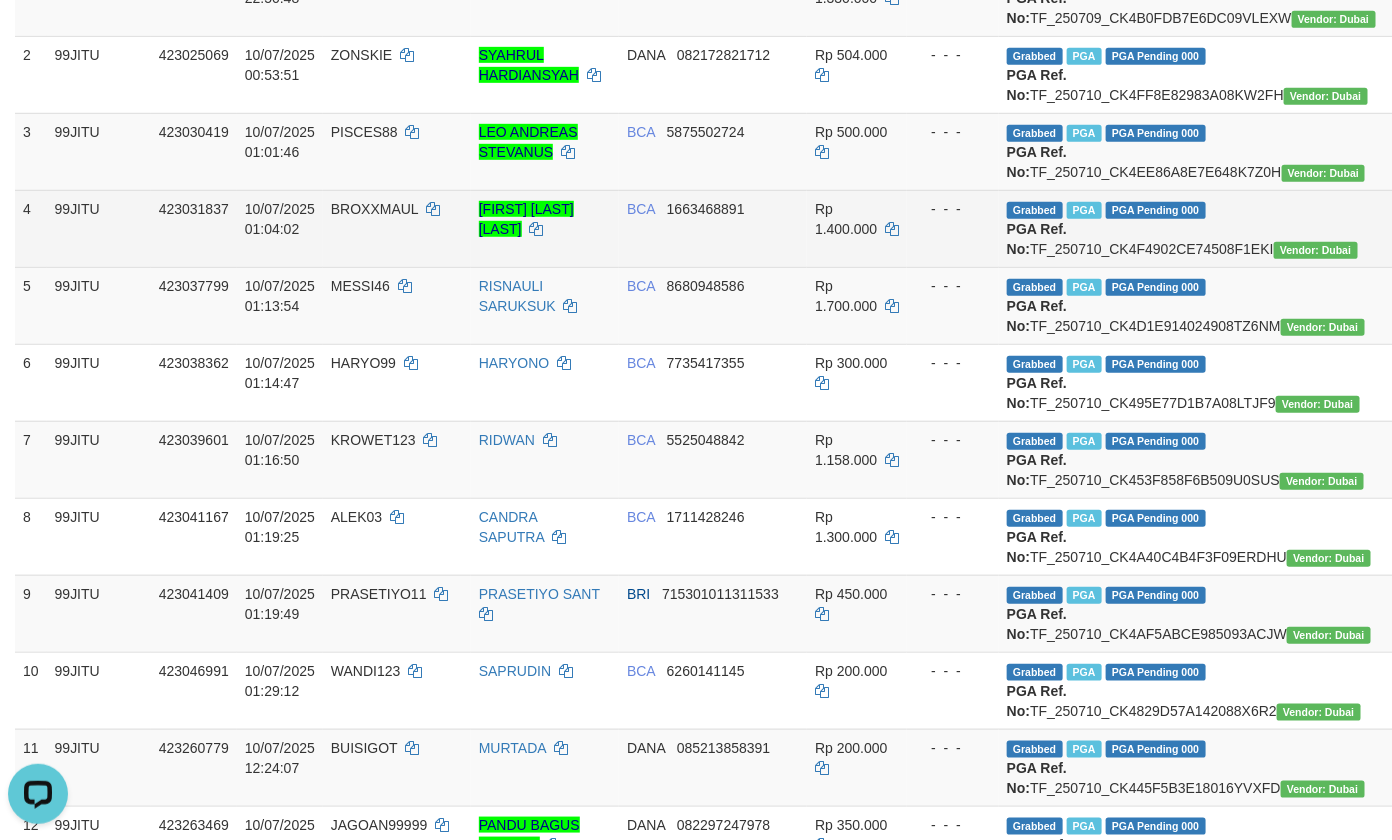 click on "Grabbed   PGA   PGA Pending 000 {"status":"000","data":{"unique_id":"357-423031837-20250710","reference_no":"TF_250710_CK4F4902CE74508F1EKI","amount":"1400000.00","fee":"0.00","merchant_surcharge_rate":"0.00","charge_to":"MERC","payout_amount":"1400000.00","disbursement_status":0,"disbursement_description":"ON PROCESS","created_at":"2025-07-10 01:33:08","executed_at":"2025-07-10 01:33:08","bank":{"code":"014","name":"BANK CENTRAL ASIA","account_number":"1663468891","account_name":"MAULANA MALIK IBRAHIM"},"note":"aekchevrolet","merchant_balance":{"balance_effective":3750166085,"balance_pending":612221827,"balance_disbursement":163117000,"balance_collection":33233592322}}} PGA Ref. No:  TF_250710_CK4F4902CE74508F1EKI  Vendor: Dubai" at bounding box center [1198, 228] 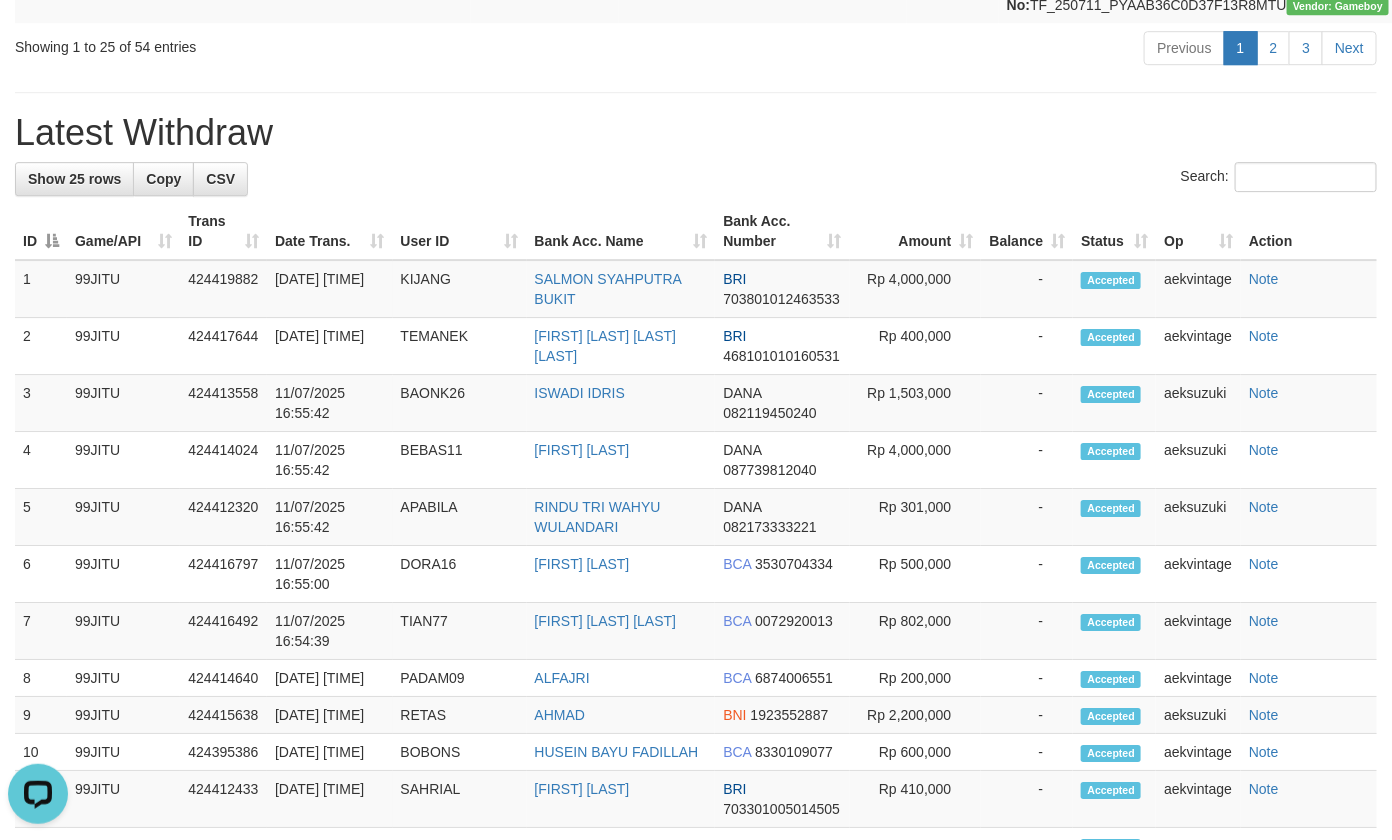 scroll, scrollTop: 2042, scrollLeft: 0, axis: vertical 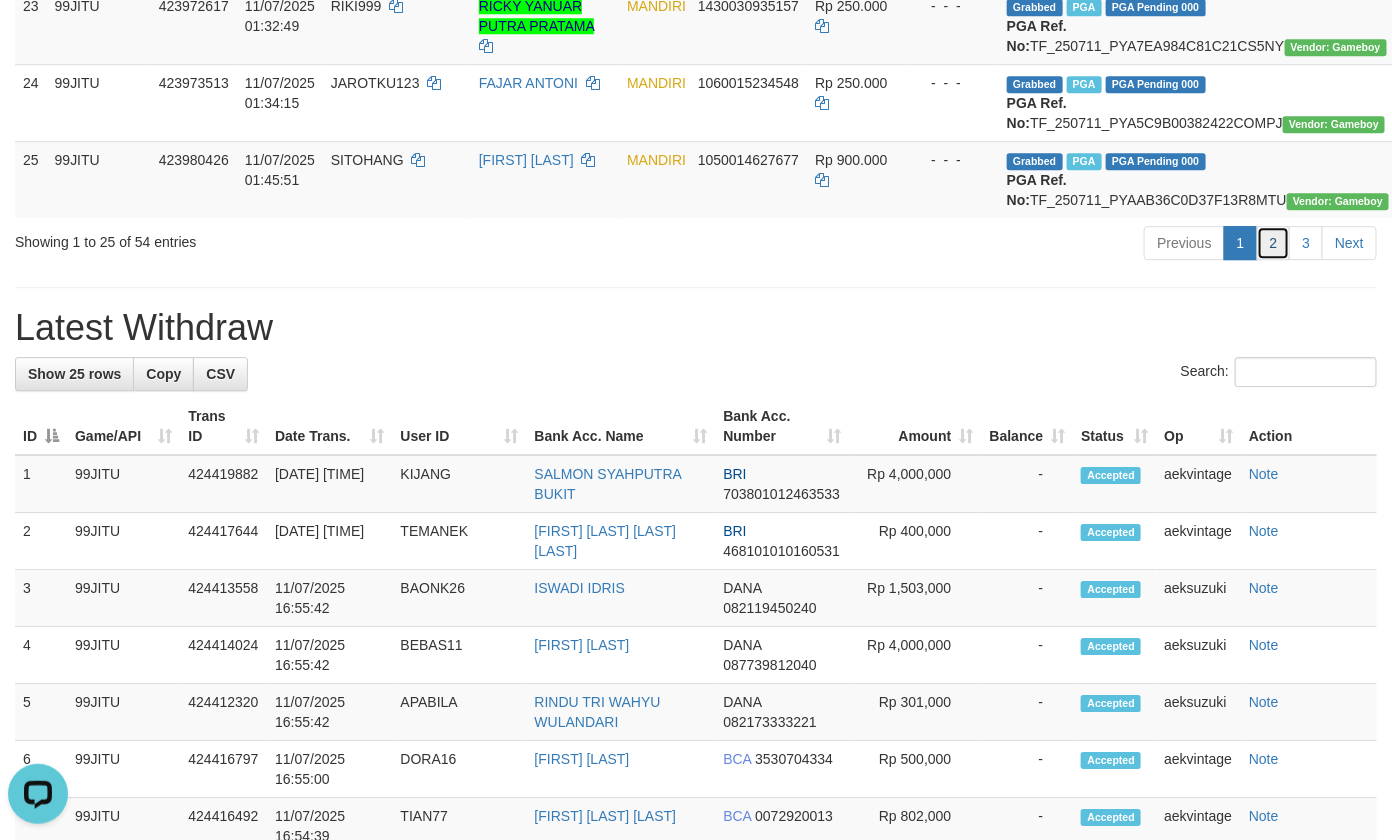click on "2" at bounding box center (1274, 243) 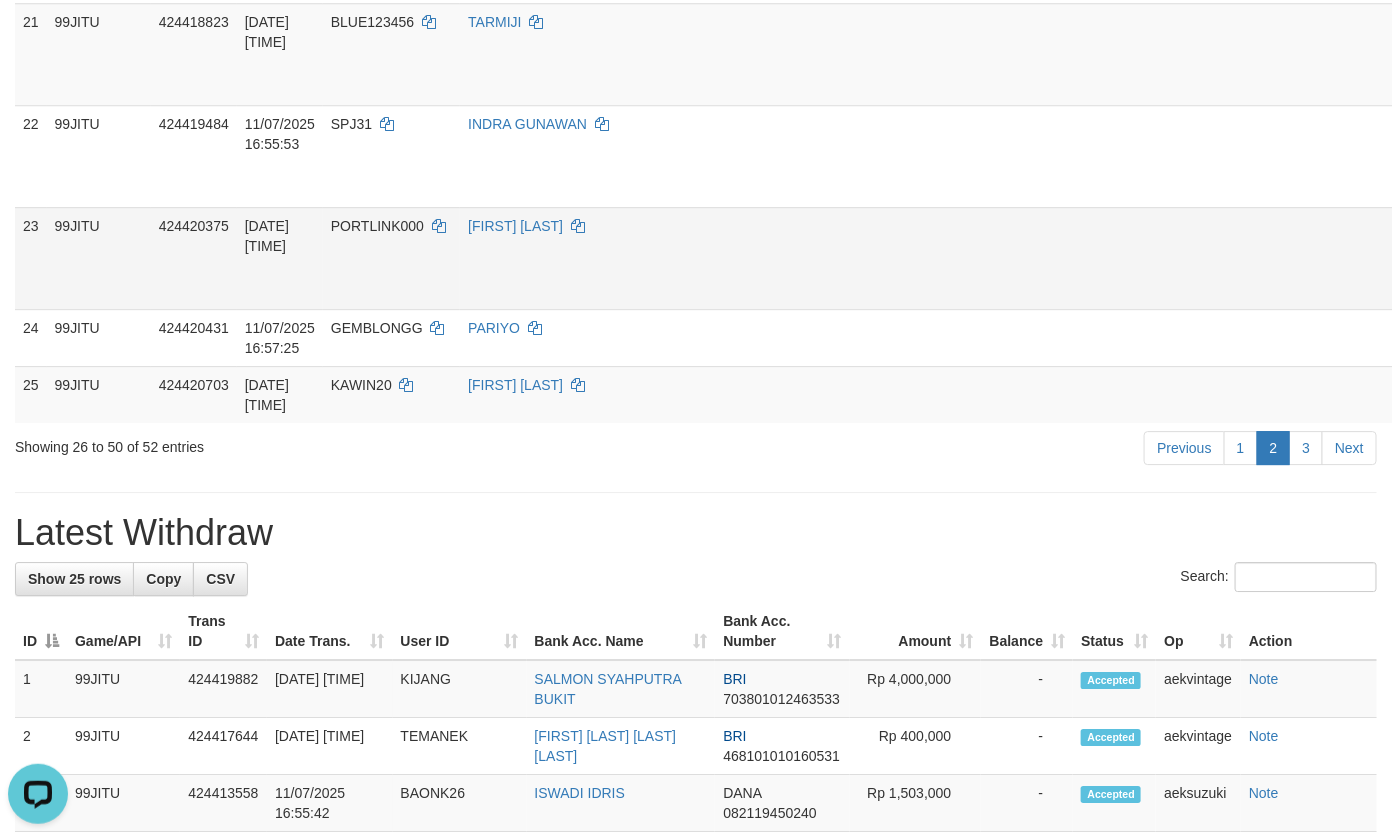 click on "Pending" at bounding box center [2437, 258] 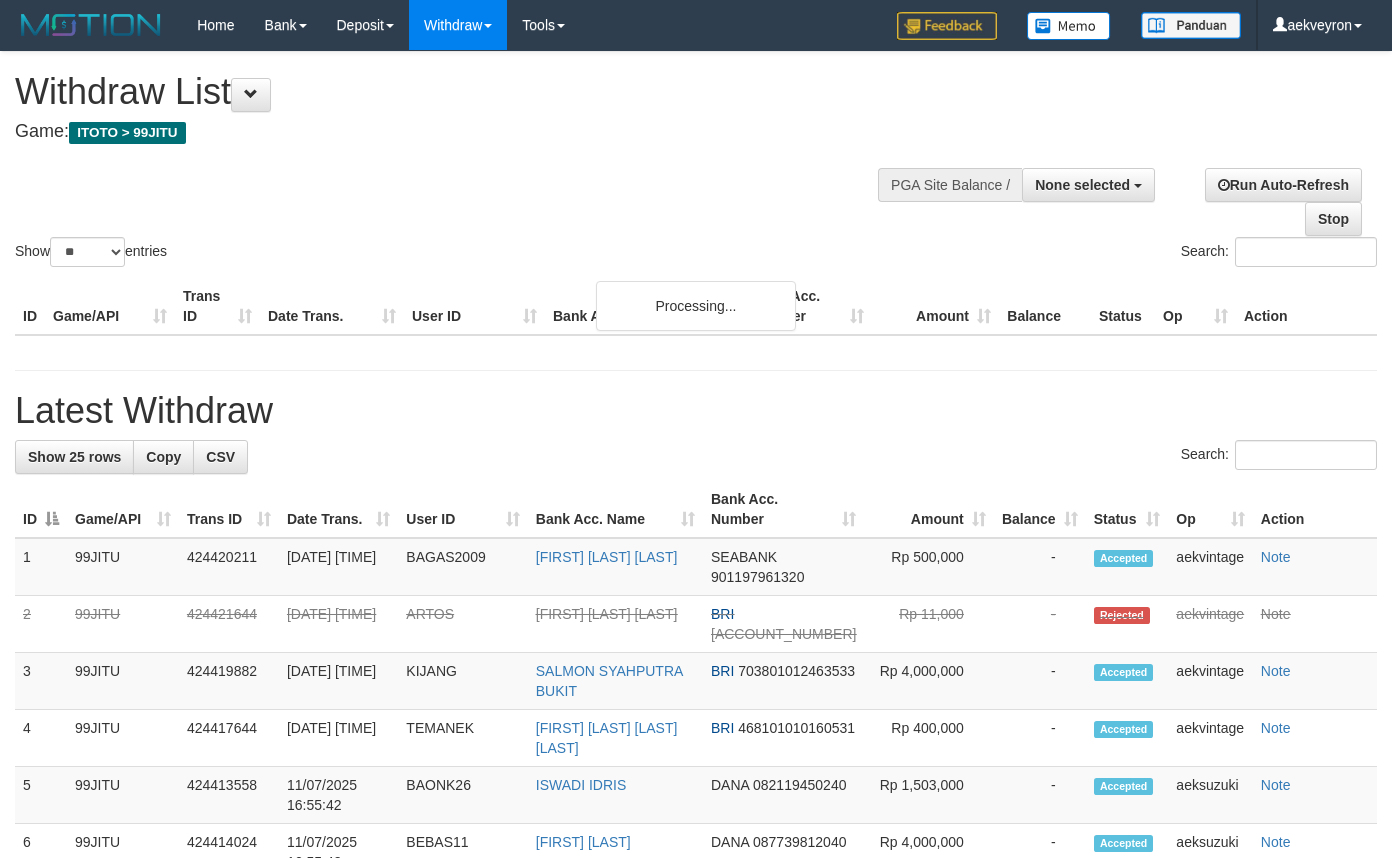 select 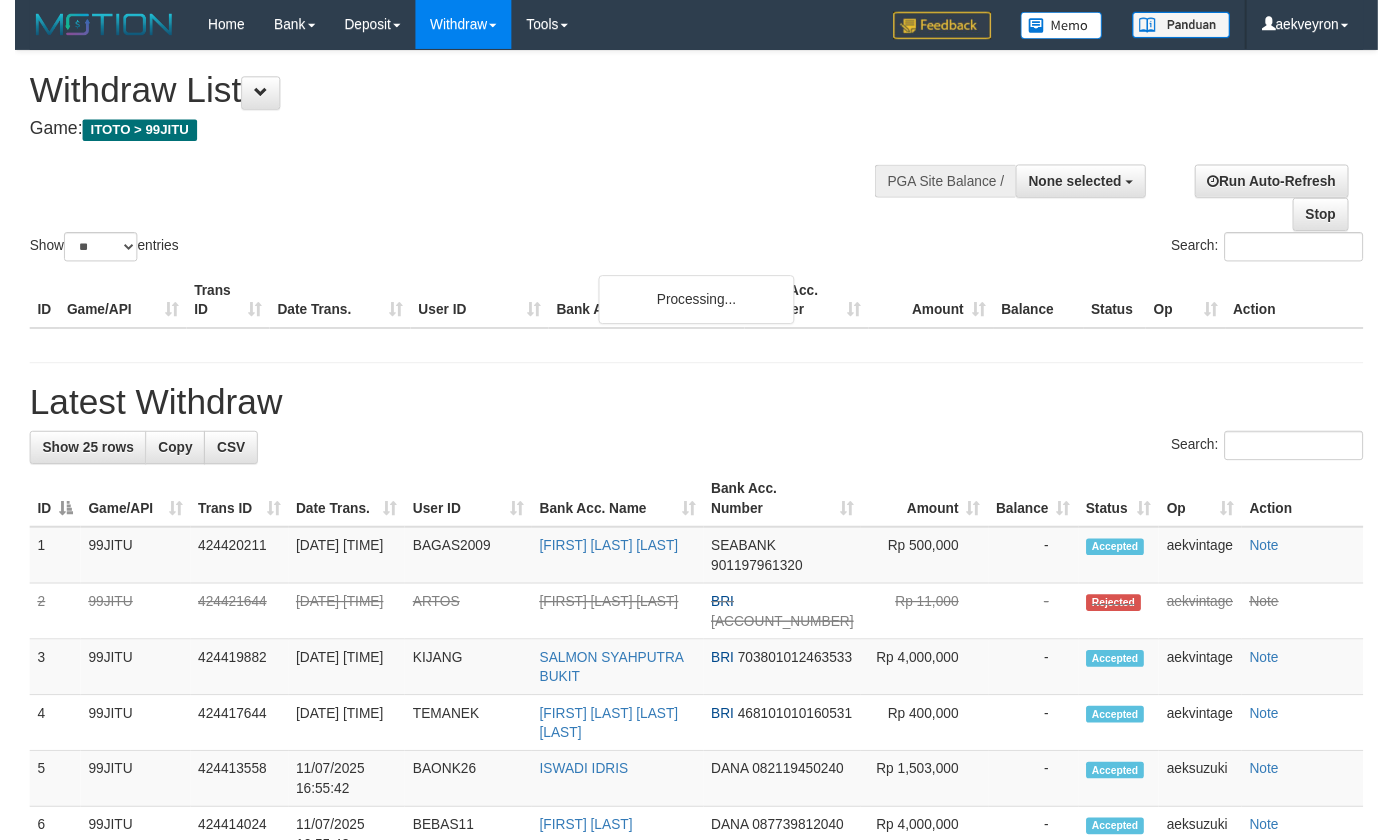 scroll, scrollTop: 2097, scrollLeft: 0, axis: vertical 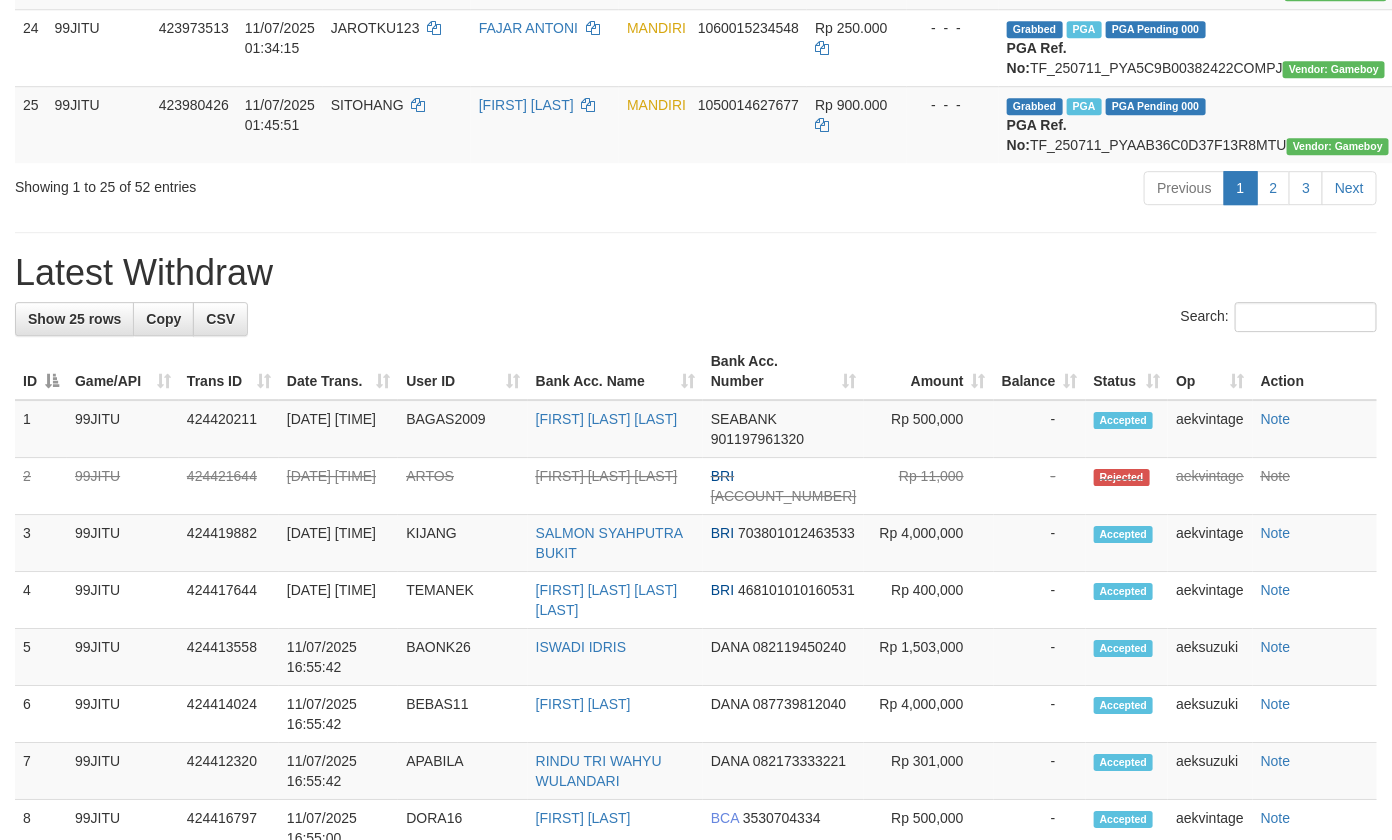 click on "Previous 1 2 3 Next" at bounding box center (986, 190) 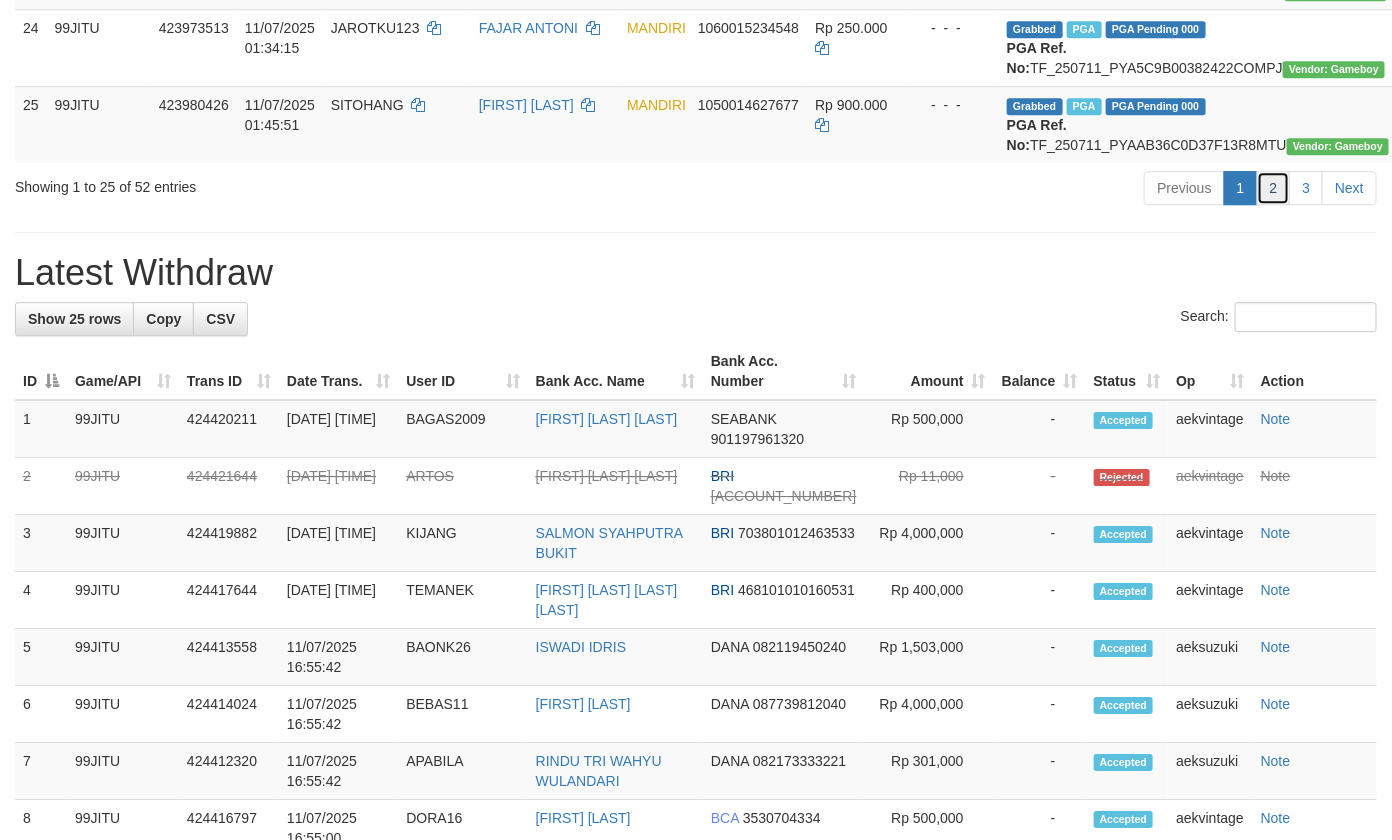 scroll, scrollTop: 2027, scrollLeft: 0, axis: vertical 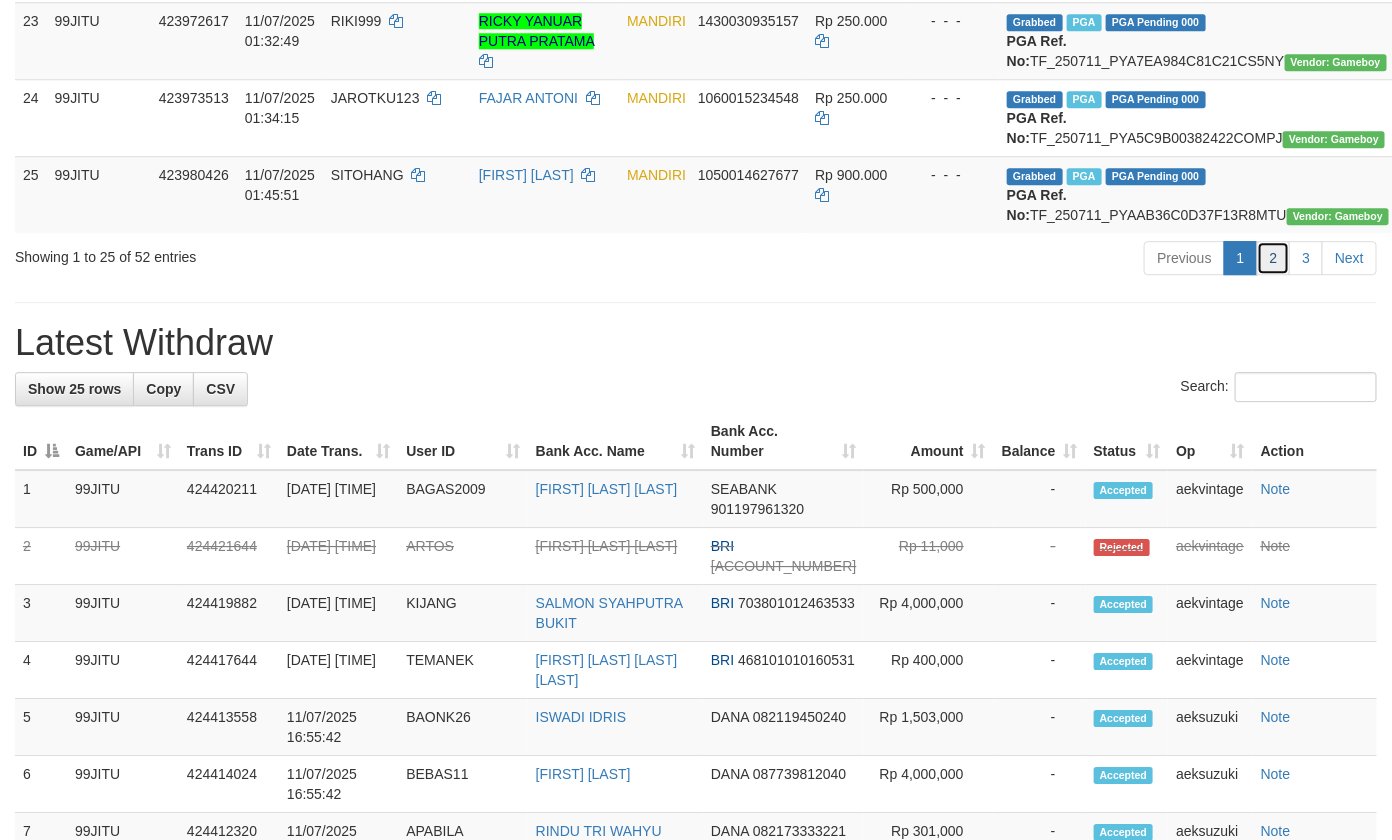 click on "Show  ** ** ** ***  entries Search:
ID Game/API Trans ID Date Trans. User ID Bank Acc. Name Bank Acc. Number Amount Balance Status Op Action
1 99JITU 422906609 [DATE] [TIME] SUPRAPTO82    SUPRAPTO    BSI     [ACCOUNT_NUMBER] Rp 1.330.000    -  -  - Grabbed   PGA   PGA Pending 000 {"status":"000","data":{"unique_id":"357-422906609-20250709","reference_no":"TF_250709_CK4B0FDB7E6DC09VLEXW","amount":"1330000.00","fee":"0.00","merchant_surcharge_rate":"0.00","charge_to":"MERC","payout_amount":"1330000.00","disbursement_status":0,"disbursement_description":"ON PROCESS","created_at":"2025-07-09 23:15:09","executed_at":"2025-07-09 23:15:09","bank":{"code":"451","name":"BANK SYARIAH MANDIRI","account_number":"[ACCOUNT_NUMBER]","account_name":"SUPRAPTO"},"note":"aekbrio","merchant_balance":{"balance_effective":3368105972,"balance_pending":1211494277,"balance_disbursement":31340000,"balance_collection":33233592322}}} PGA Ref. No:  TF_250709_CK4B0FDB7E6DC09VLEXW  Vendor: Dubai AUTOWD-BOT-PGA Note" at bounding box center [696, -847] 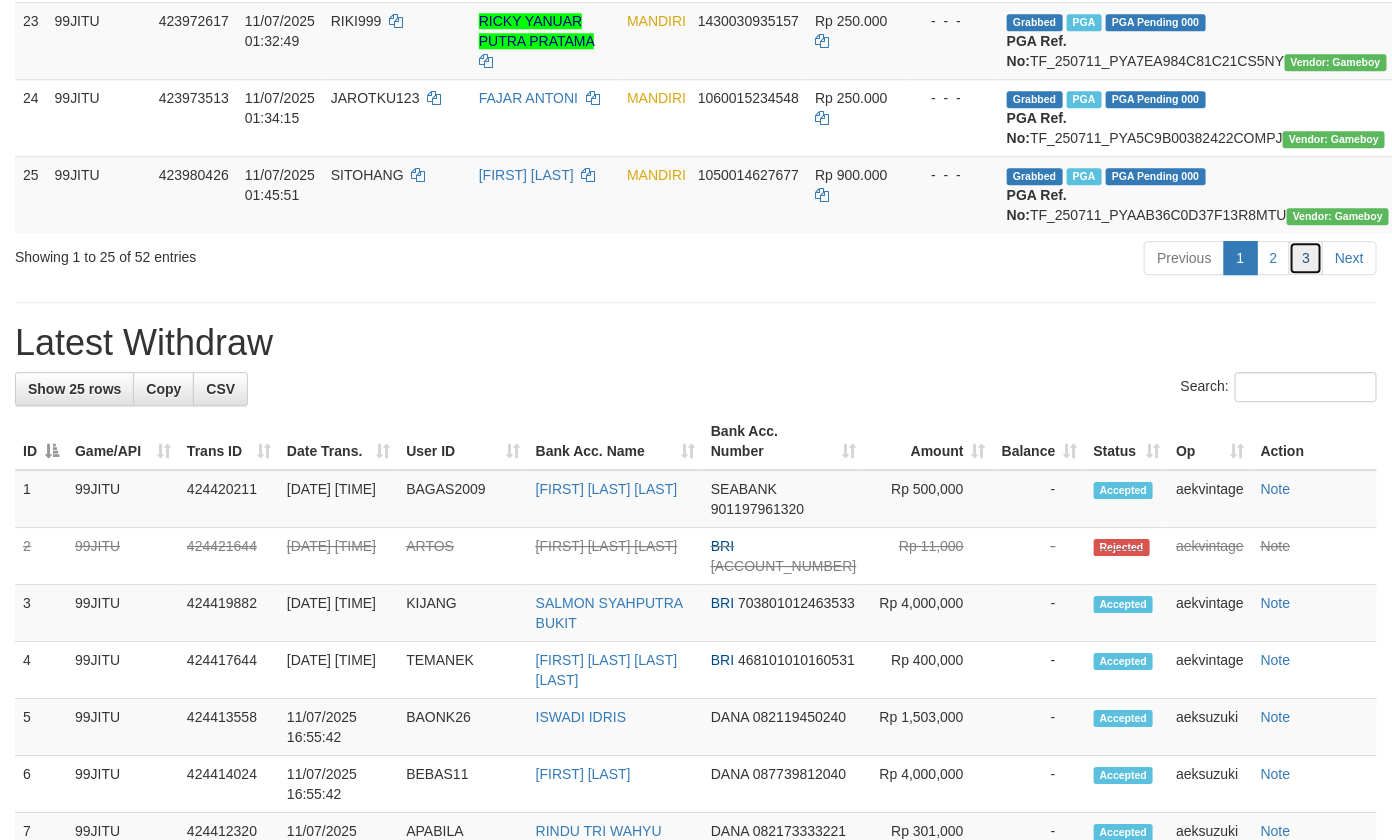 click on "3" at bounding box center [1306, 258] 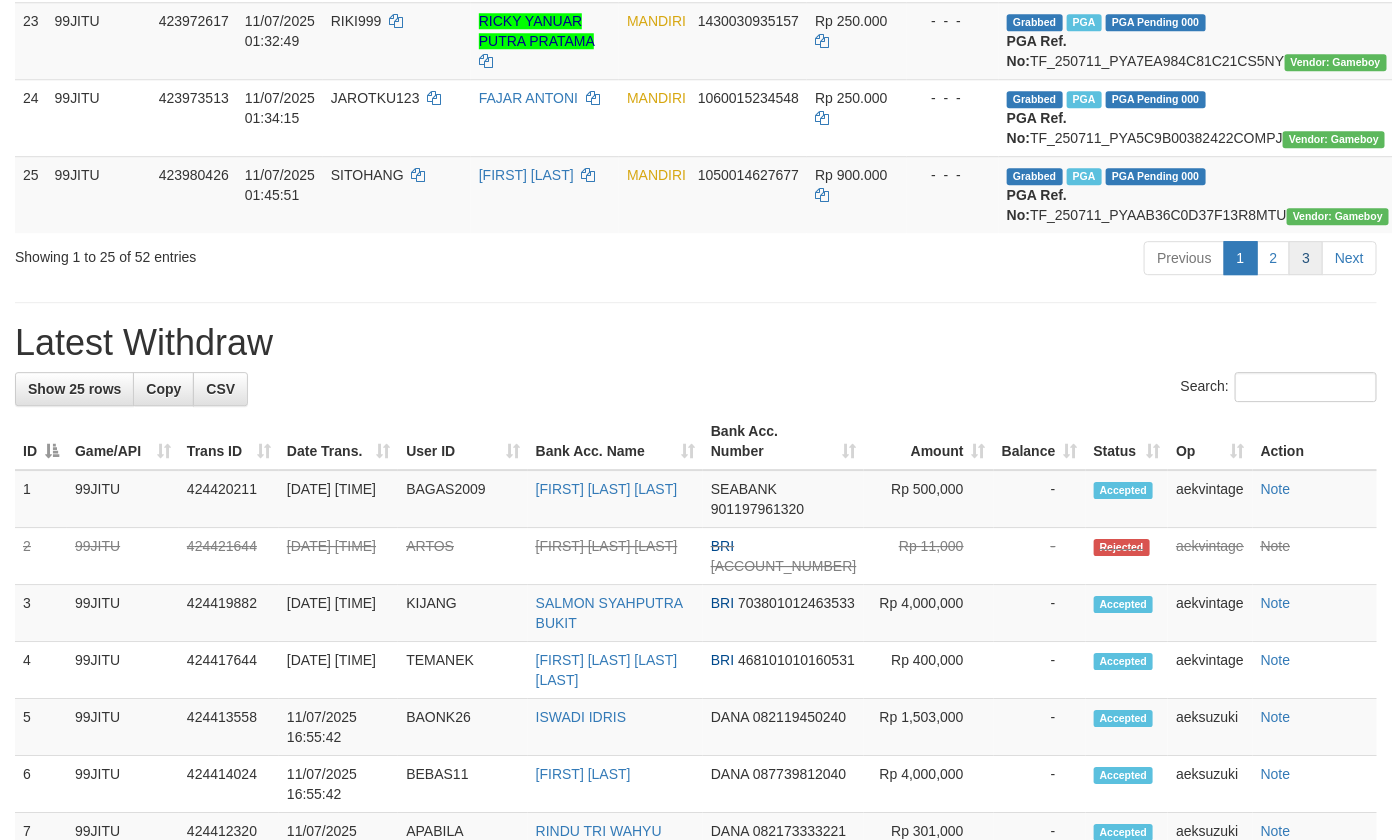scroll, scrollTop: 145, scrollLeft: 0, axis: vertical 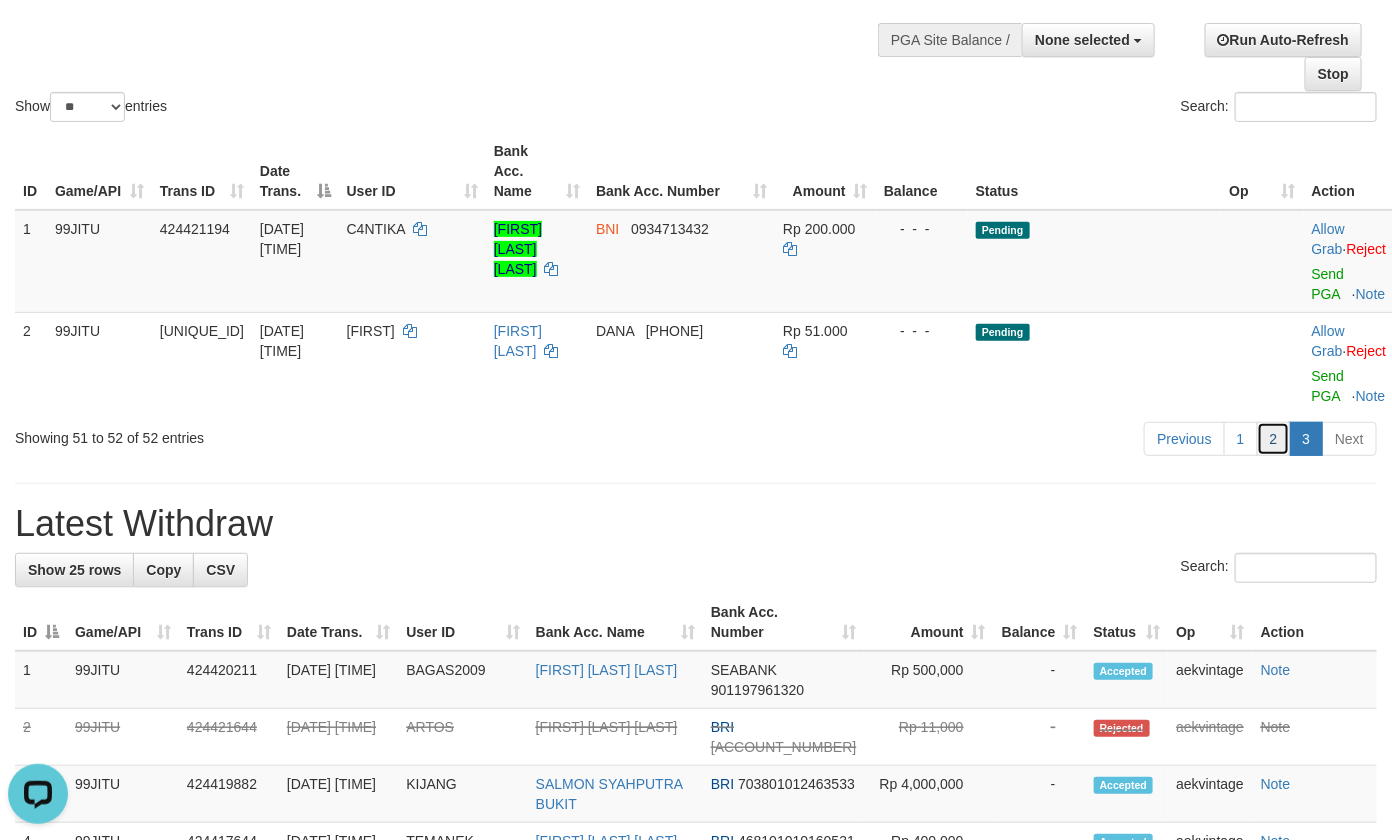 click on "2" at bounding box center [1274, 439] 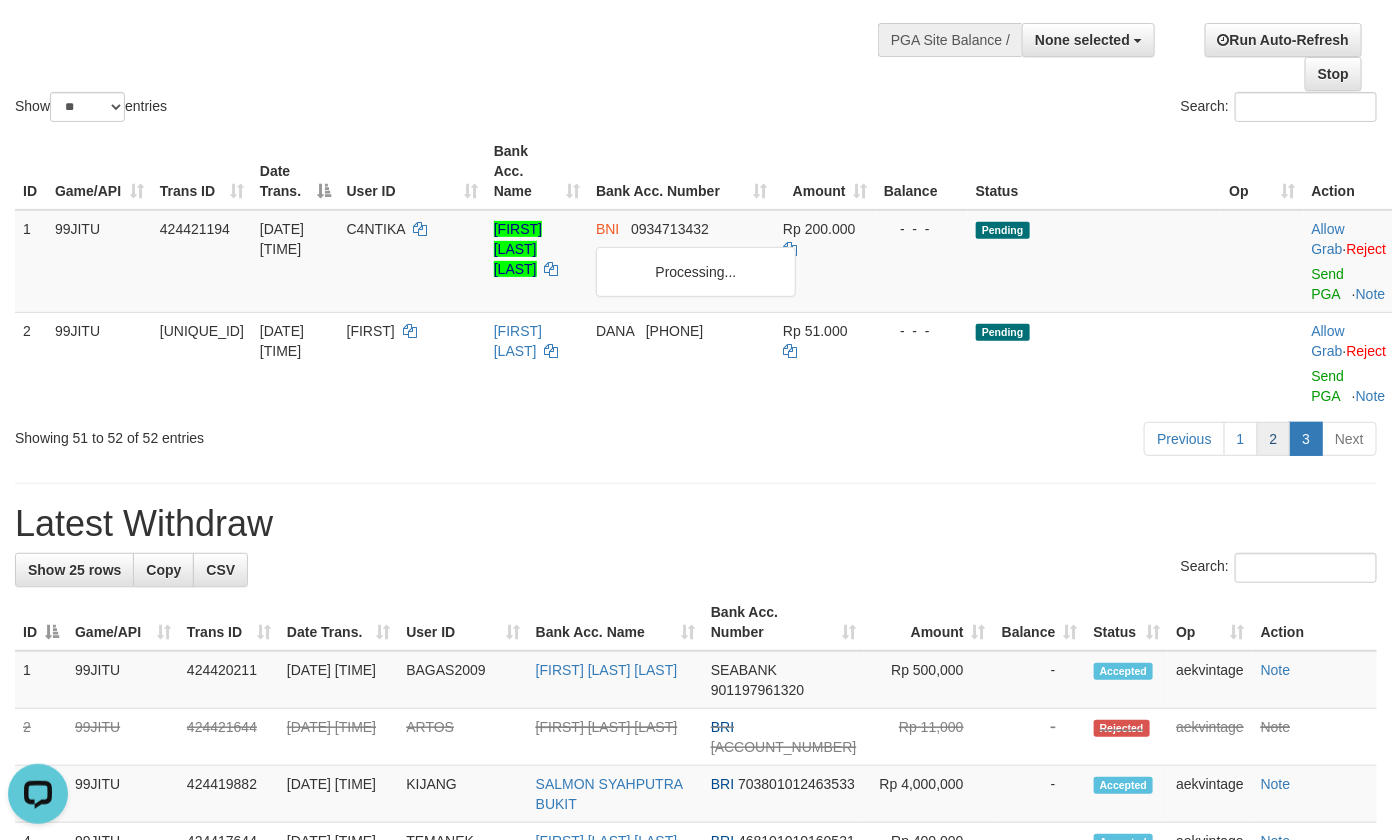 scroll, scrollTop: 2336, scrollLeft: 0, axis: vertical 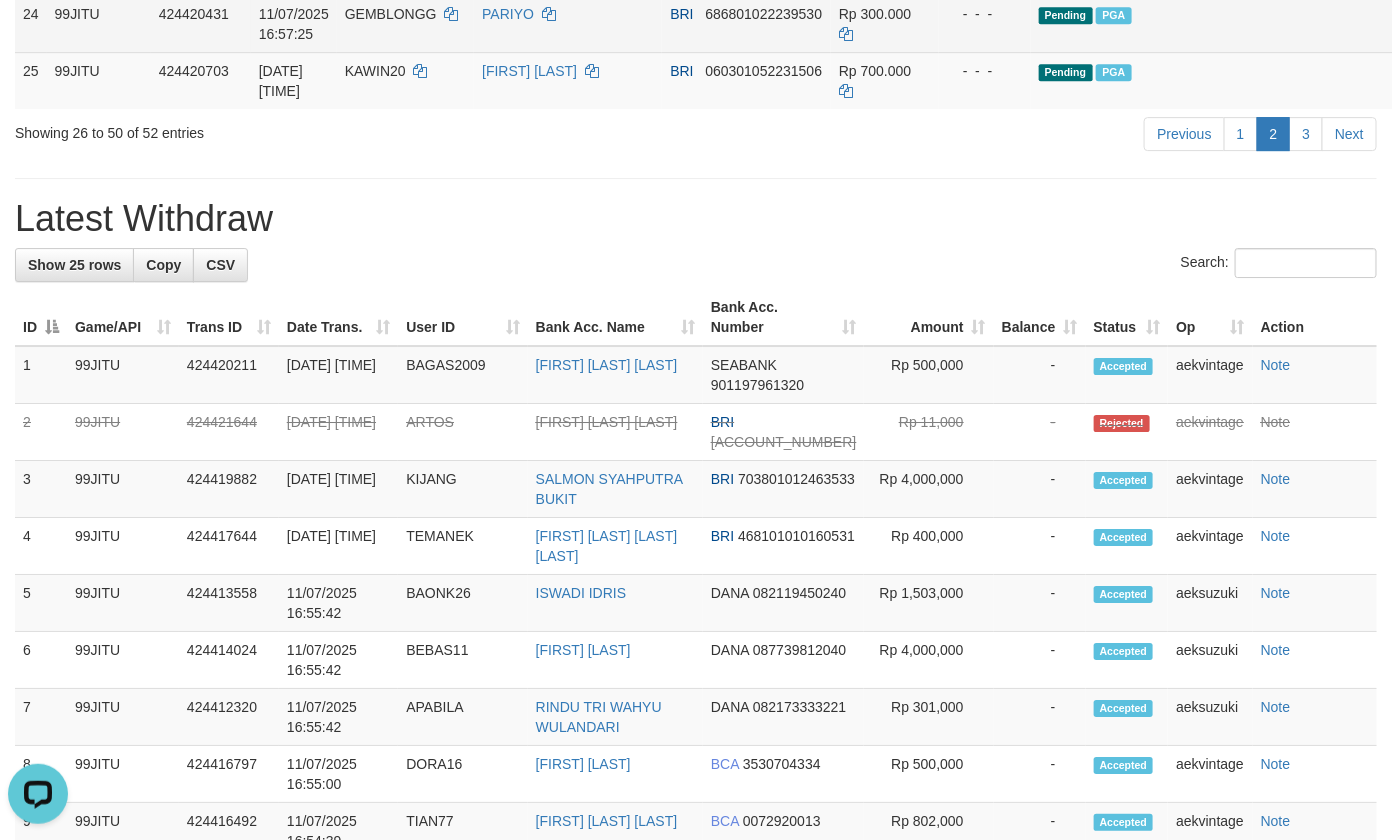 click on "Pending   PGA" at bounding box center [1230, 23] 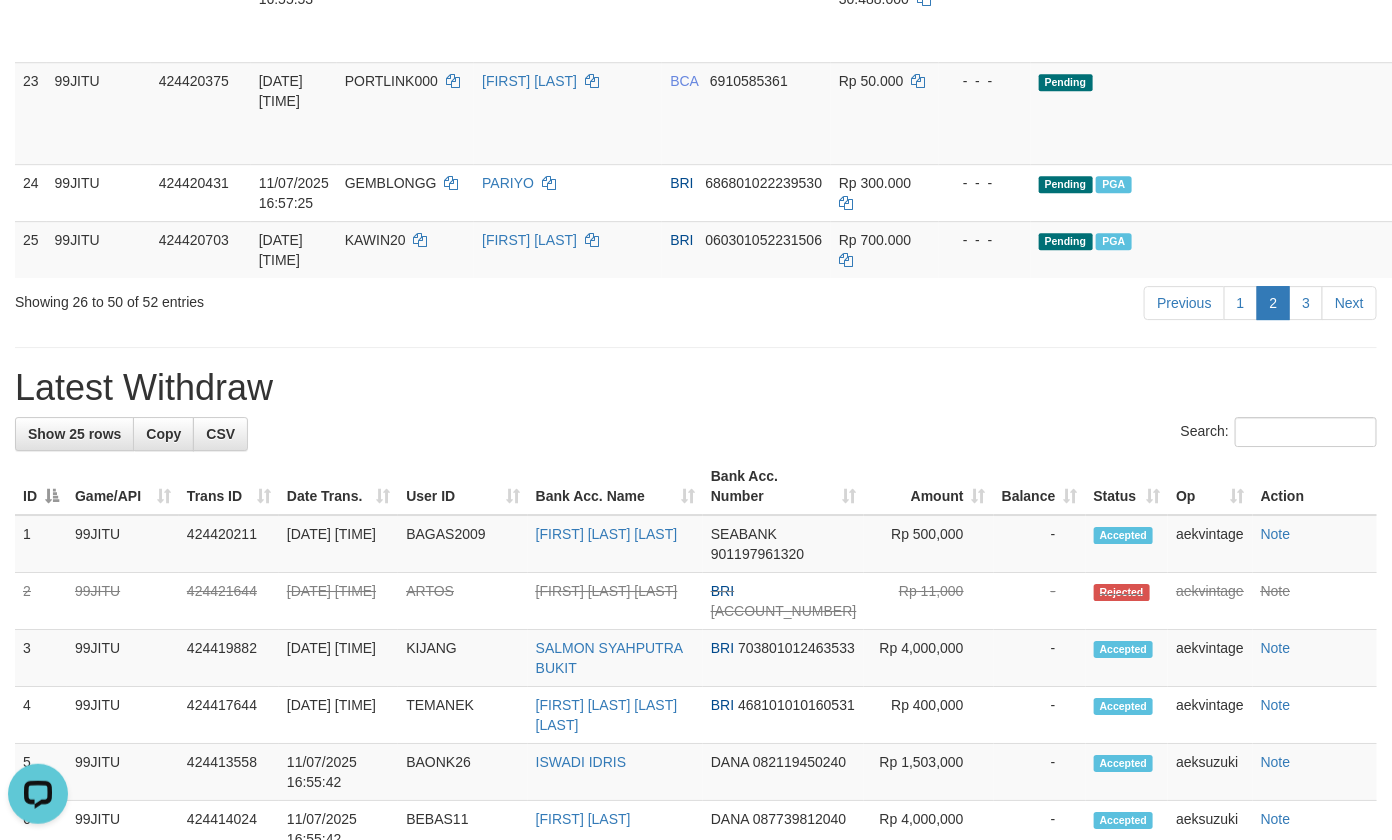 scroll, scrollTop: 2002, scrollLeft: 0, axis: vertical 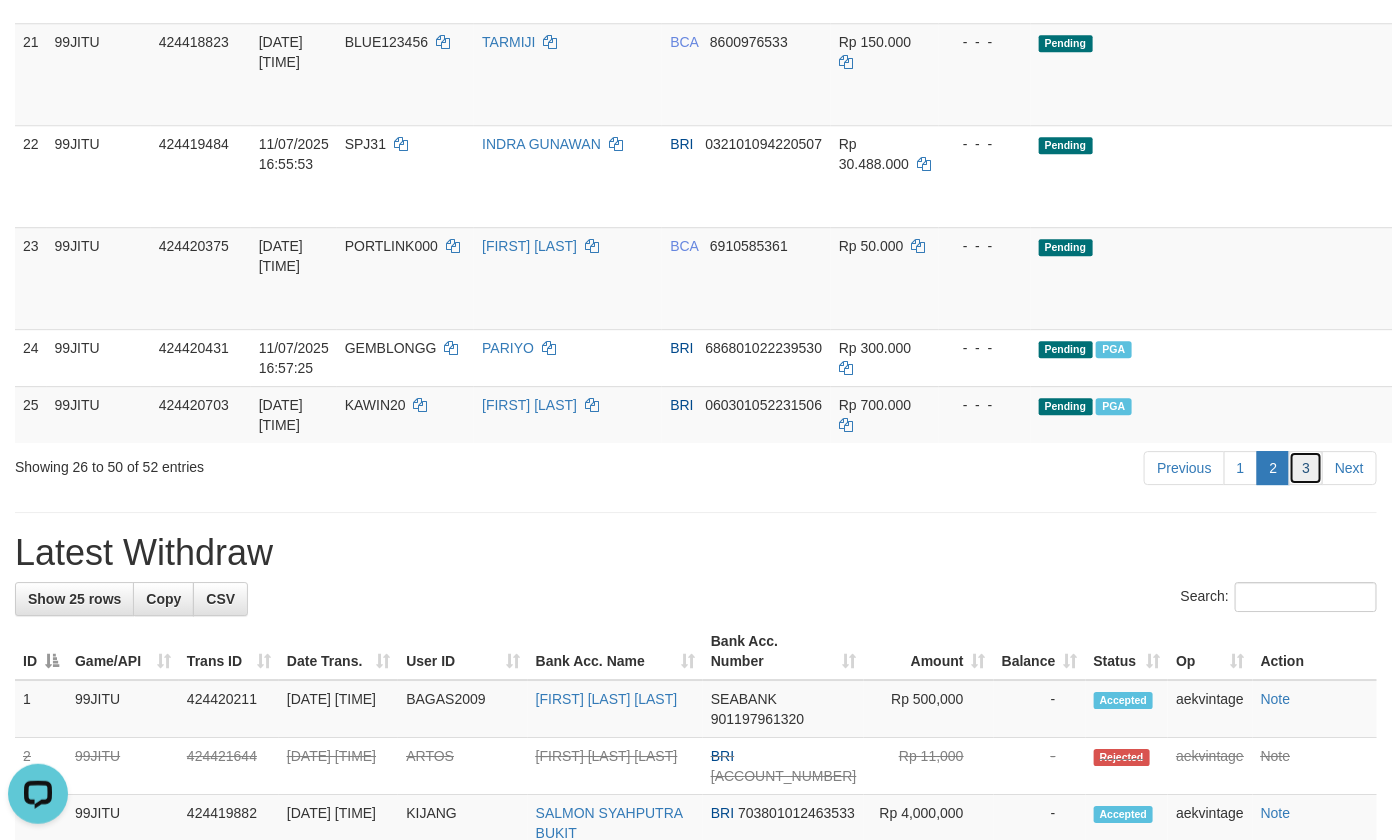 click on "3" at bounding box center (1306, 468) 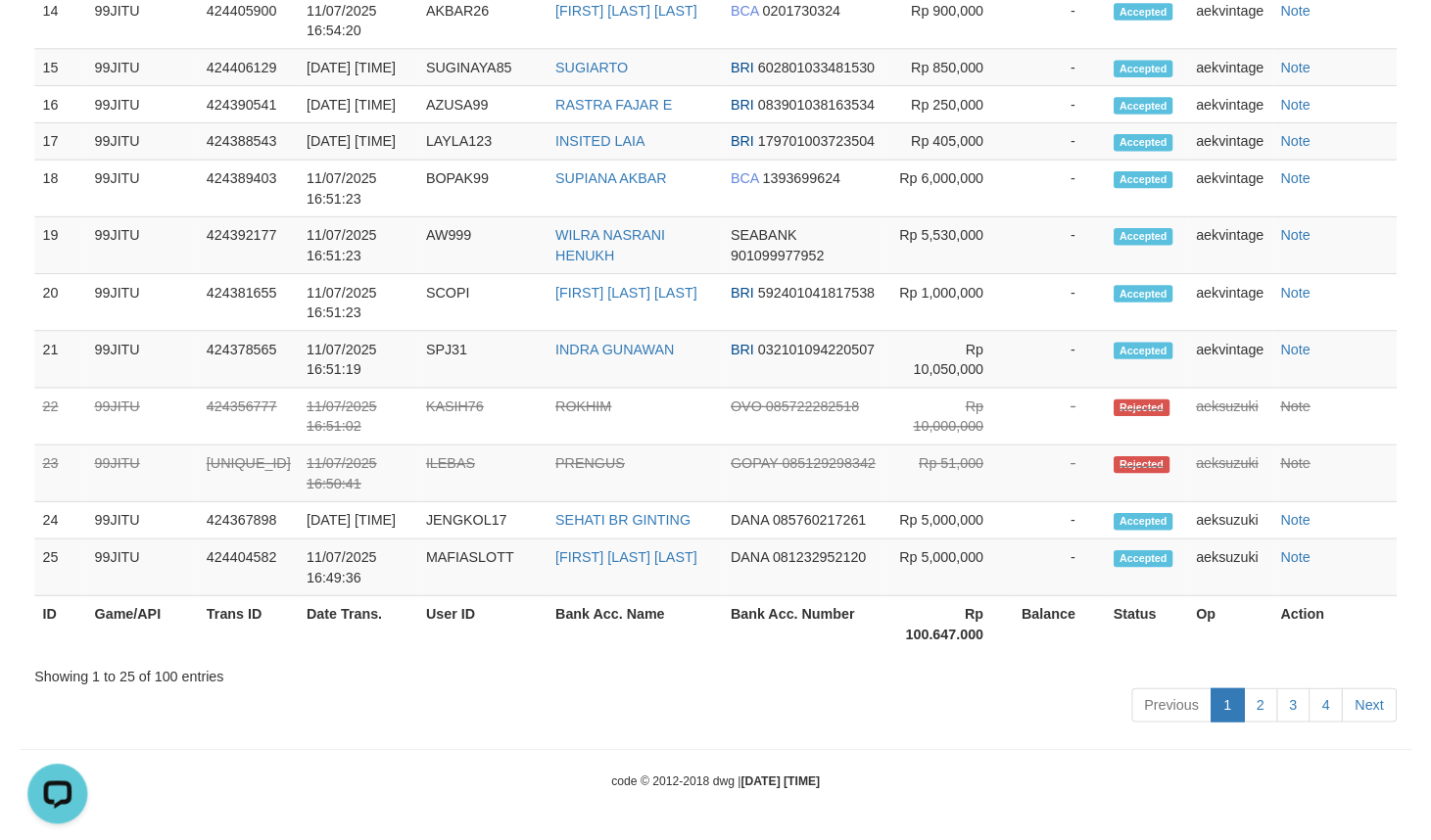 scroll, scrollTop: 142, scrollLeft: 0, axis: vertical 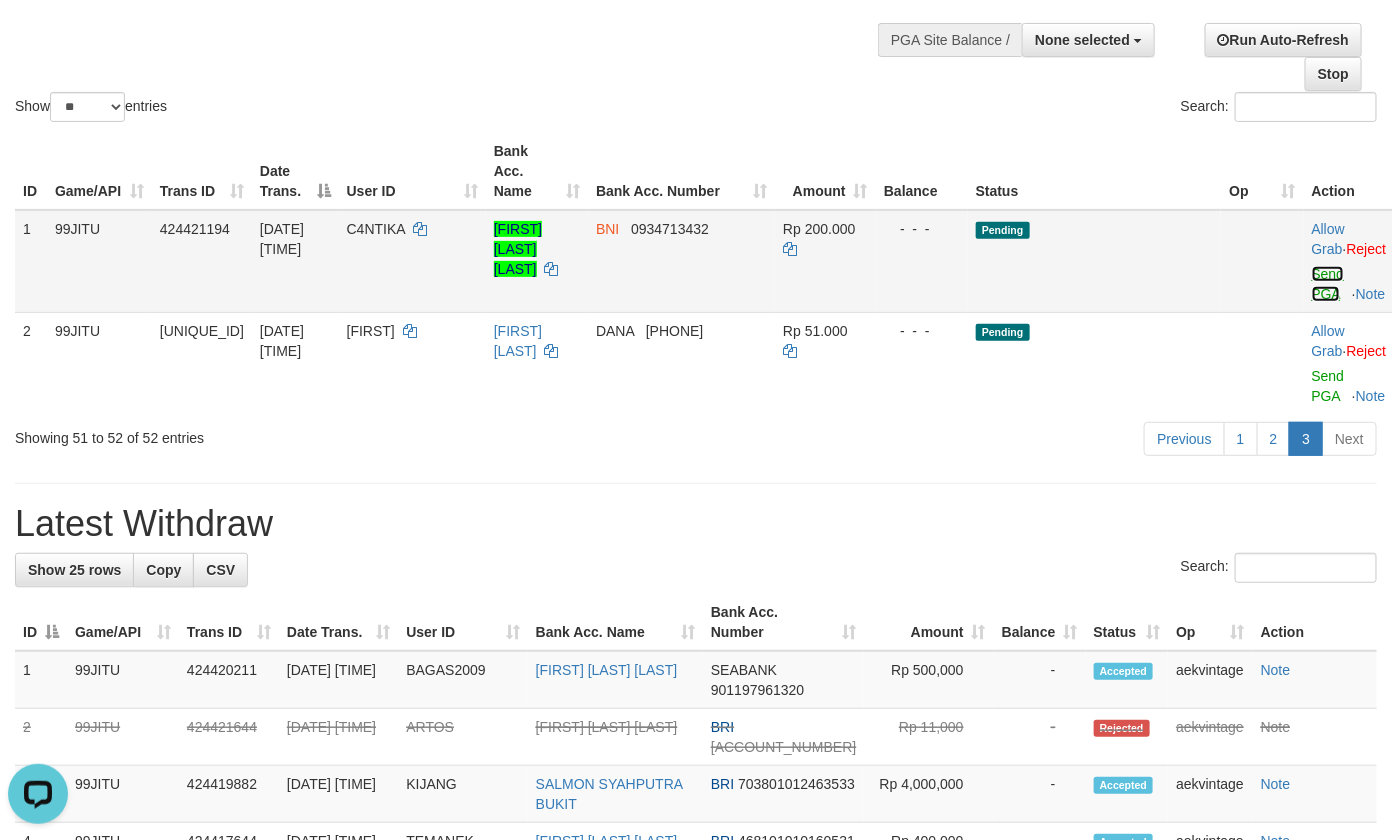 click on "Send PGA" at bounding box center [1328, 284] 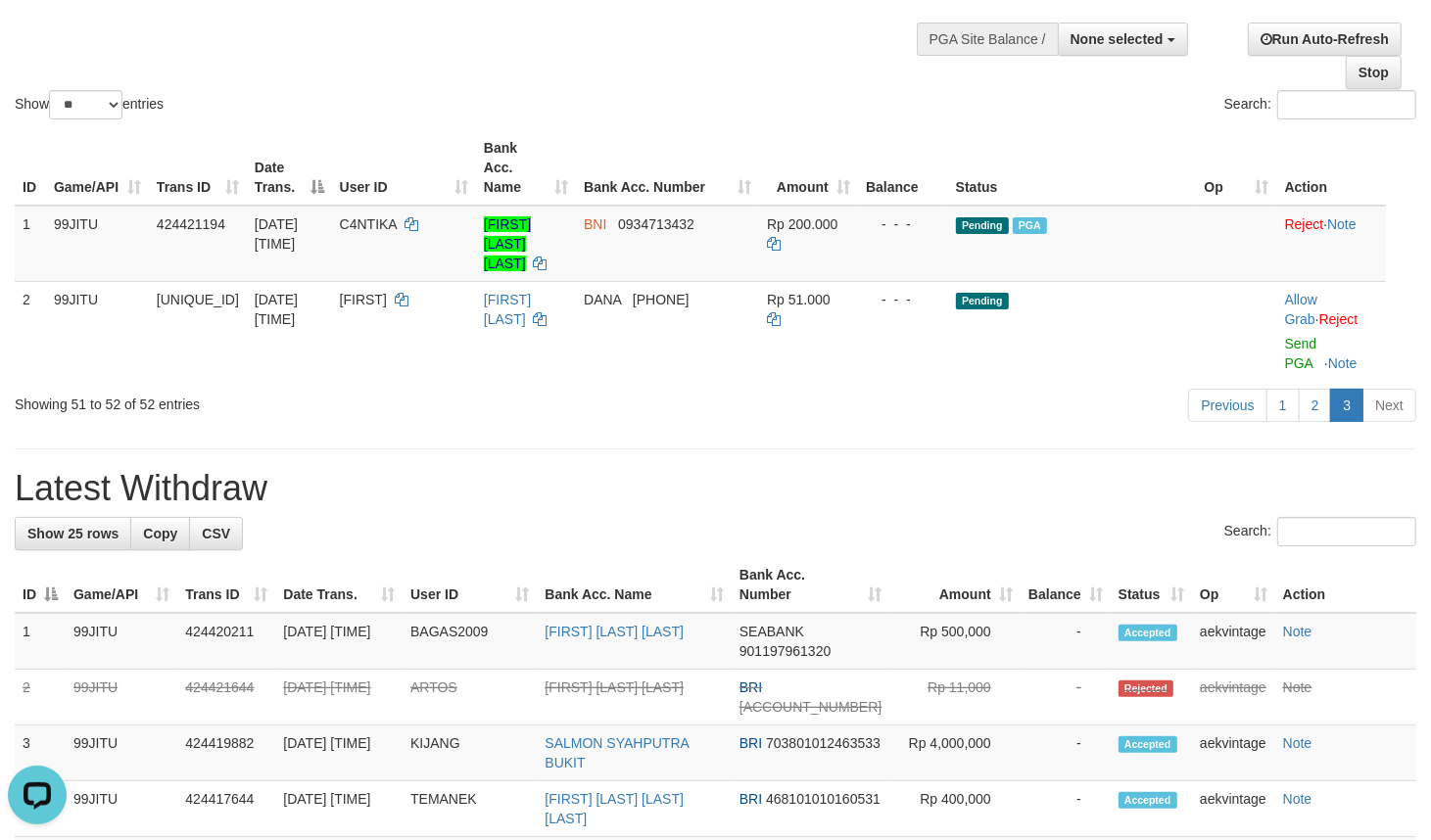 click on "Previous 1 2 3 Next" at bounding box center [1014, 407] 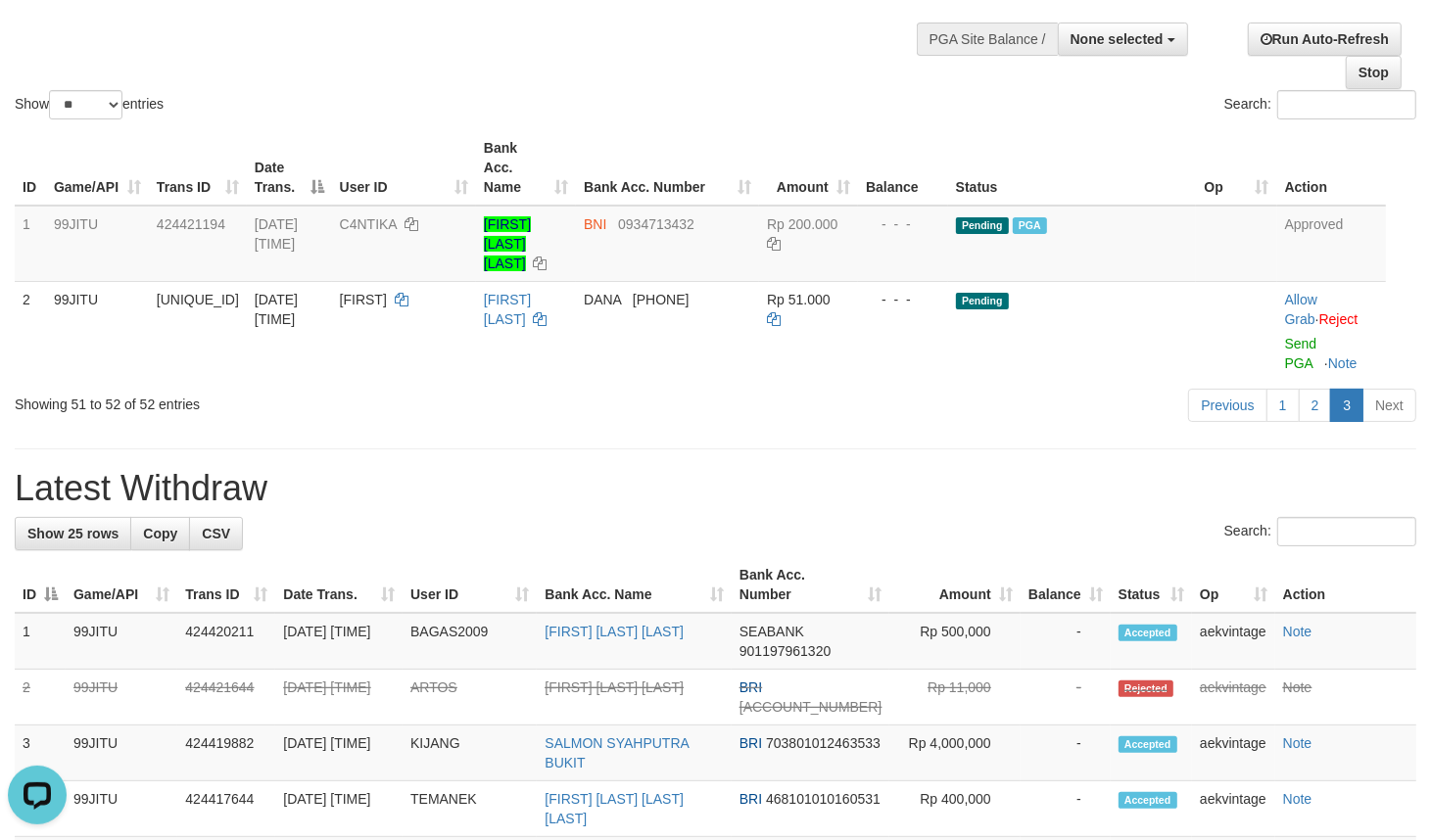 click on "Search:" at bounding box center (715, 534) 